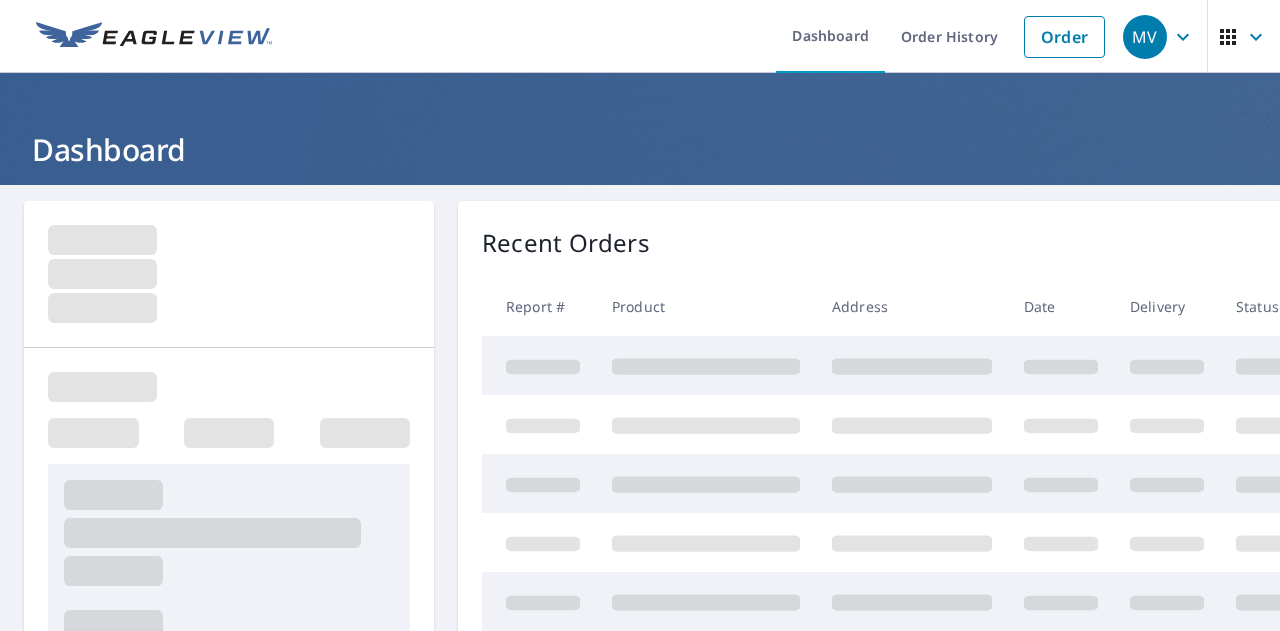 scroll, scrollTop: 0, scrollLeft: 0, axis: both 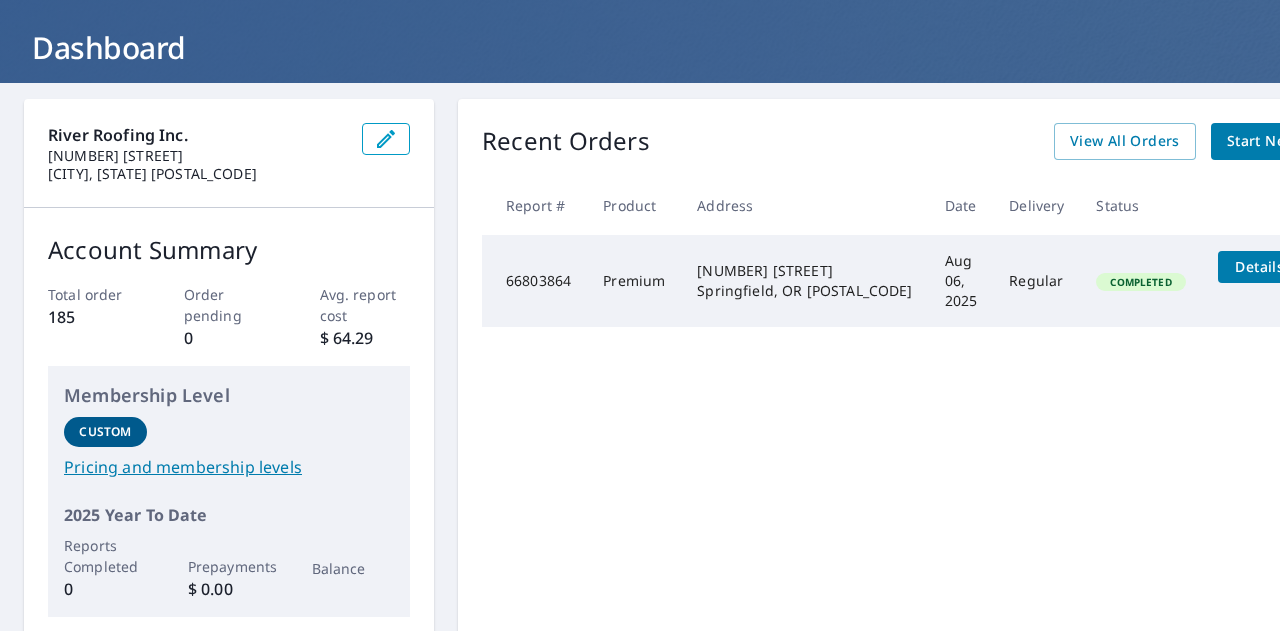 click on "Pricing and membership levels" at bounding box center [229, 467] 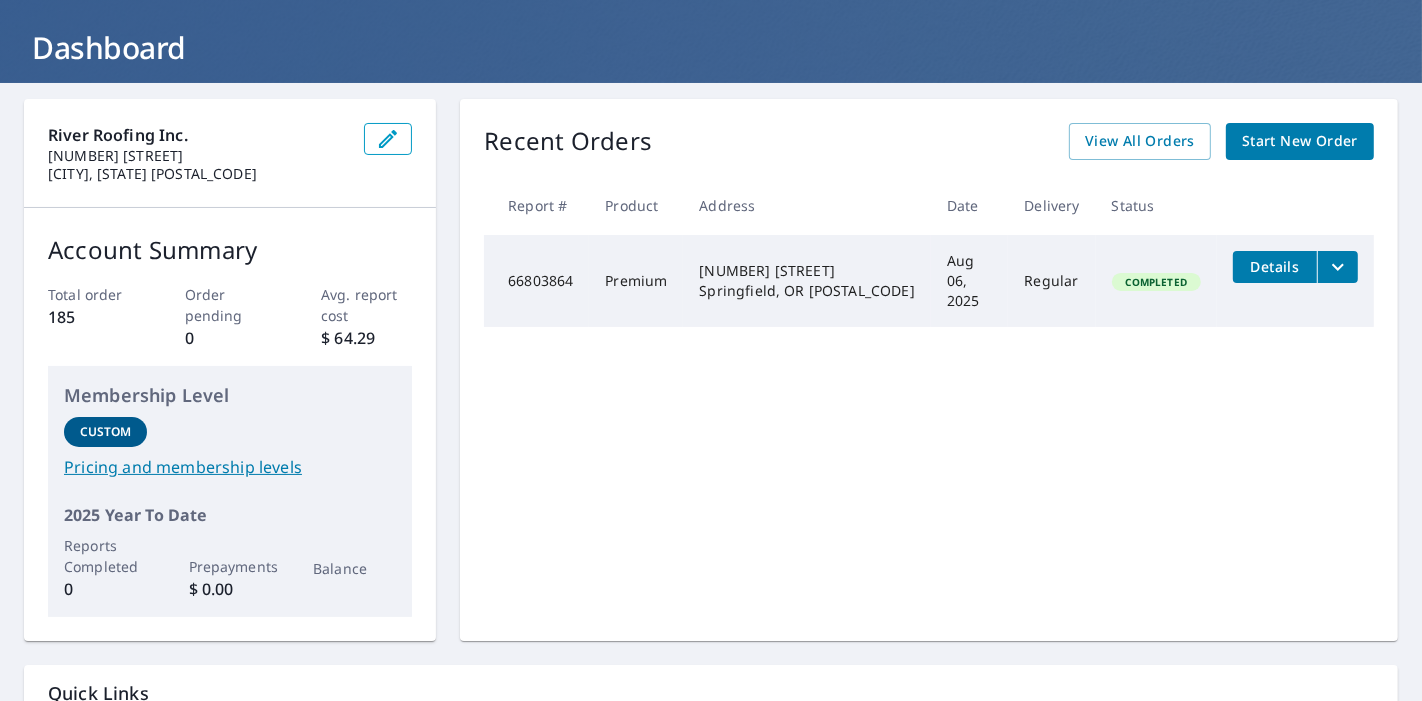 scroll, scrollTop: 293, scrollLeft: 0, axis: vertical 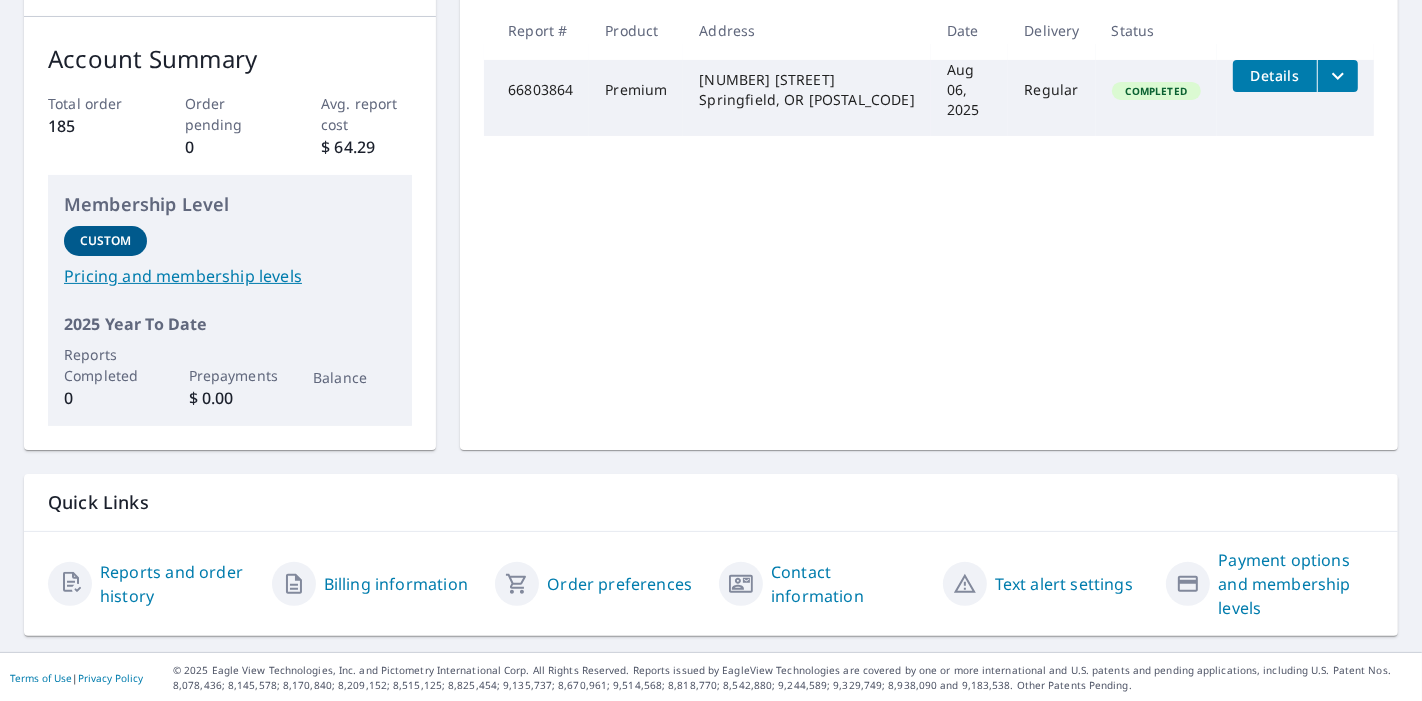 click 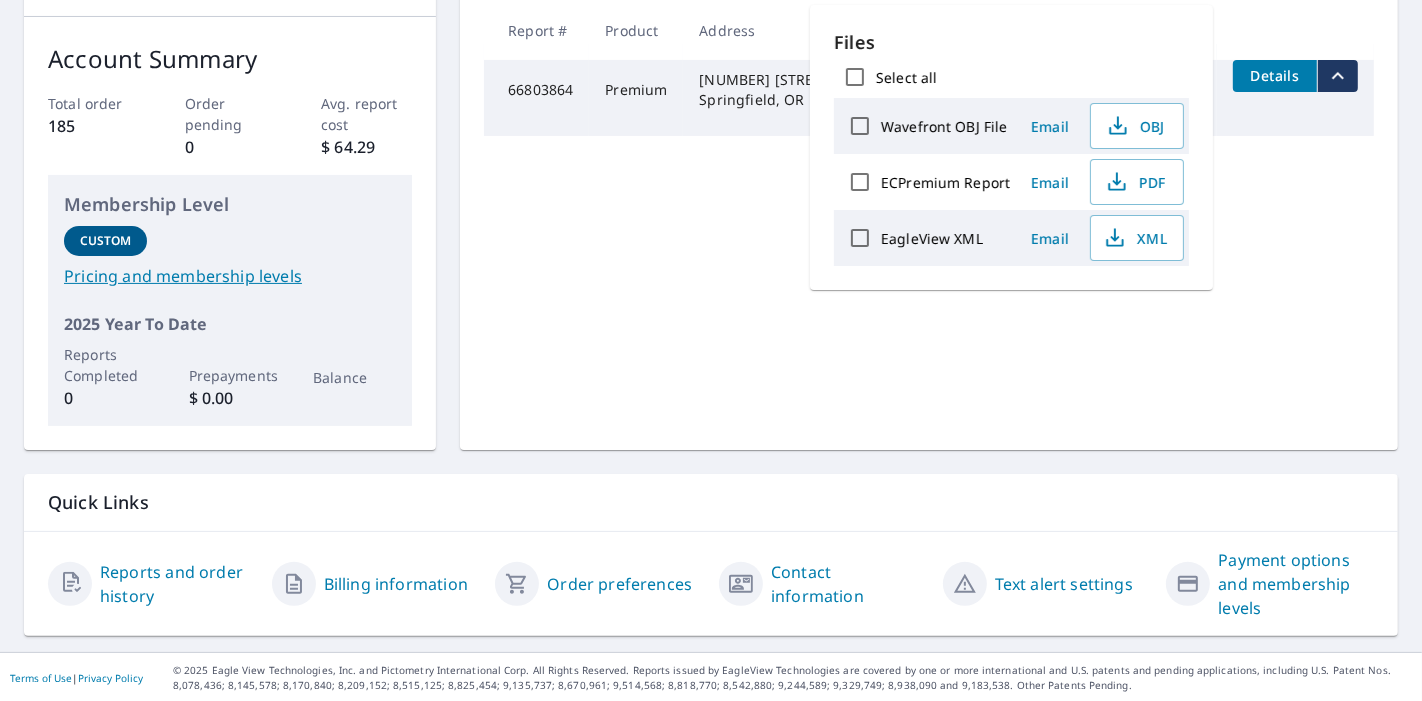 click on "Recent Orders View All Orders Start New Order Report # Product Address Date Delivery Status 66803864 Premium [NUMBER] [STREET]
[CITY], [STATE] [POSTAL_CODE] [MONTH] [DAY], [YEAR] Regular Completed Details" at bounding box center (929, 179) 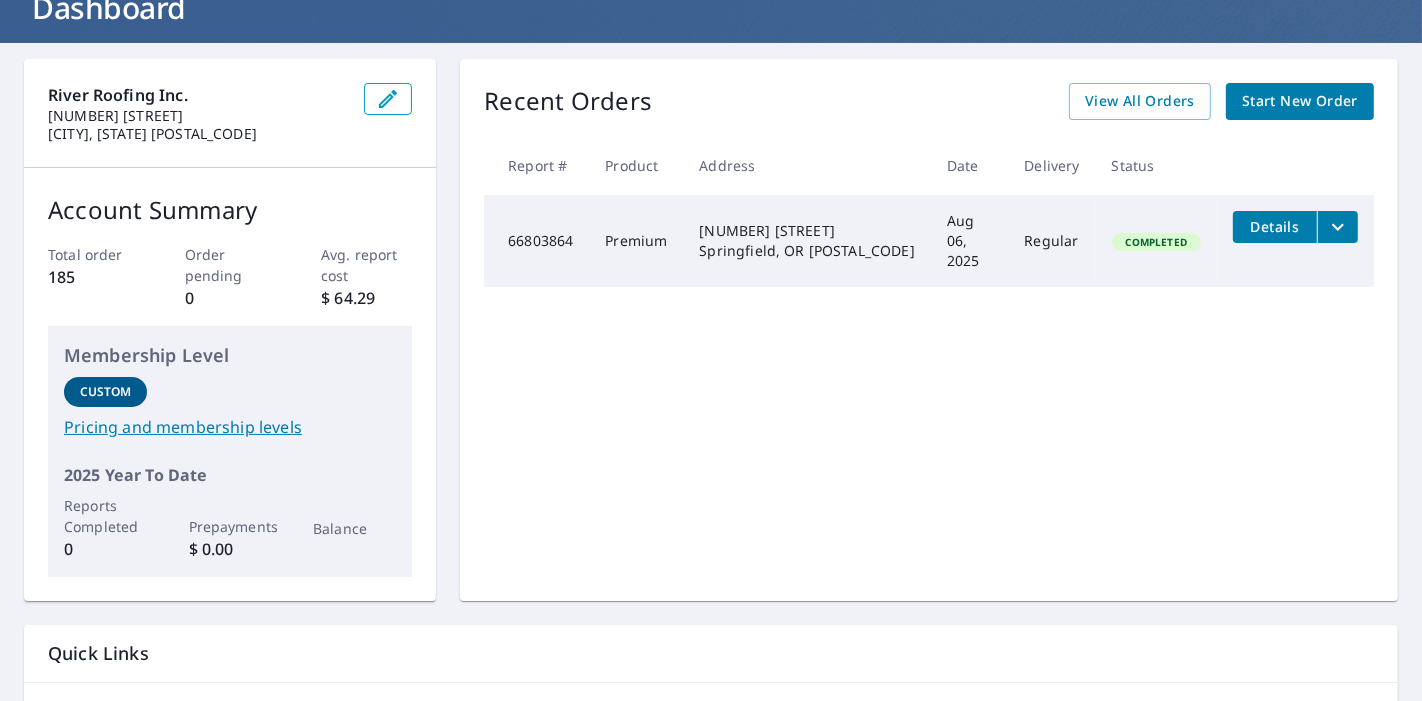 scroll, scrollTop: 0, scrollLeft: 0, axis: both 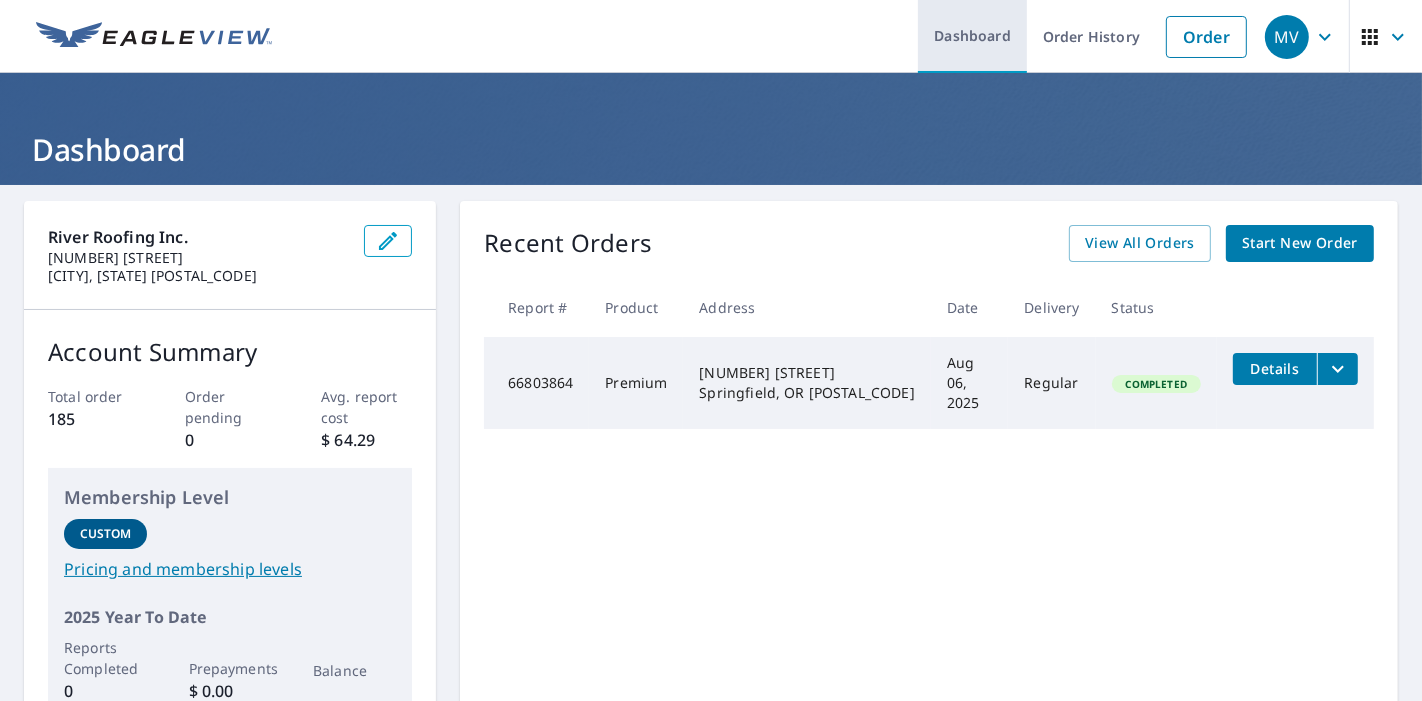 click on "Dashboard" at bounding box center [972, 36] 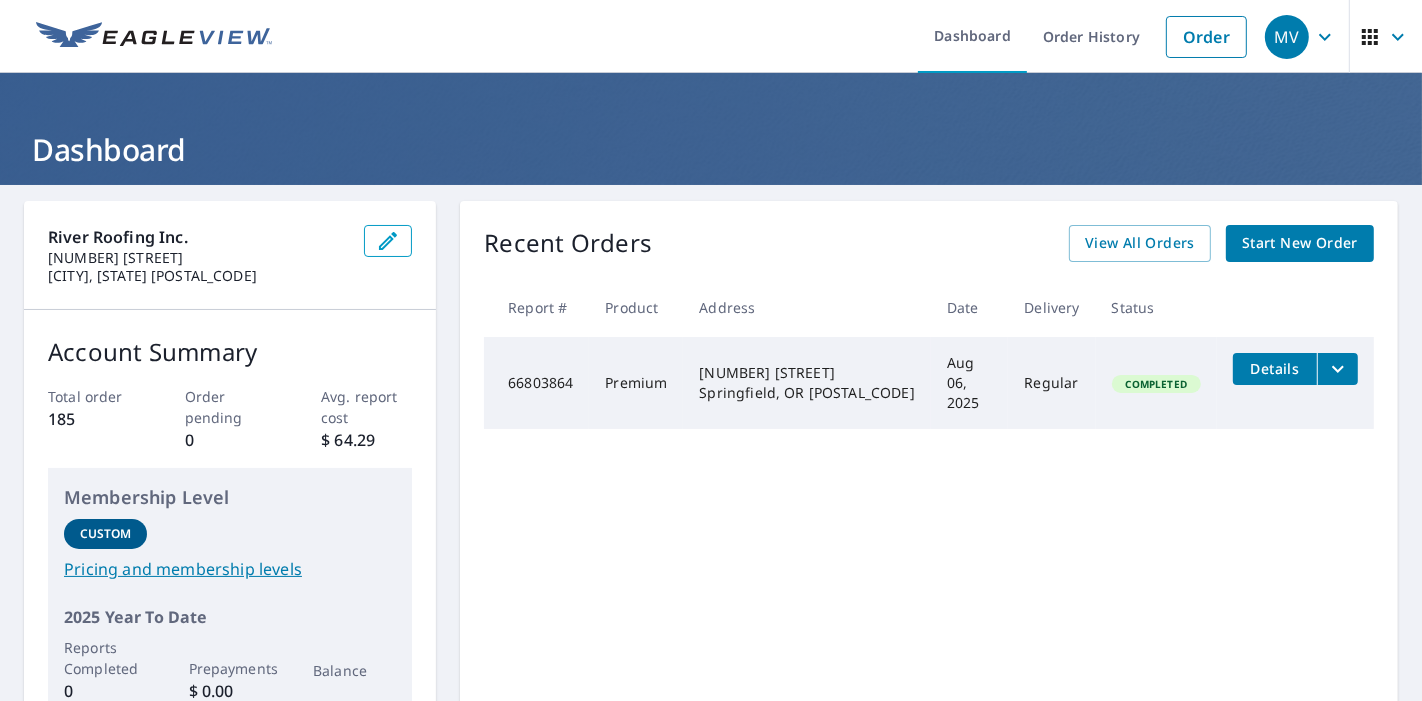 click 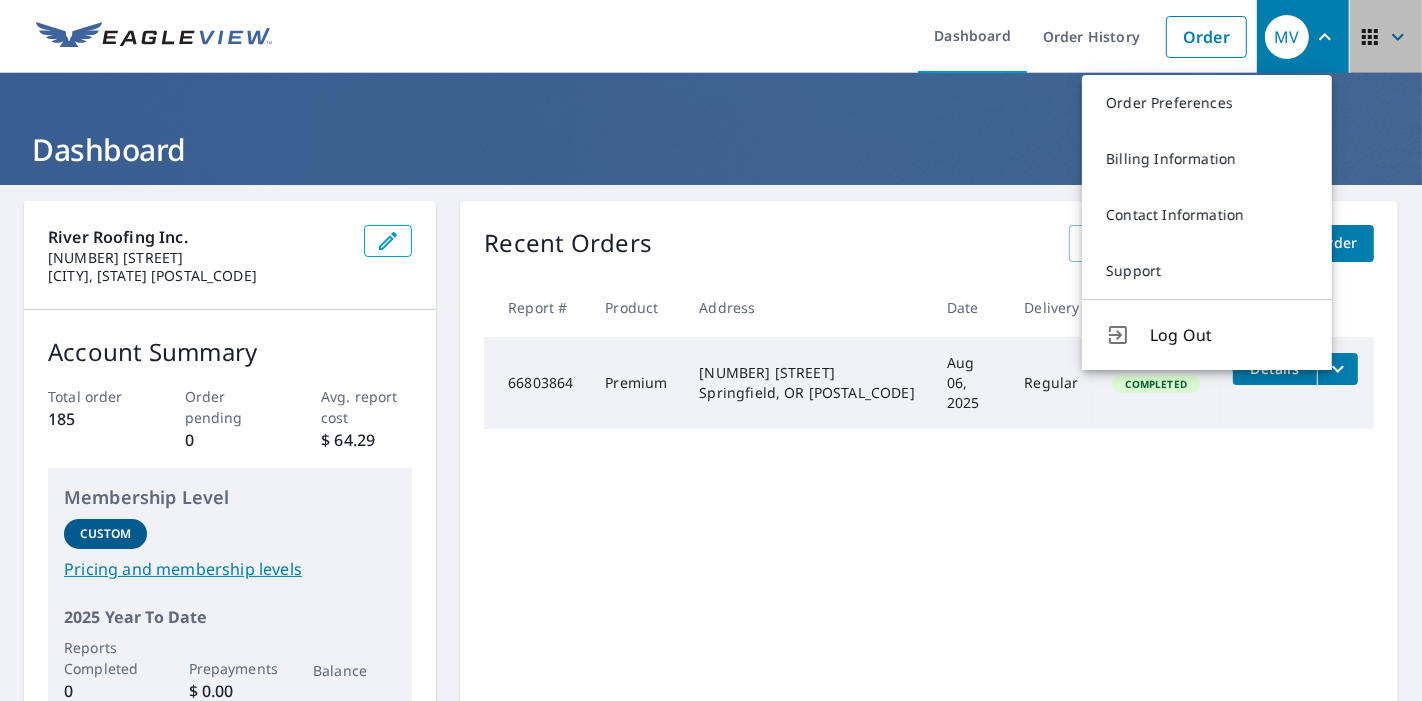 click 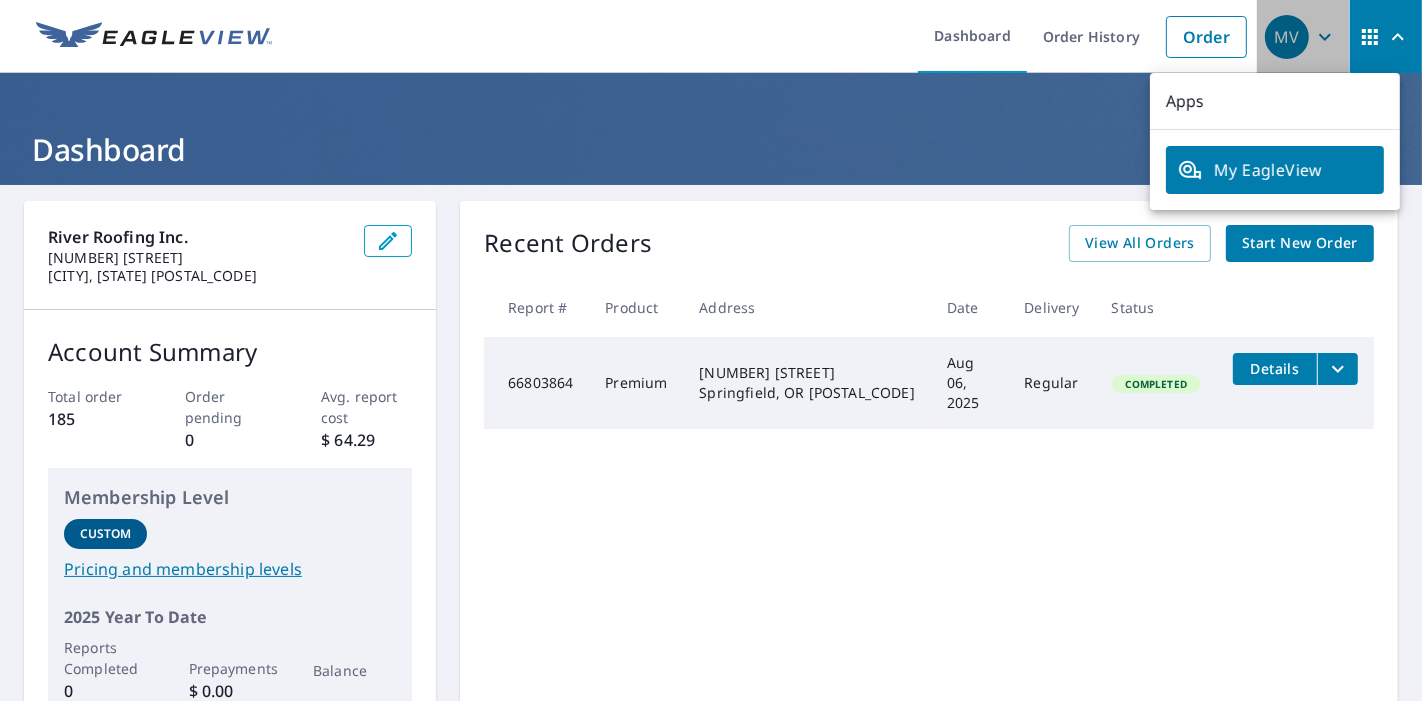 click on "MV" at bounding box center [1287, 37] 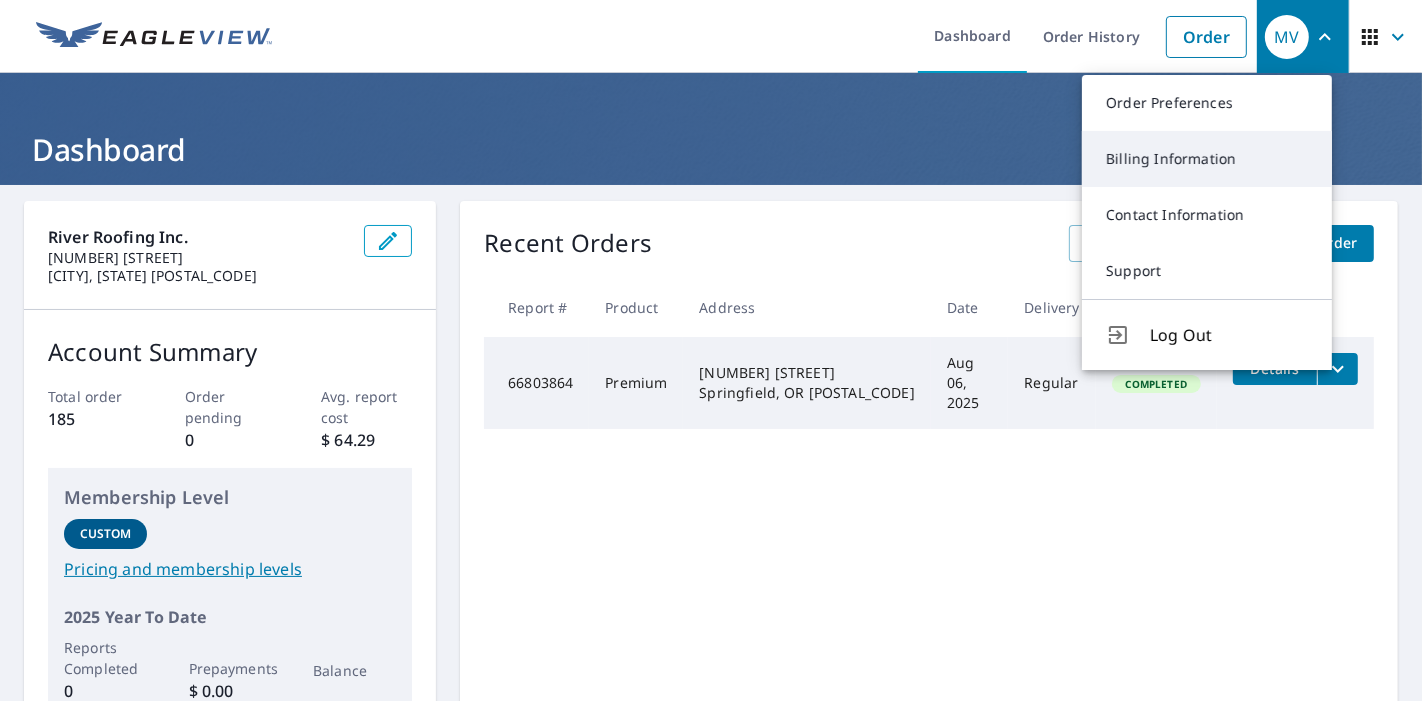 click on "Billing Information" at bounding box center (1207, 159) 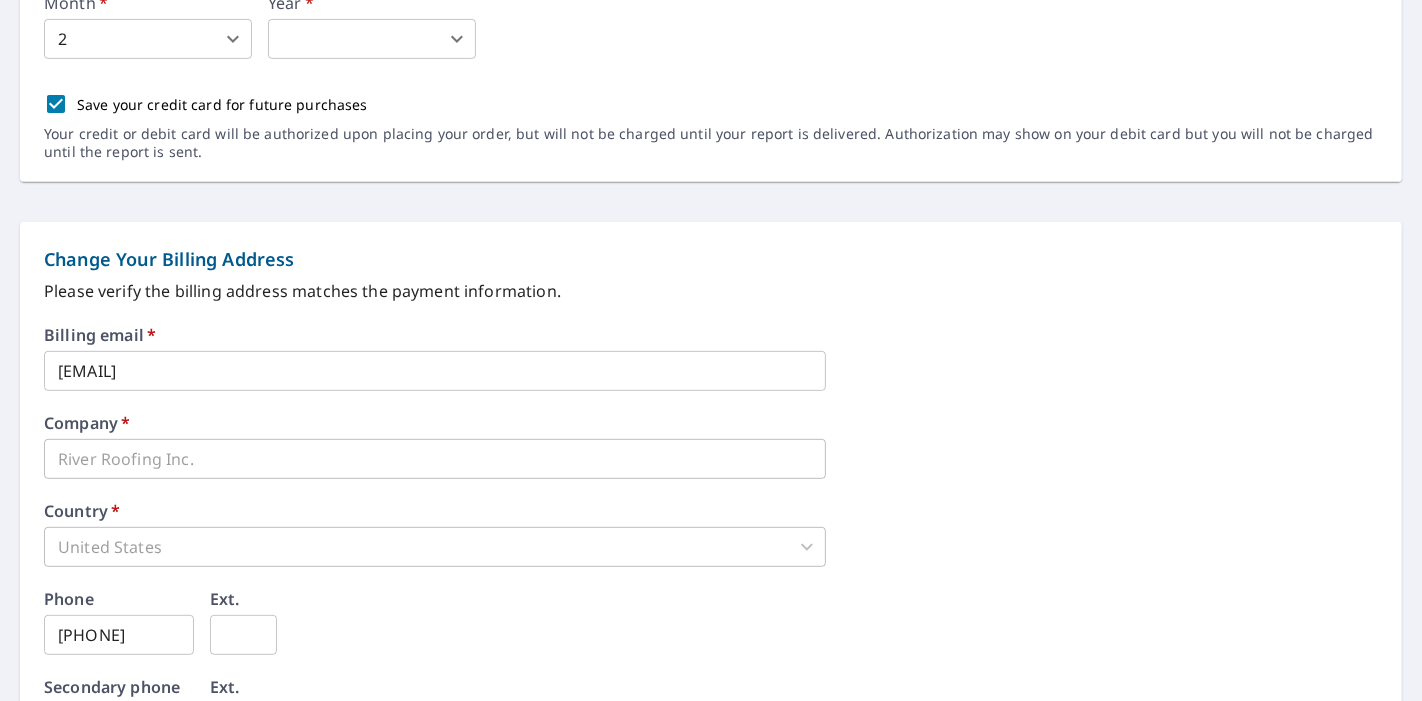 scroll, scrollTop: 215, scrollLeft: 0, axis: vertical 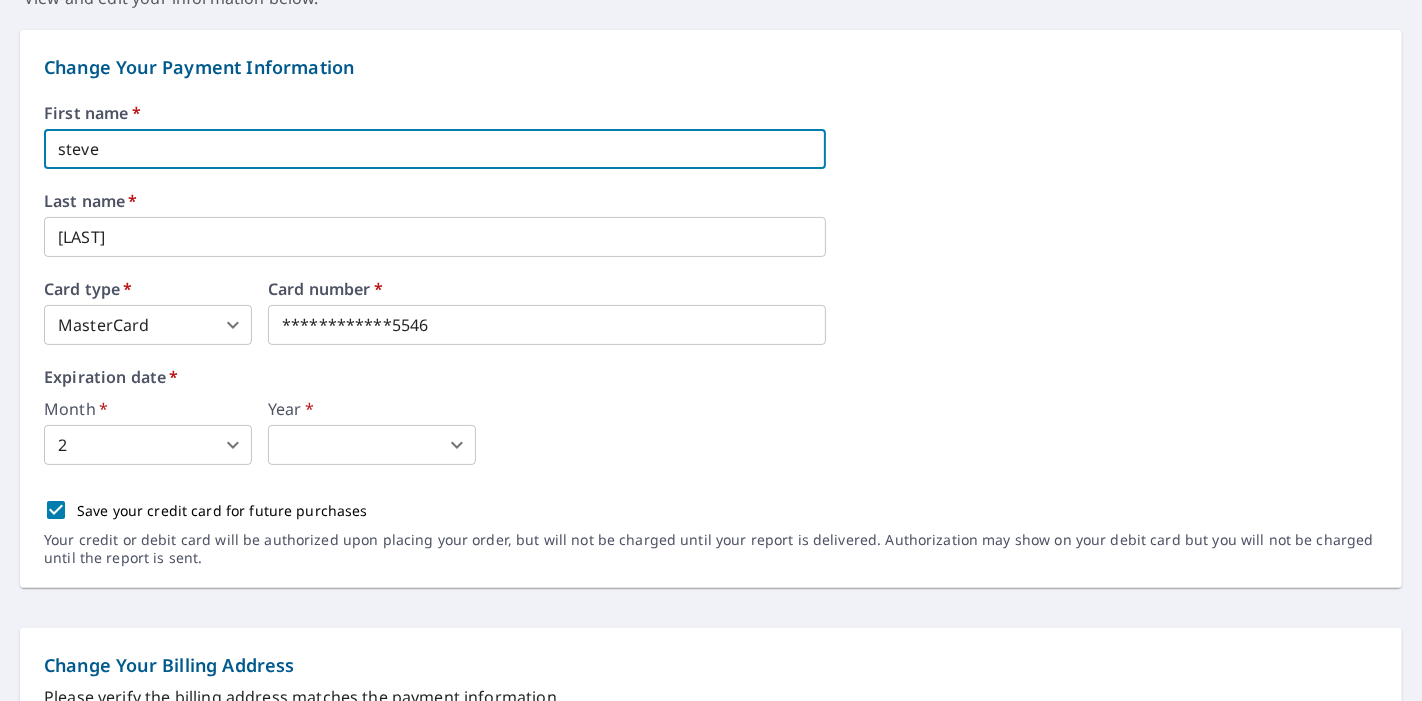 click on "steve" at bounding box center (435, 149) 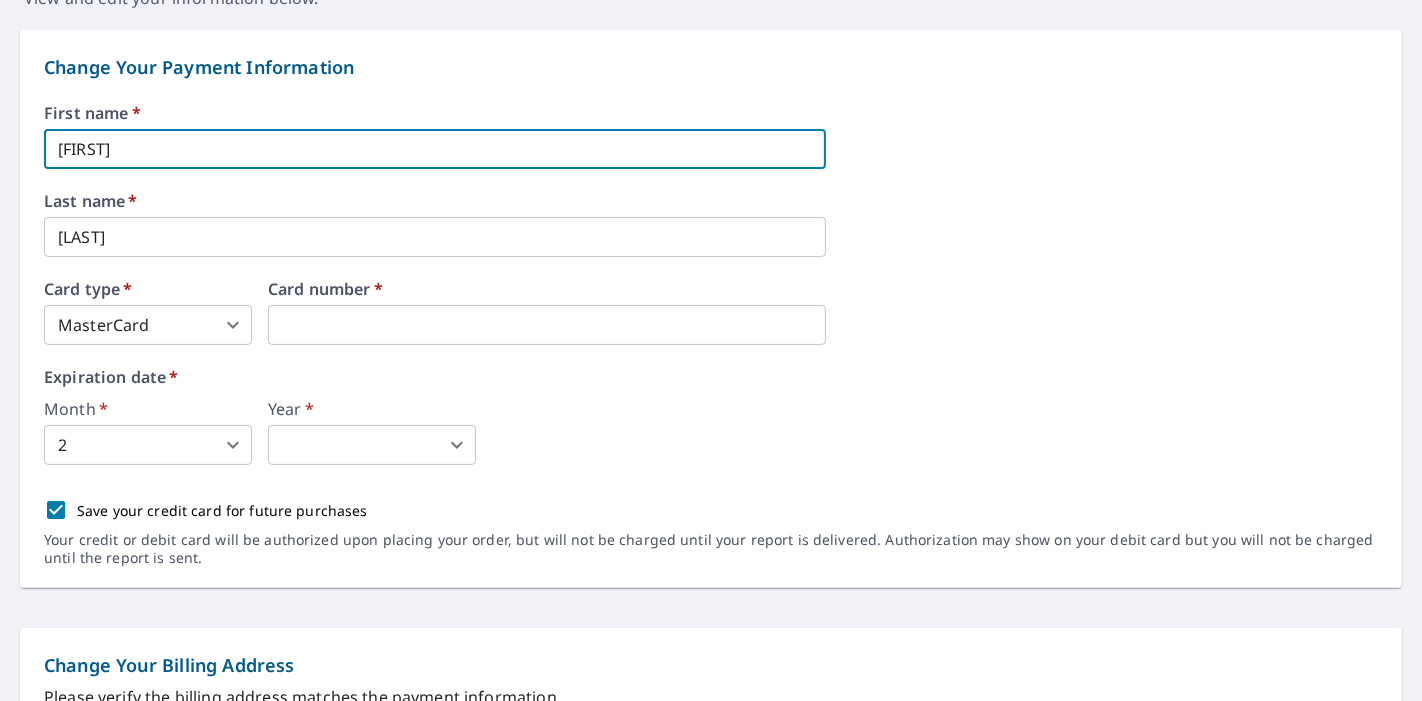 type on "[FIRST]" 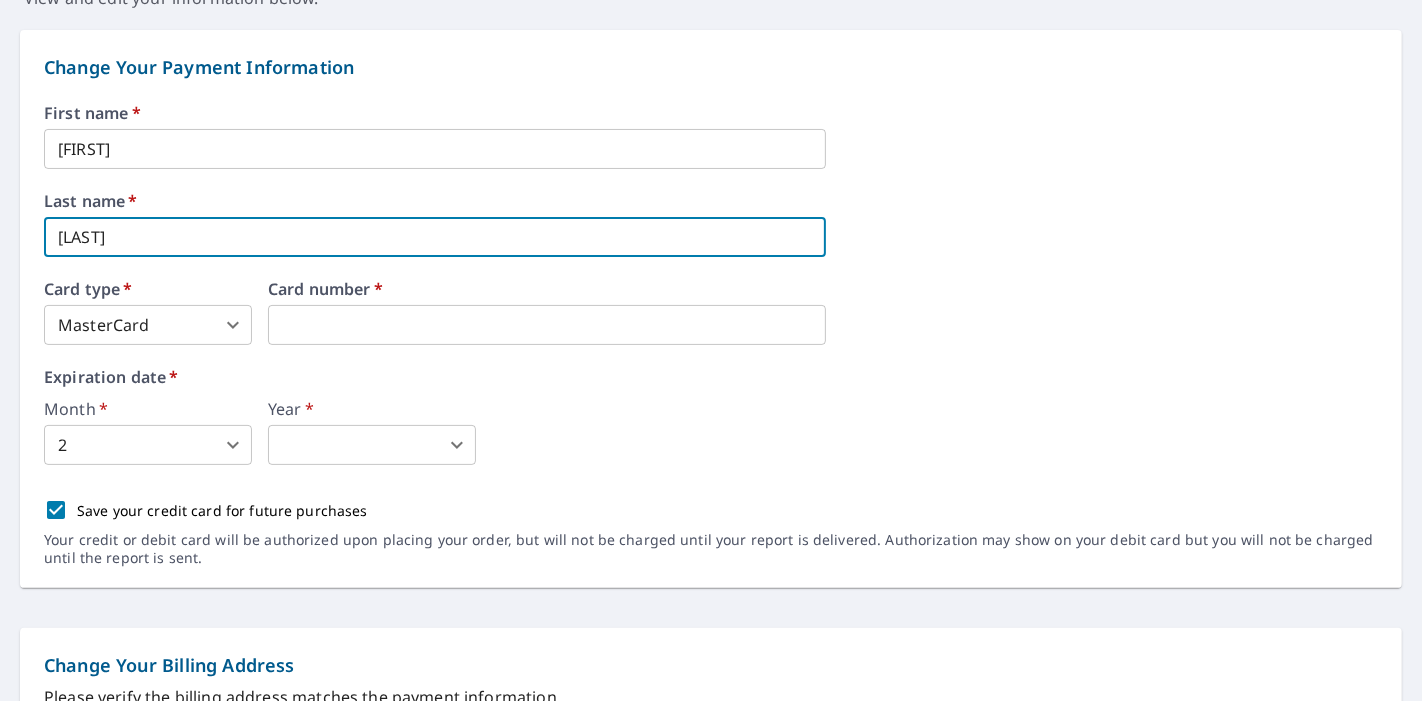 type on "[LAST]" 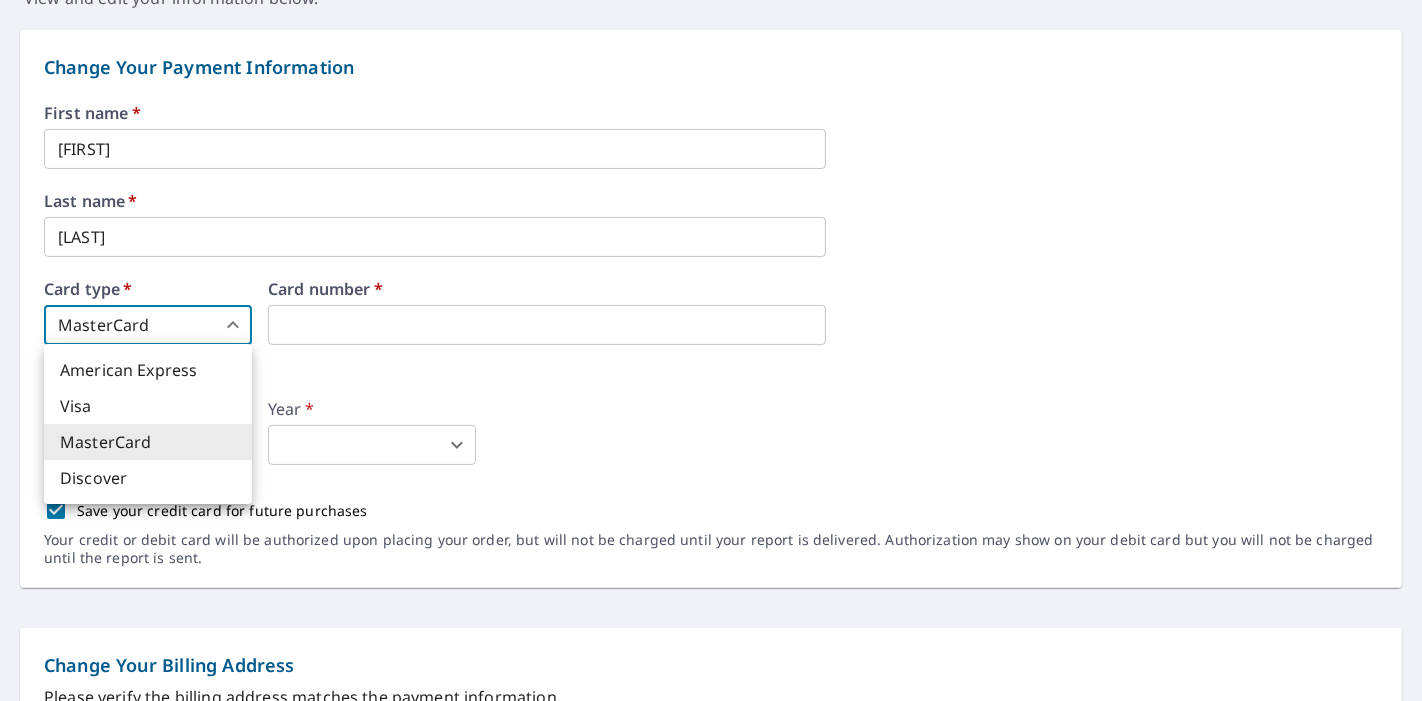 type 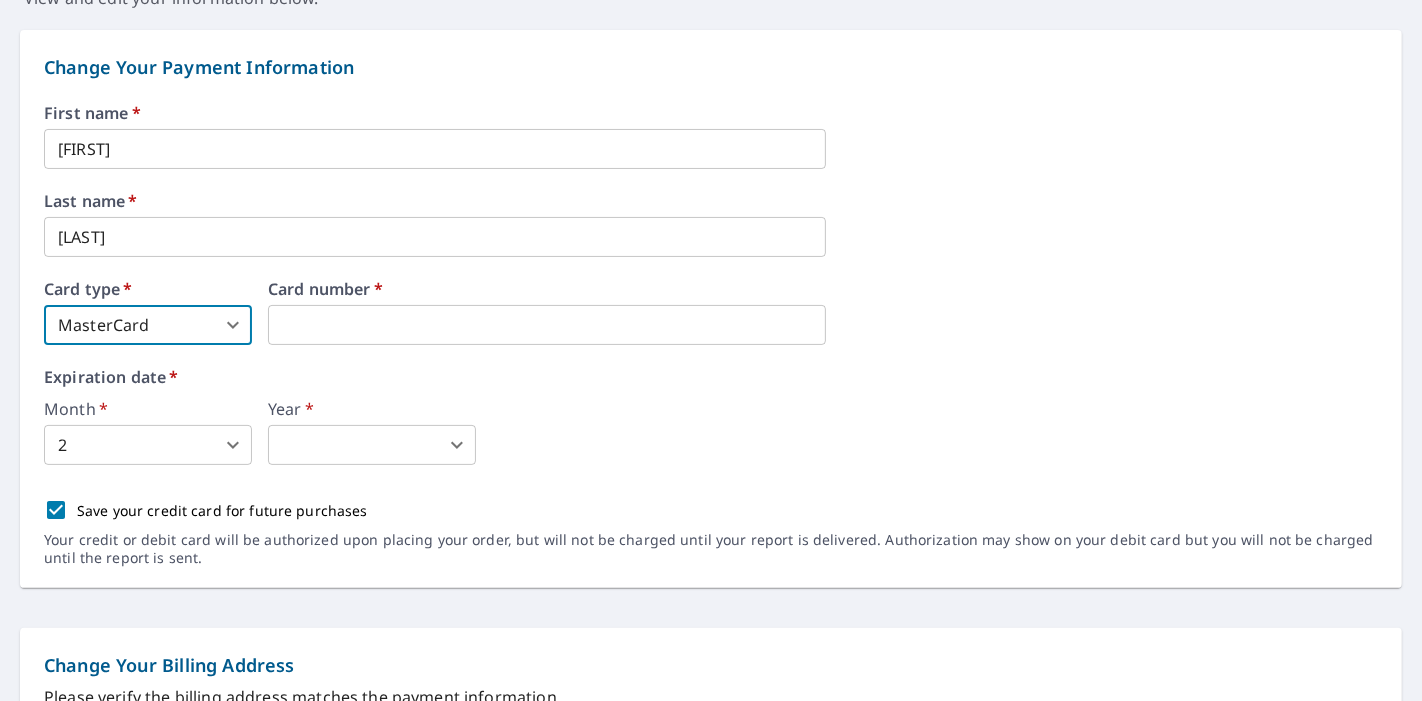 click on "MV MV
Dashboard Order History Order MV Dashboard / Billing Information Billing Information View and edit your information below. Change Your Payment Information First name   * [FIRST] ​ Last name   * [LAST] ​ Card type   * MasterCard 3 ​ Card number   * Expiration date   * Month   * 2 2 ​ Year   * ​ 2023 ​ Save your credit card for future purchases Your credit or debit card will be authorized upon placing your order, but will not be charged until your report is delivered. Authorization may show on your debit card but you will not be charged until the report is sent. Change Your Billing Address Please verify the billing address matches the payment information. Billing email   * [EMAIL] ​ Company   * River Roofing Inc. ​ Country   * United States US ​ Phone [PHONE] ​ Ext. ​ Secondary phone ​ Ext. ​ Address [NUMBER] [STREET] ​ City Springfield ​ State OR OR ​ Zip code [POSTAL_CODE] ​ Save Cancel Terms of Use  |  Privacy Policy" at bounding box center (711, 350) 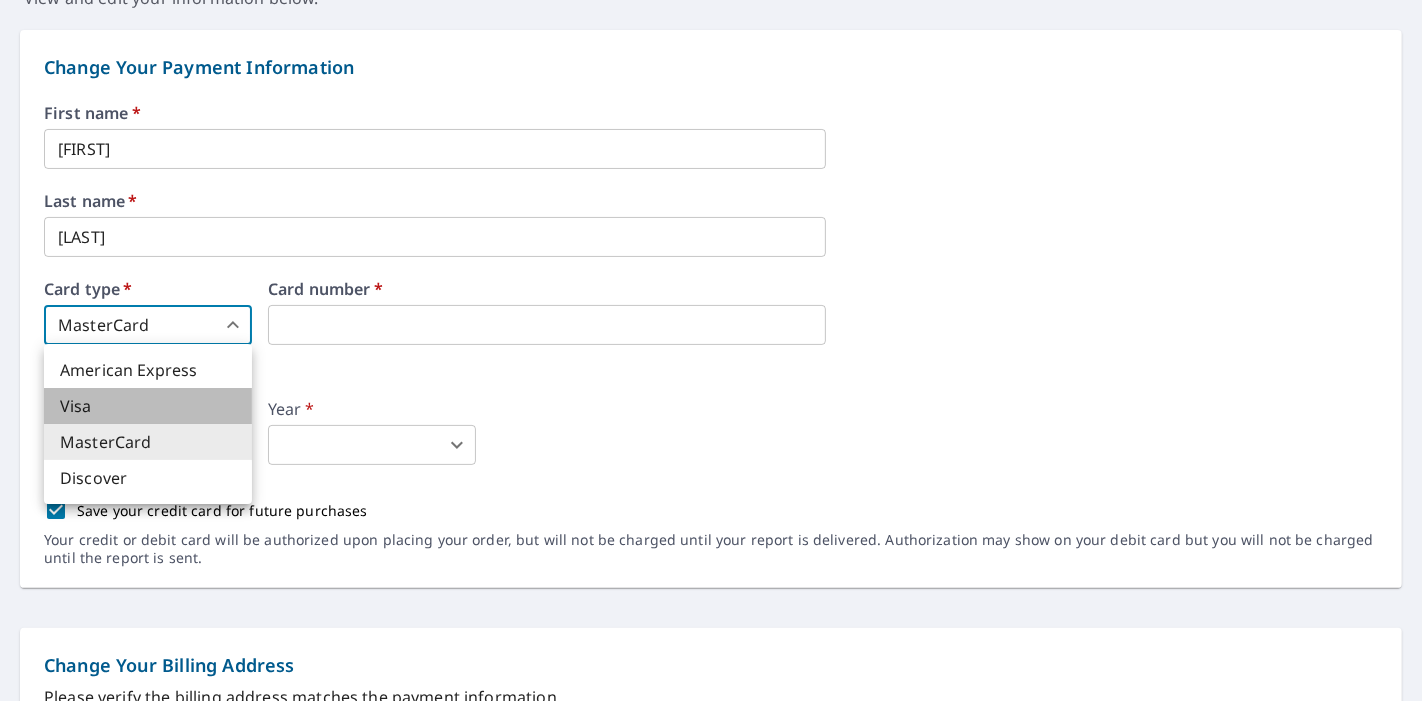 click on "Visa" at bounding box center (148, 406) 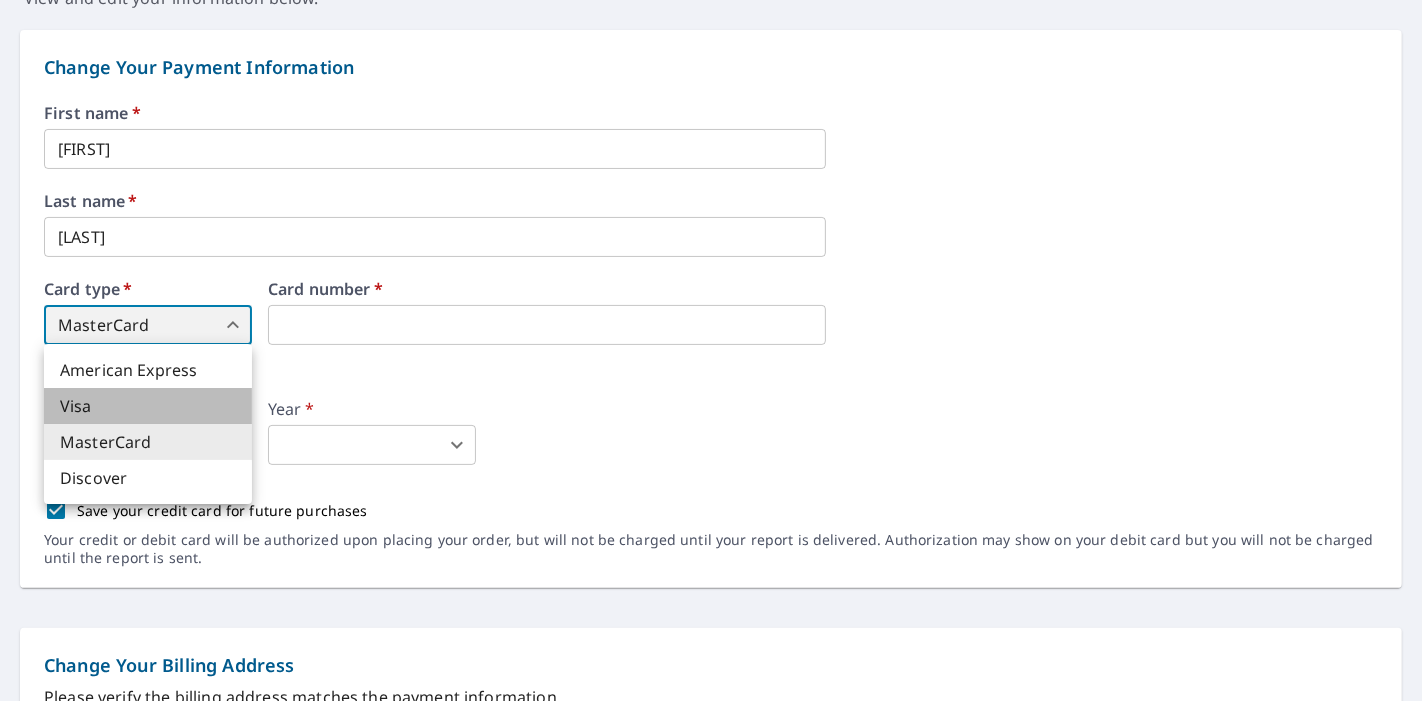 type on "2" 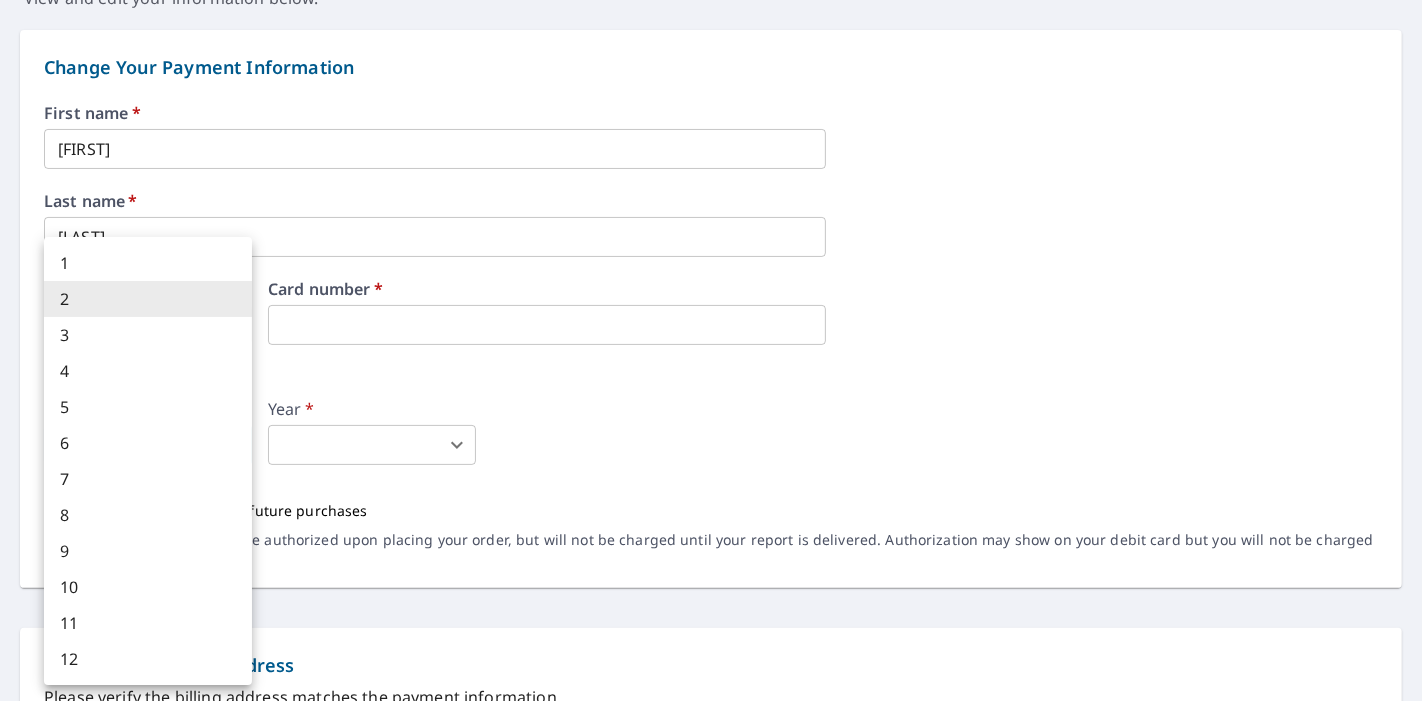 click on "MV MV
Dashboard Order History Order MV Dashboard / Billing Information Billing Information View and edit your information below. Change Your Payment Information First name   * [FIRST] ​ Last name   * [LAST] ​ Card type   * Visa 2 ​ Card number   * Expiration date   * Month   * 2 2 ​ Year   * ​ 2023 ​ Save your credit card for future purchases Your credit or debit card will be authorized upon placing your order, but will not be charged until your report is delivered. Authorization may show on your debit card but you will not be charged until the report is sent. Change Your Billing Address Please verify the billing address matches the payment information. Billing email   * [EMAIL] ​ Company   * River Roofing Inc. ​ Country   * United States US ​ Phone [PHONE] ​ Ext. ​ Secondary phone ​ Ext. ​ Address [NUMBER] [STREET] ​ City Springfield ​ State OR OR ​ Zip code [POSTAL_CODE] ​ Save Cancel Terms of Use  |  Privacy Policy" at bounding box center (711, 350) 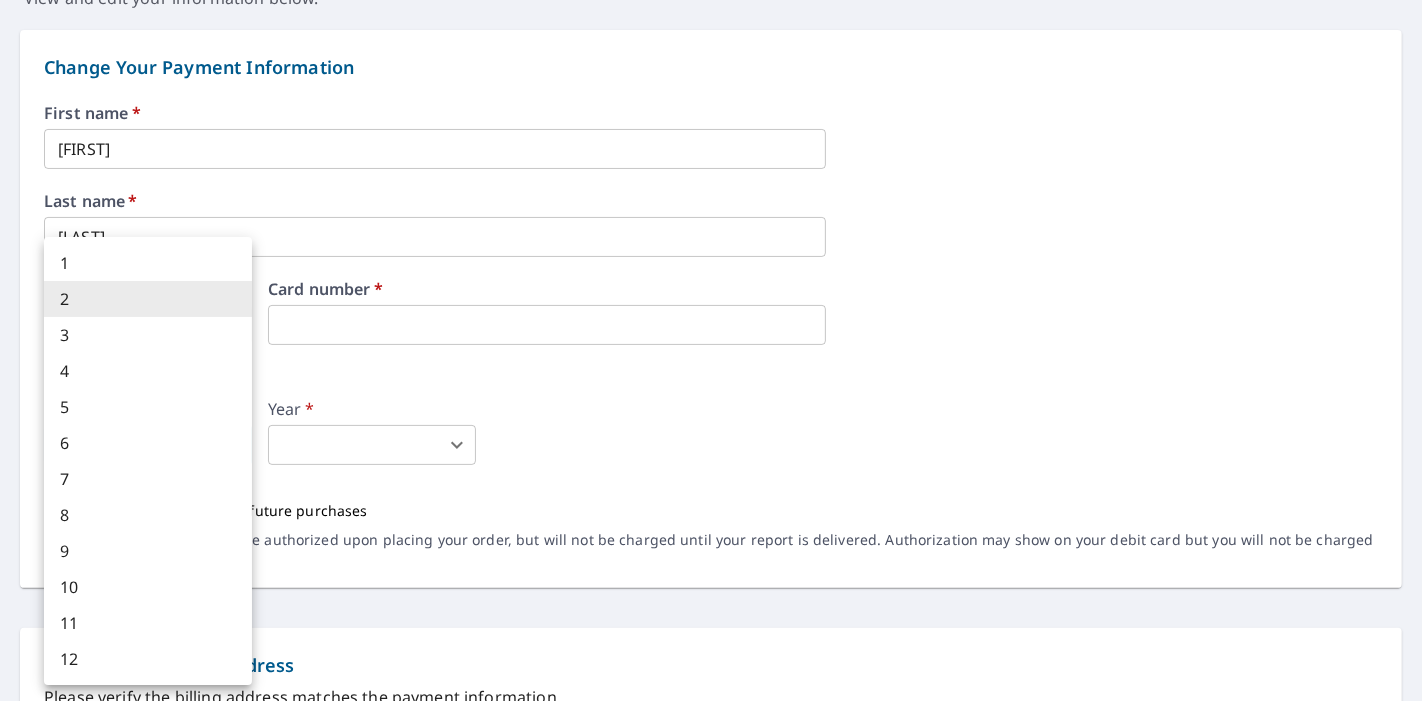 type on "6" 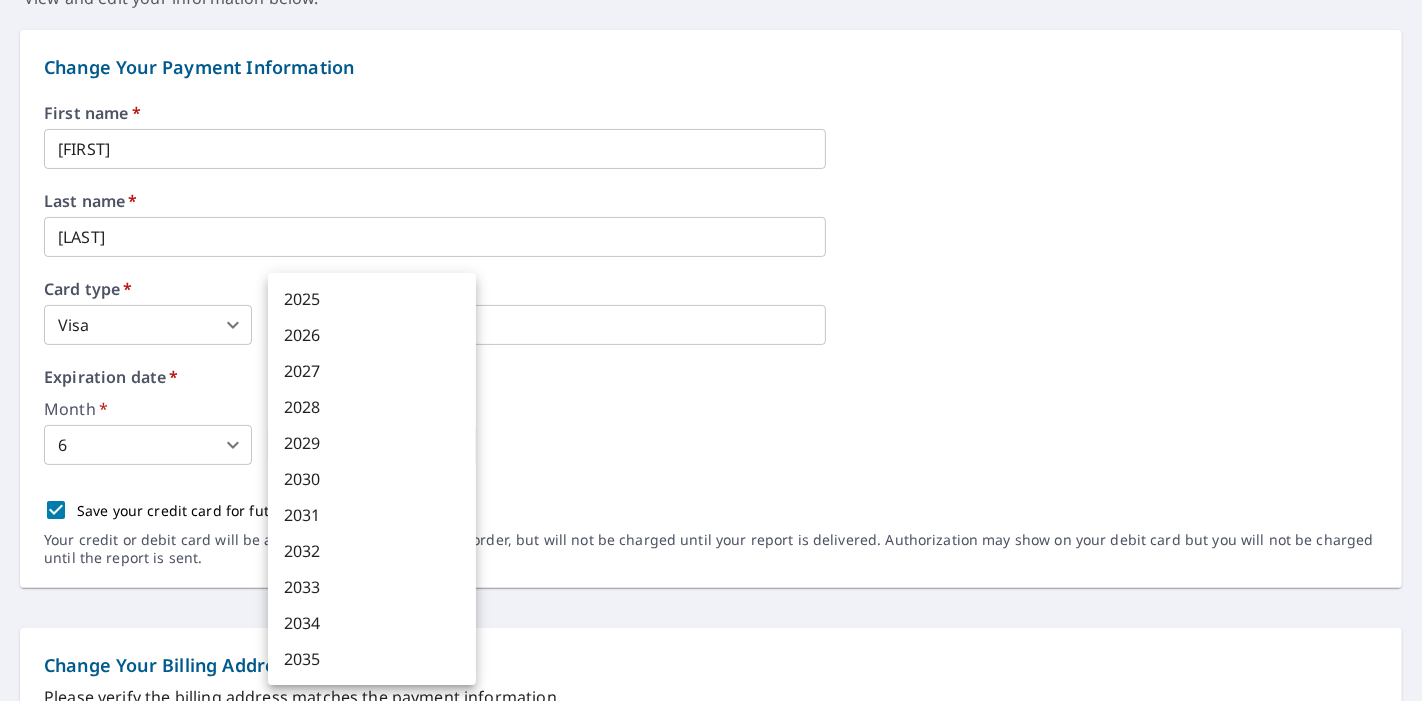 click on "MV MV
Dashboard Order History Order MV Dashboard / Billing Information Billing Information View and edit your information below. Change Your Payment Information First name   * [FIRST] ​ Last name   * [LAST] ​ Card type   * Visa 2 ​ Card number   * Expiration date   * Month   * 6 6 ​ Year   * ​ 2023 ​ Save your credit card for future purchases Your credit or debit card will be authorized upon placing your order, but will not be charged until your report is delivered. Authorization may show on your debit card but you will not be charged until the report is sent. Change Your Billing Address Please verify the billing address matches the payment information. Billing email   * [EMAIL] ​ Company   * River Roofing Inc. ​ Country   * United States US ​ Phone [PHONE] ​ Ext. ​ Secondary phone ​ Ext. ​ Address [NUMBER] [STREET] ​ City Springfield ​ State OR OR ​ Zip code [POSTAL_CODE] ​ Save Cancel Terms of Use  |  Privacy Policy" at bounding box center (711, 350) 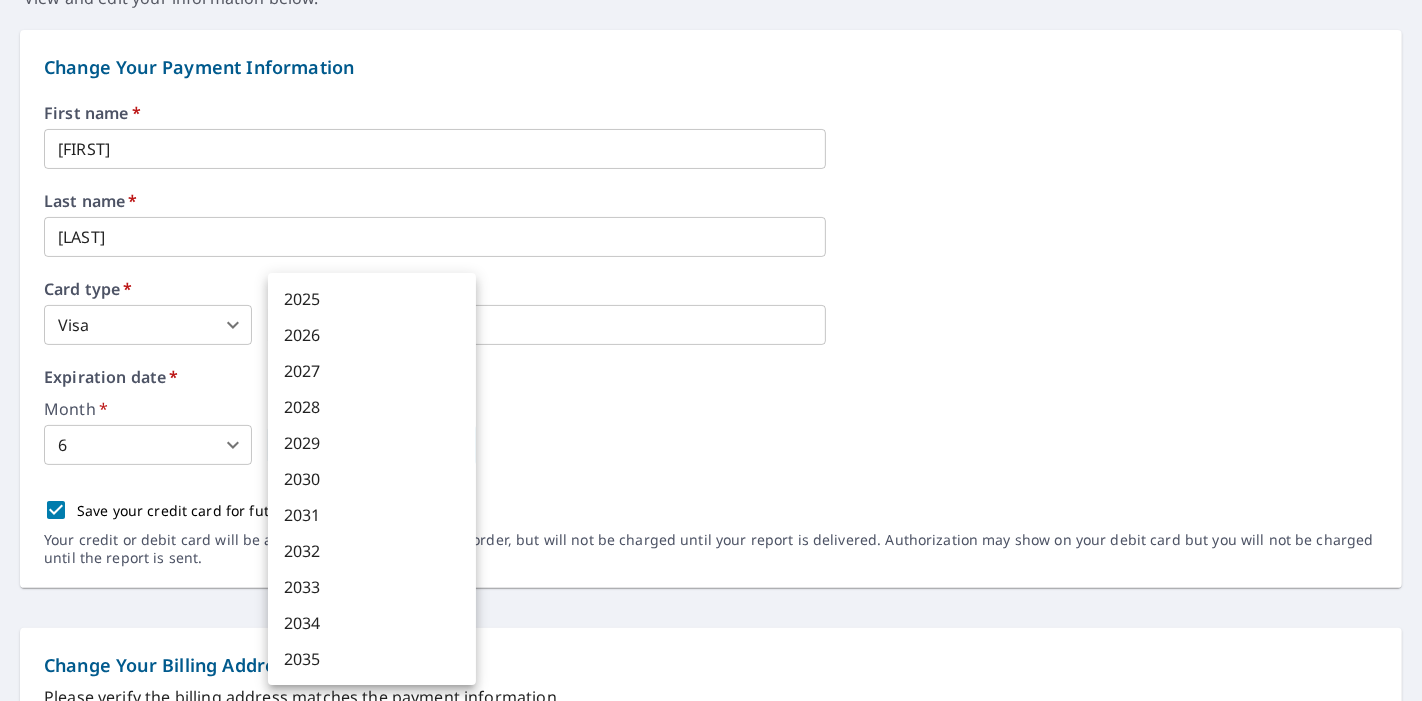 type on "2028" 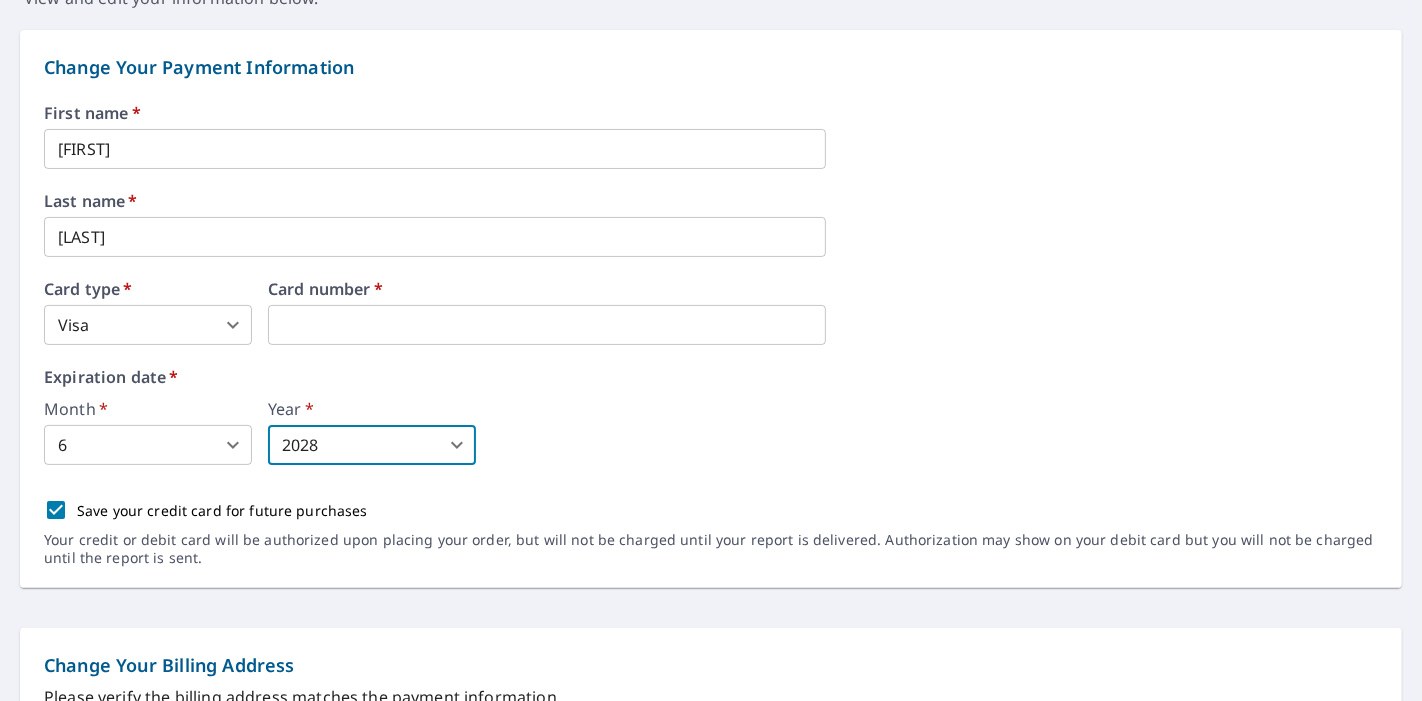 click on "Month   * 6 6 ​ Year   * 2028 2028 ​" at bounding box center [711, 433] 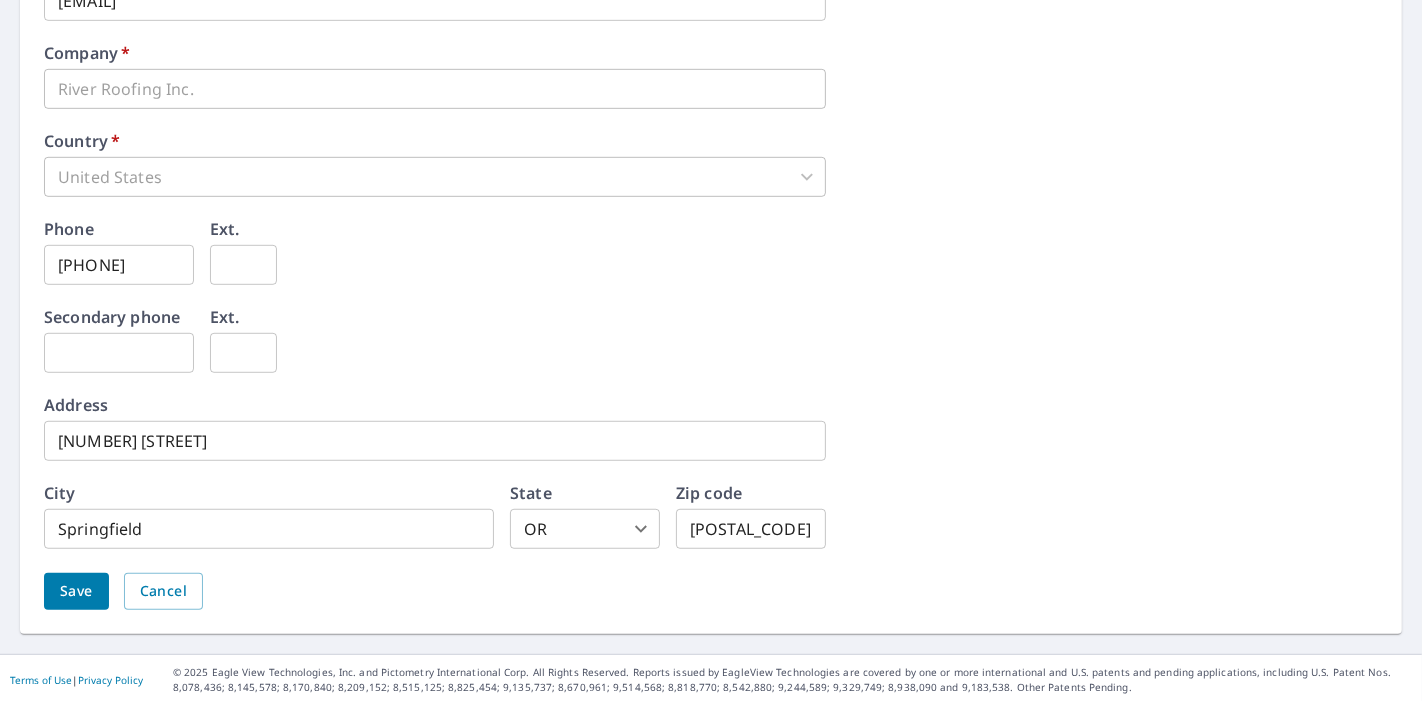scroll, scrollTop: 993, scrollLeft: 0, axis: vertical 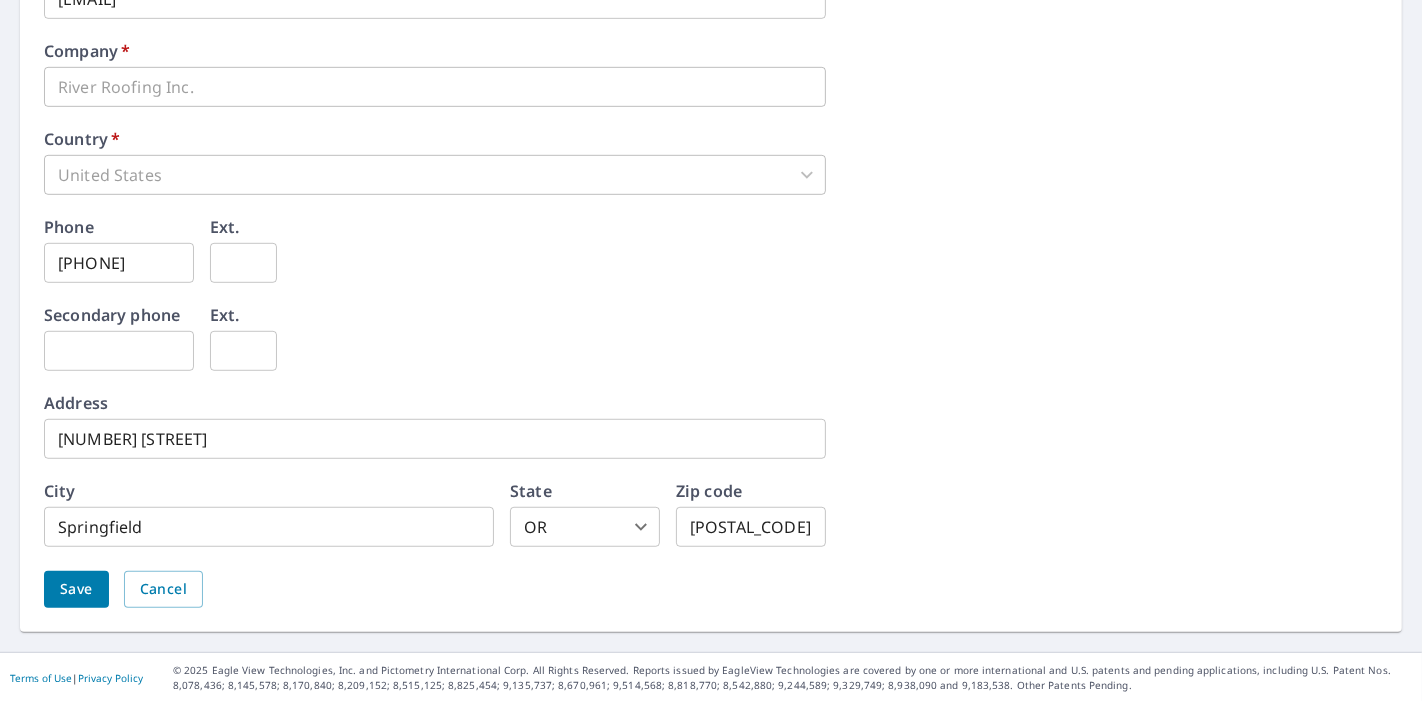click on "Save" at bounding box center (76, 589) 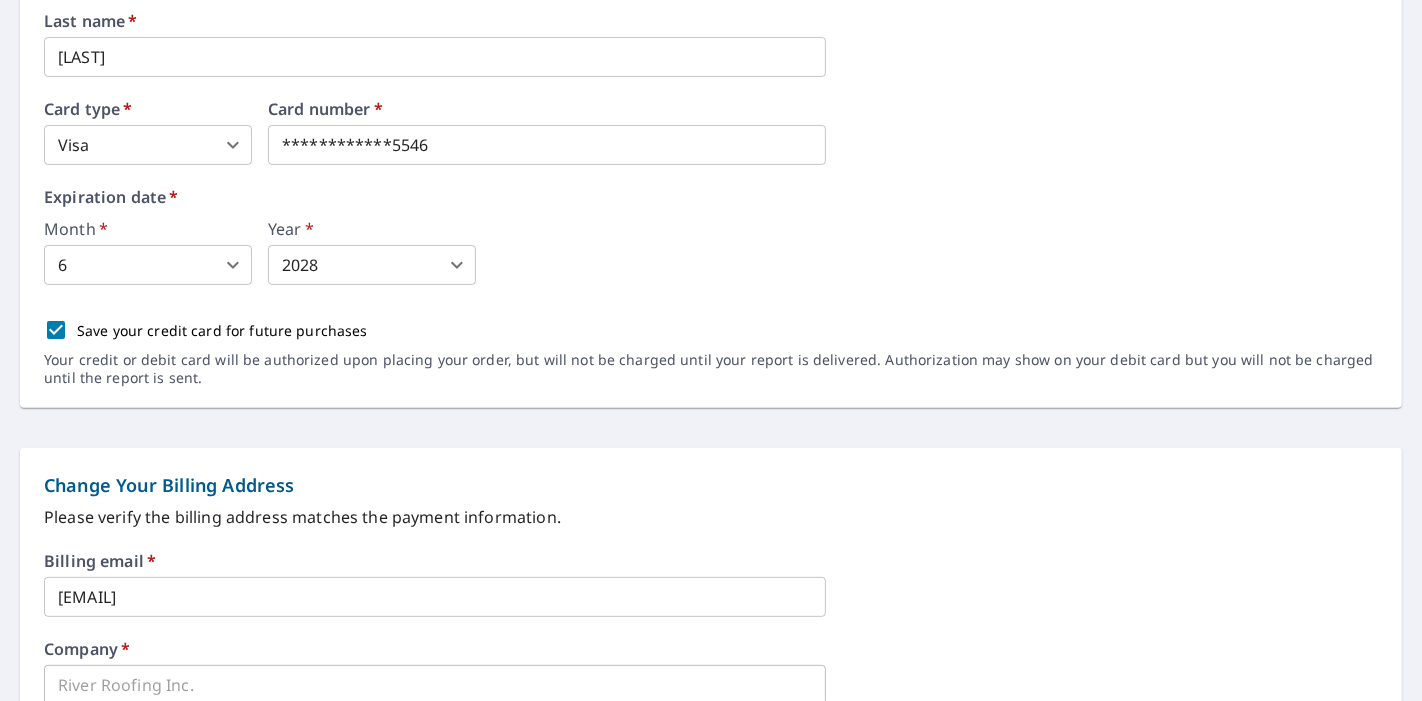 scroll, scrollTop: 777, scrollLeft: 0, axis: vertical 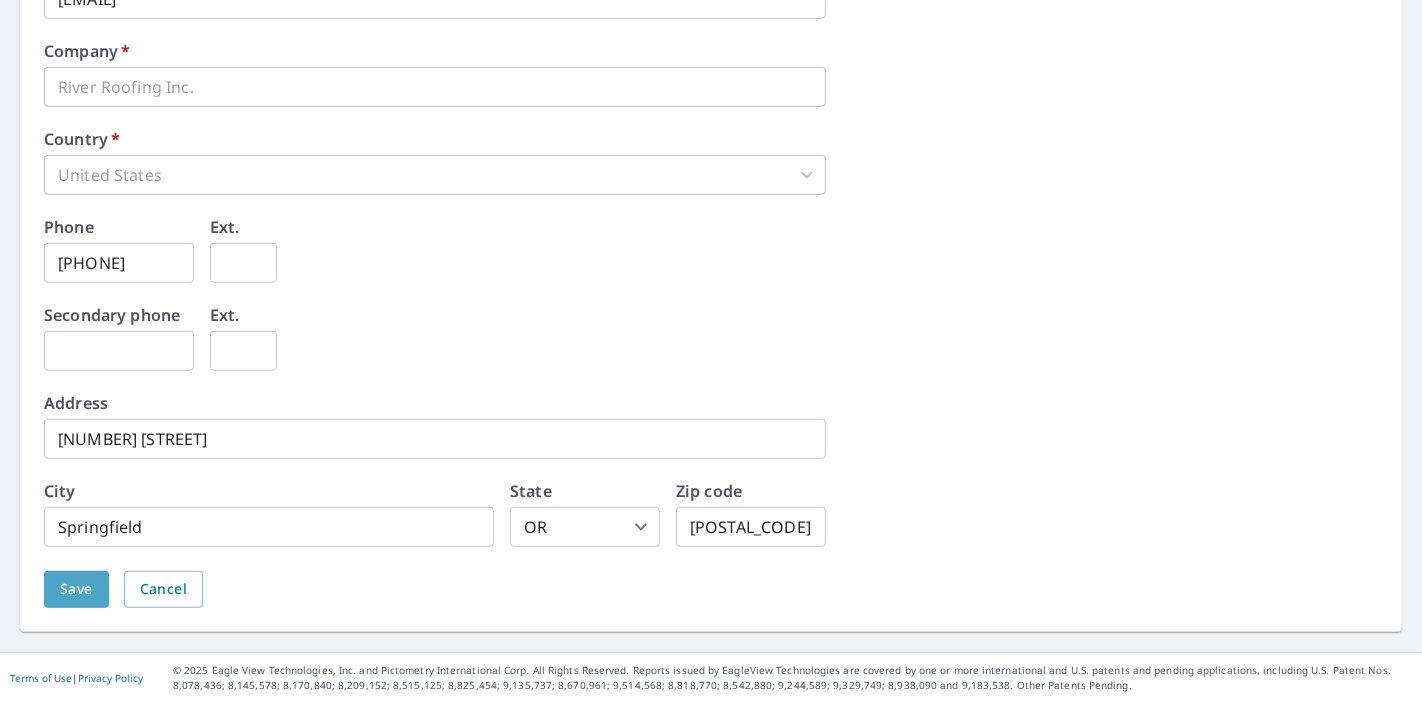 click on "Save" at bounding box center [76, 589] 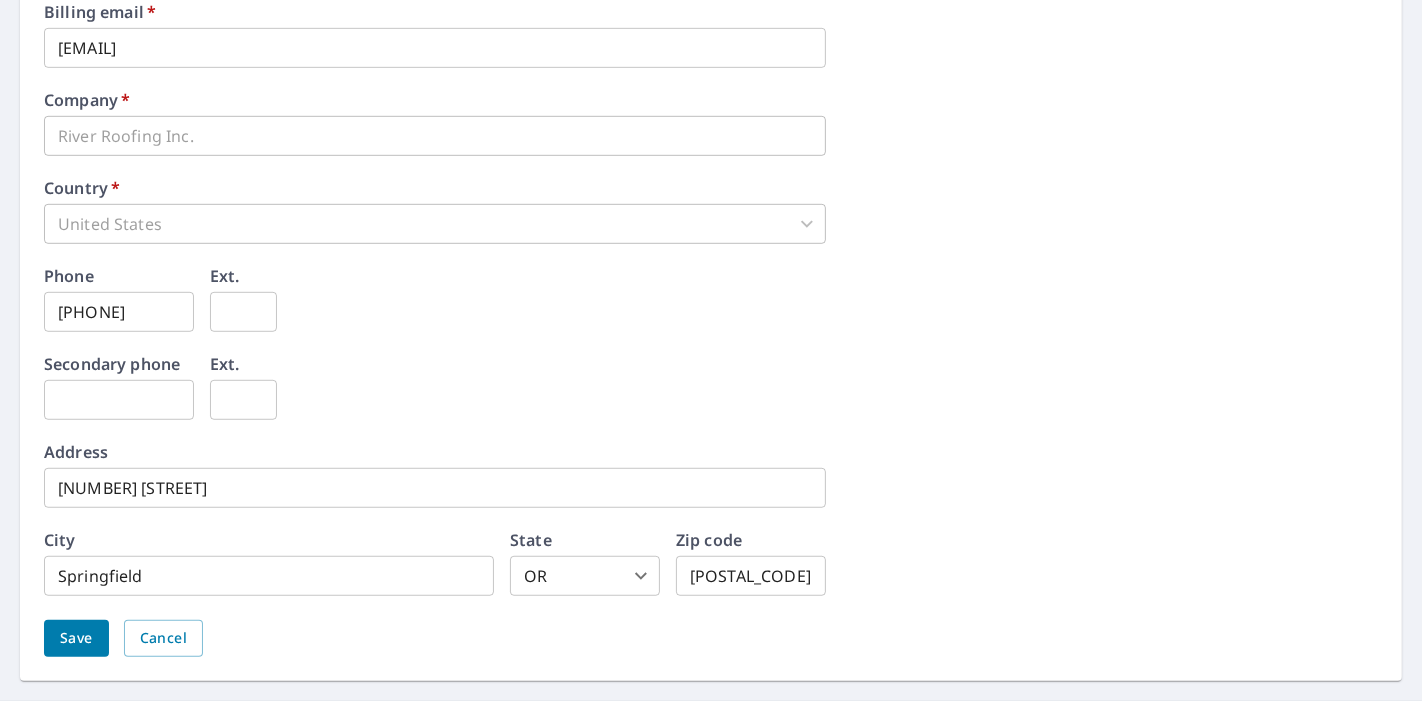 scroll, scrollTop: 1042, scrollLeft: 0, axis: vertical 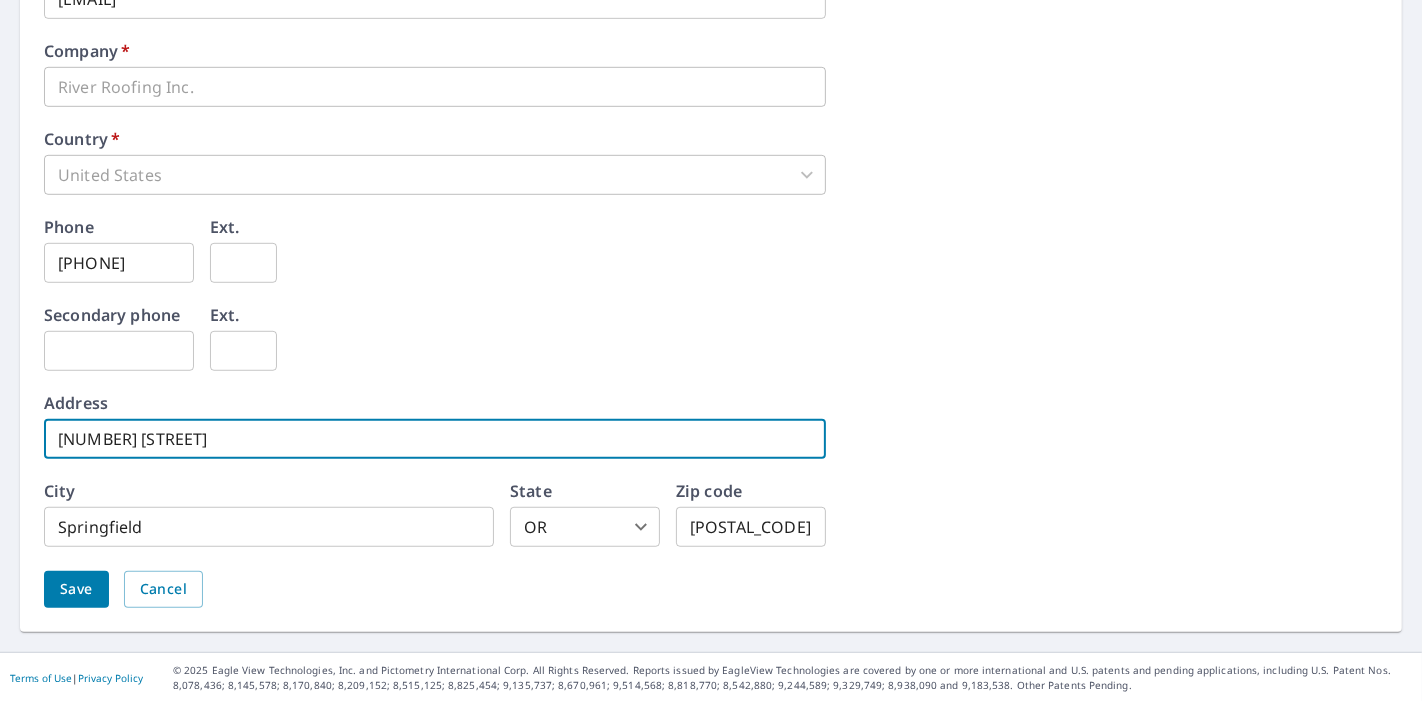 drag, startPoint x: 222, startPoint y: 438, endPoint x: 0, endPoint y: 432, distance: 222.08107 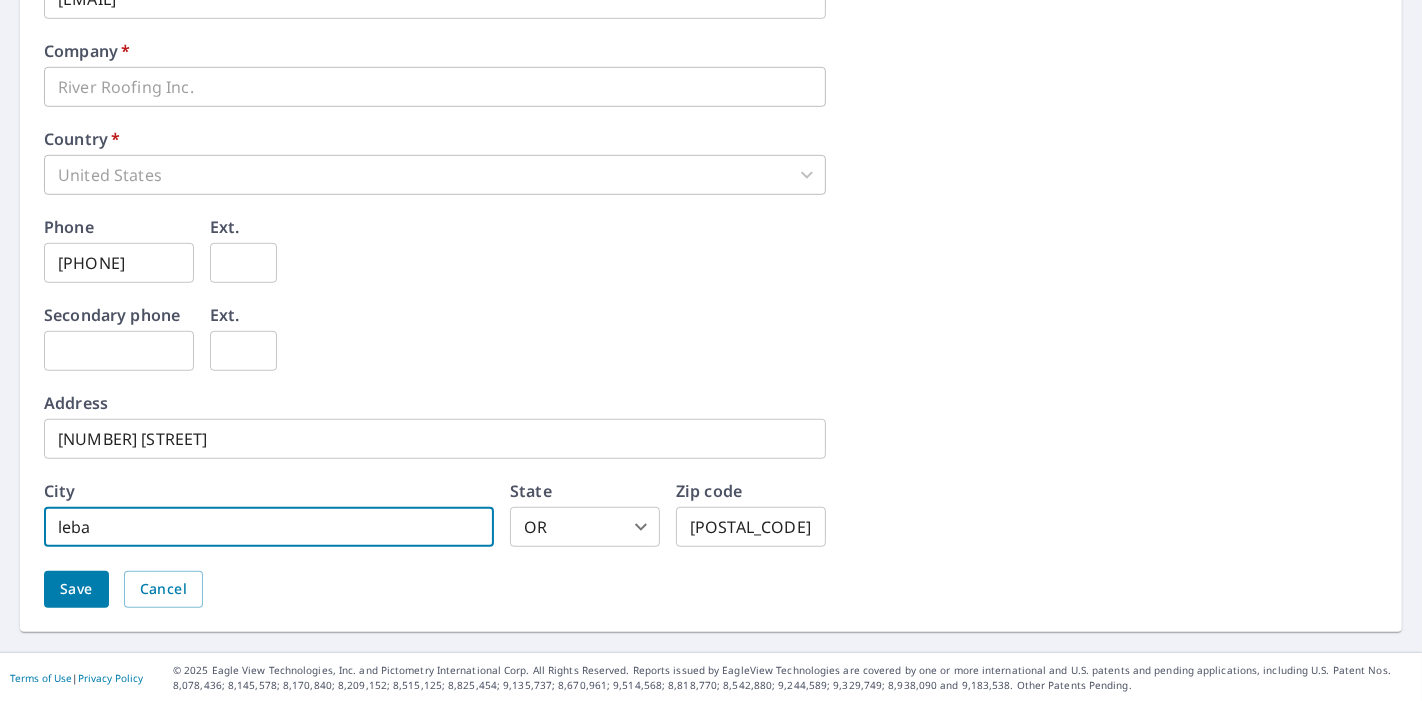 type on "leba" 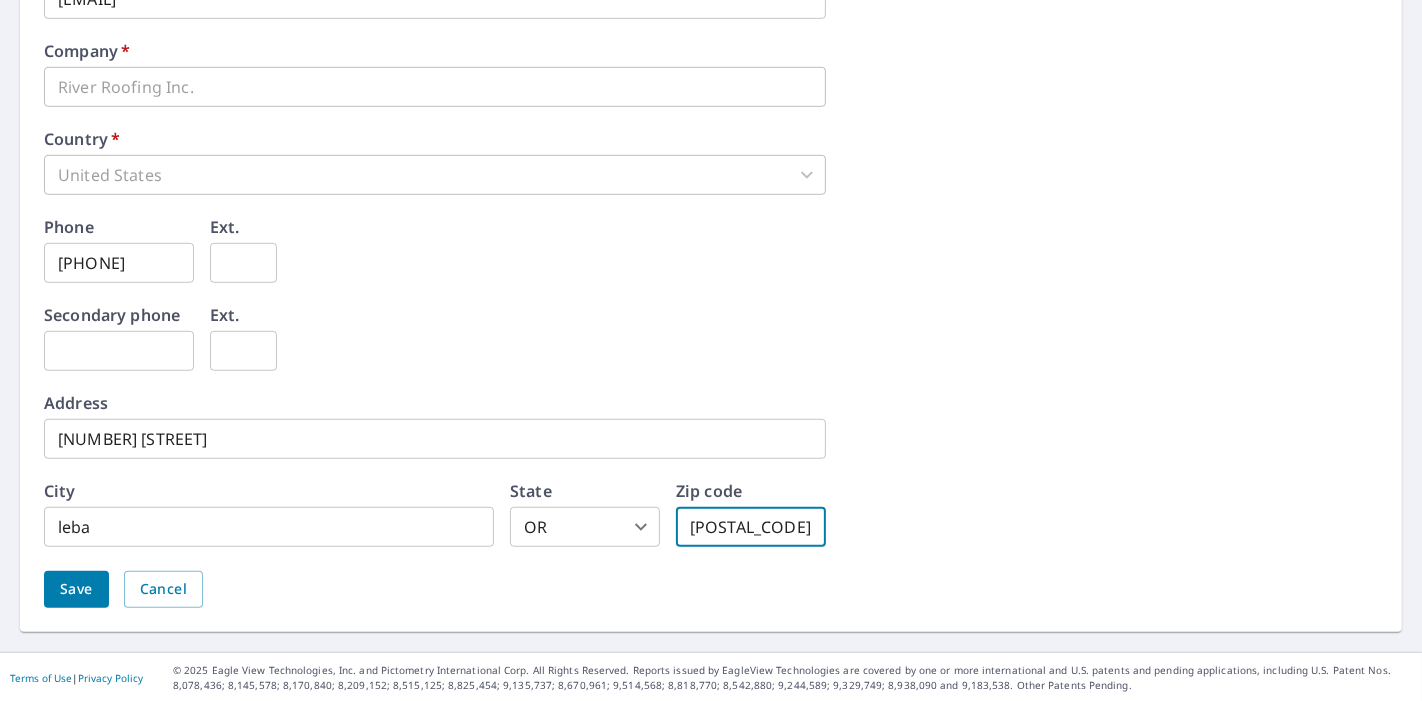 type on "[POSTAL_CODE]" 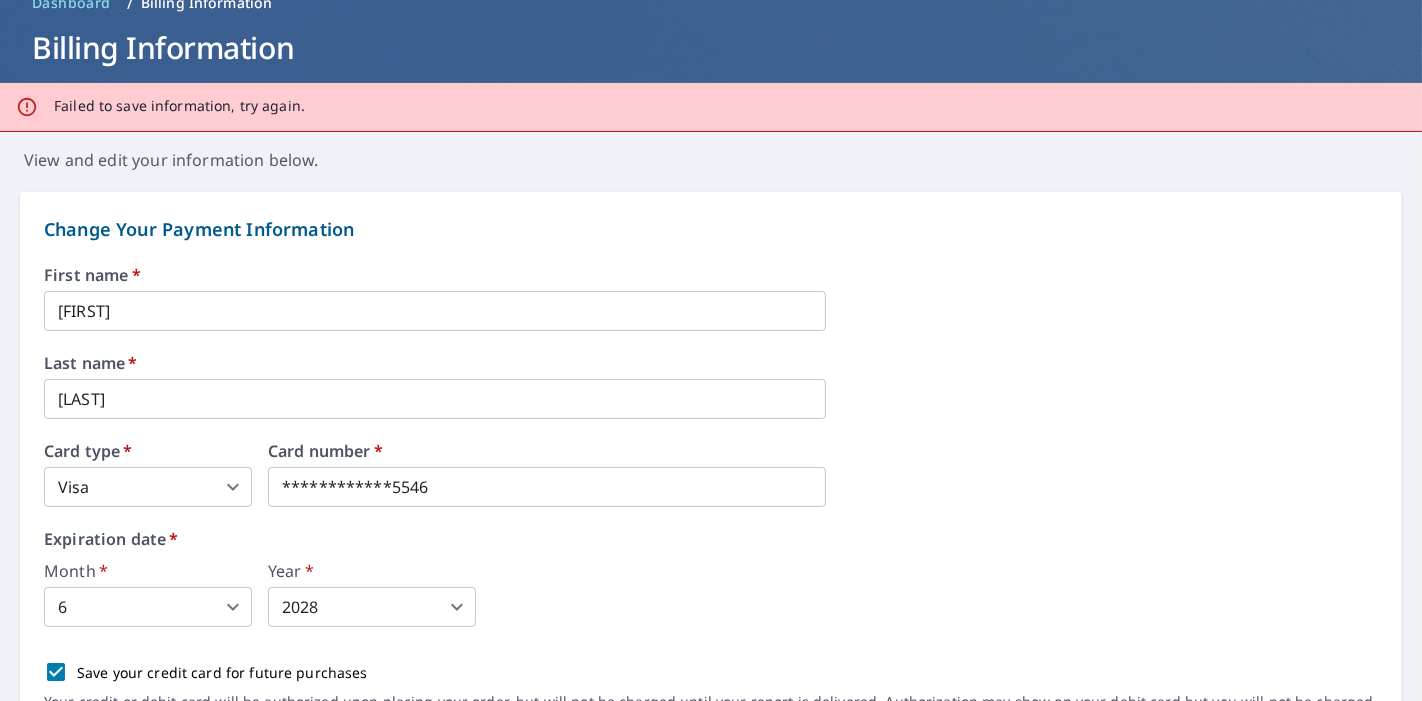 scroll, scrollTop: 222, scrollLeft: 0, axis: vertical 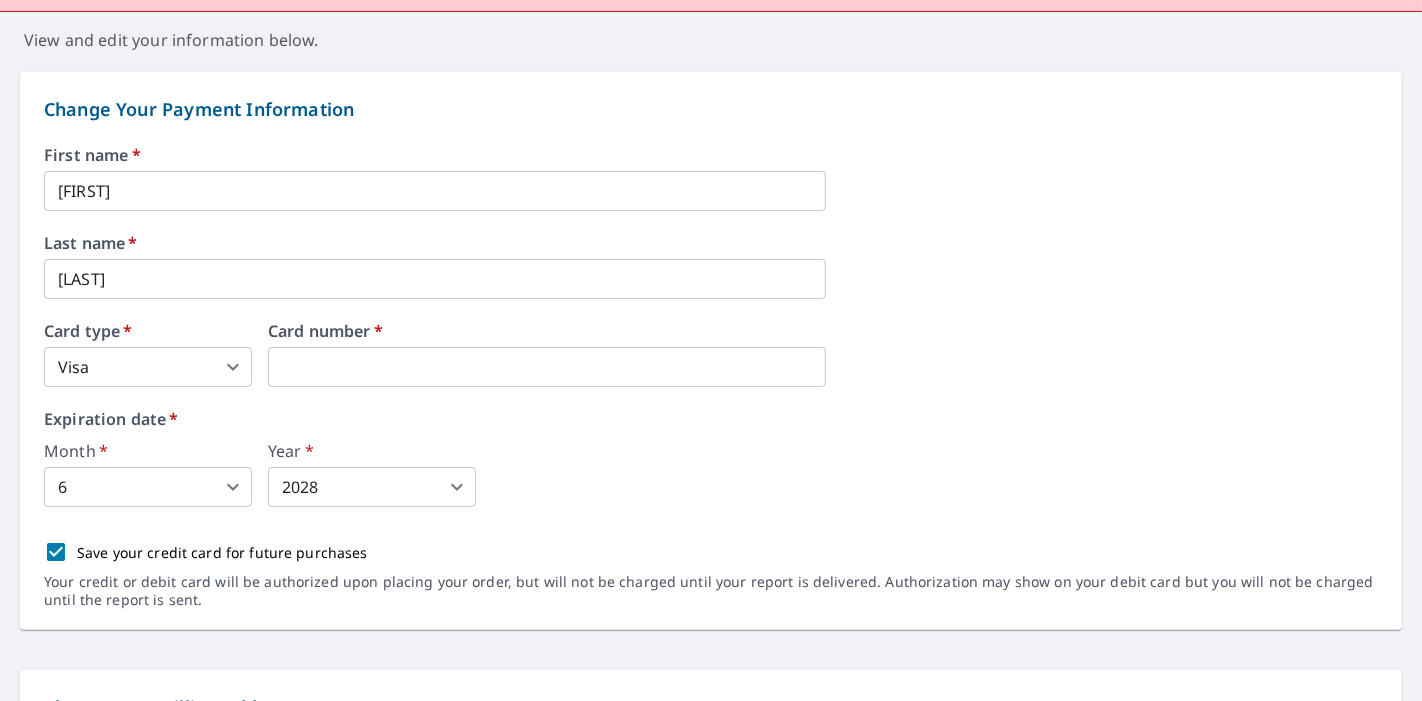 drag, startPoint x: 446, startPoint y: 366, endPoint x: 133, endPoint y: 378, distance: 313.22995 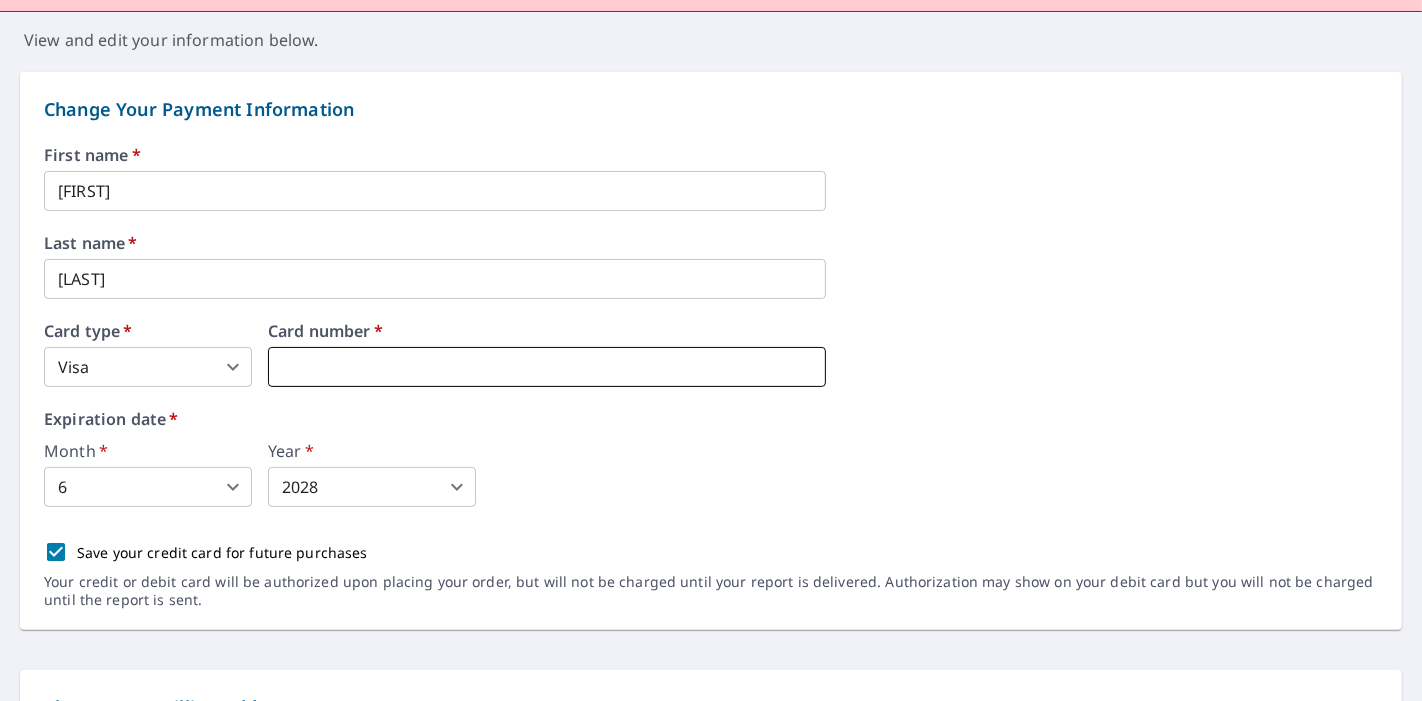 click at bounding box center [547, 367] 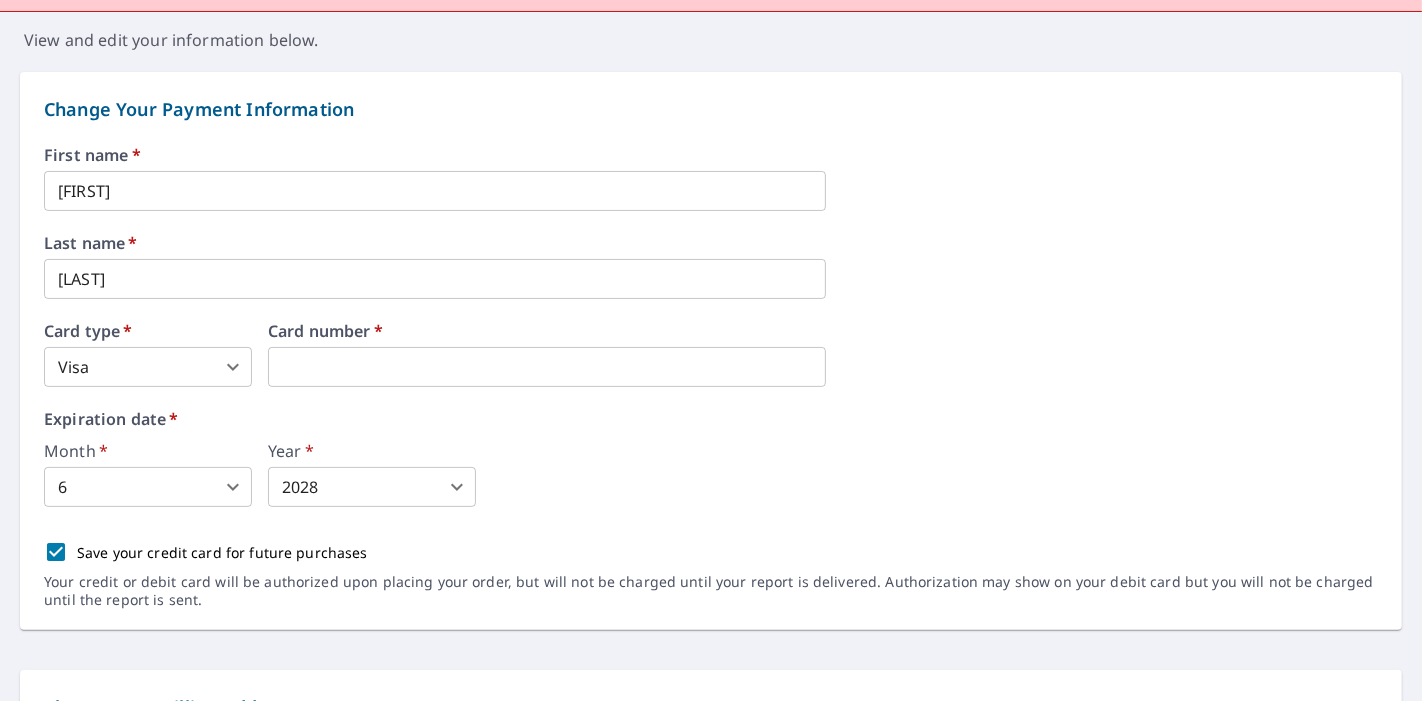 click on "Month   * 6 6 ​ Year   * 2028 2028 ​" at bounding box center [711, 475] 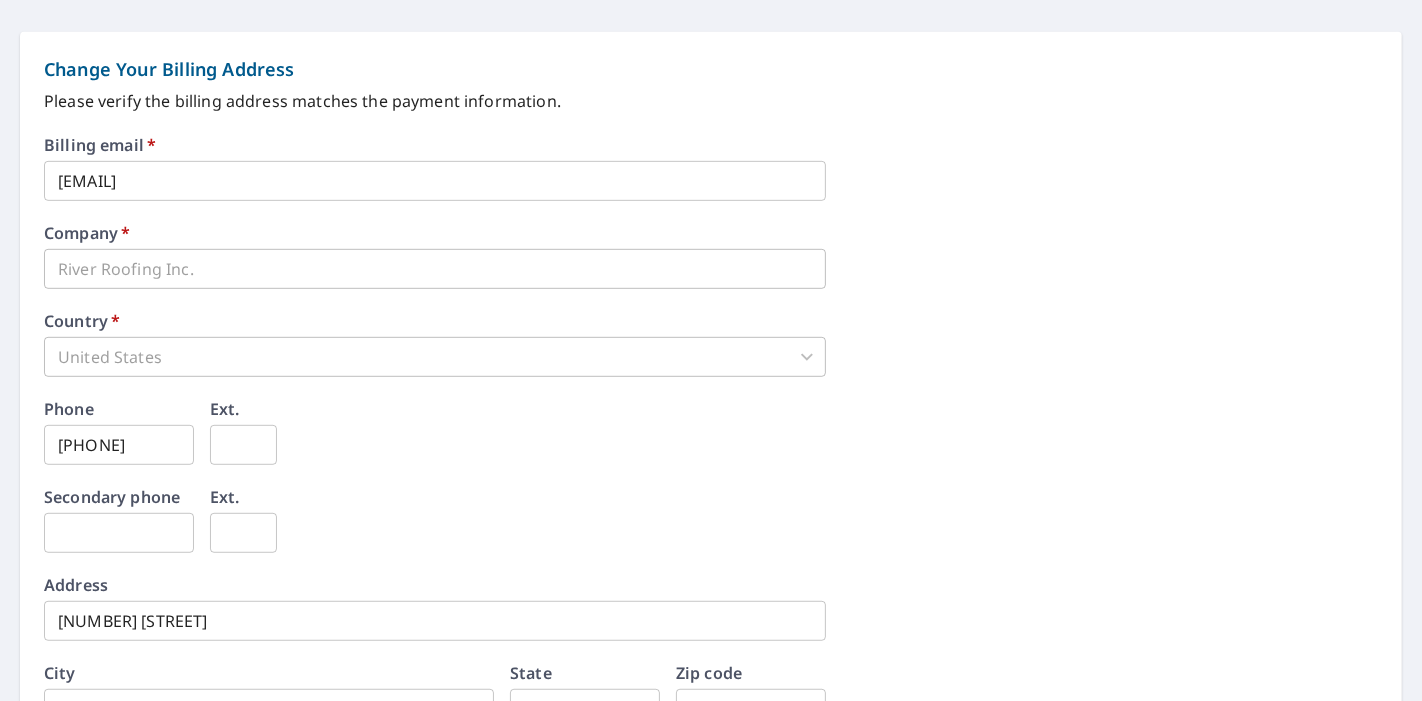 scroll, scrollTop: 1042, scrollLeft: 0, axis: vertical 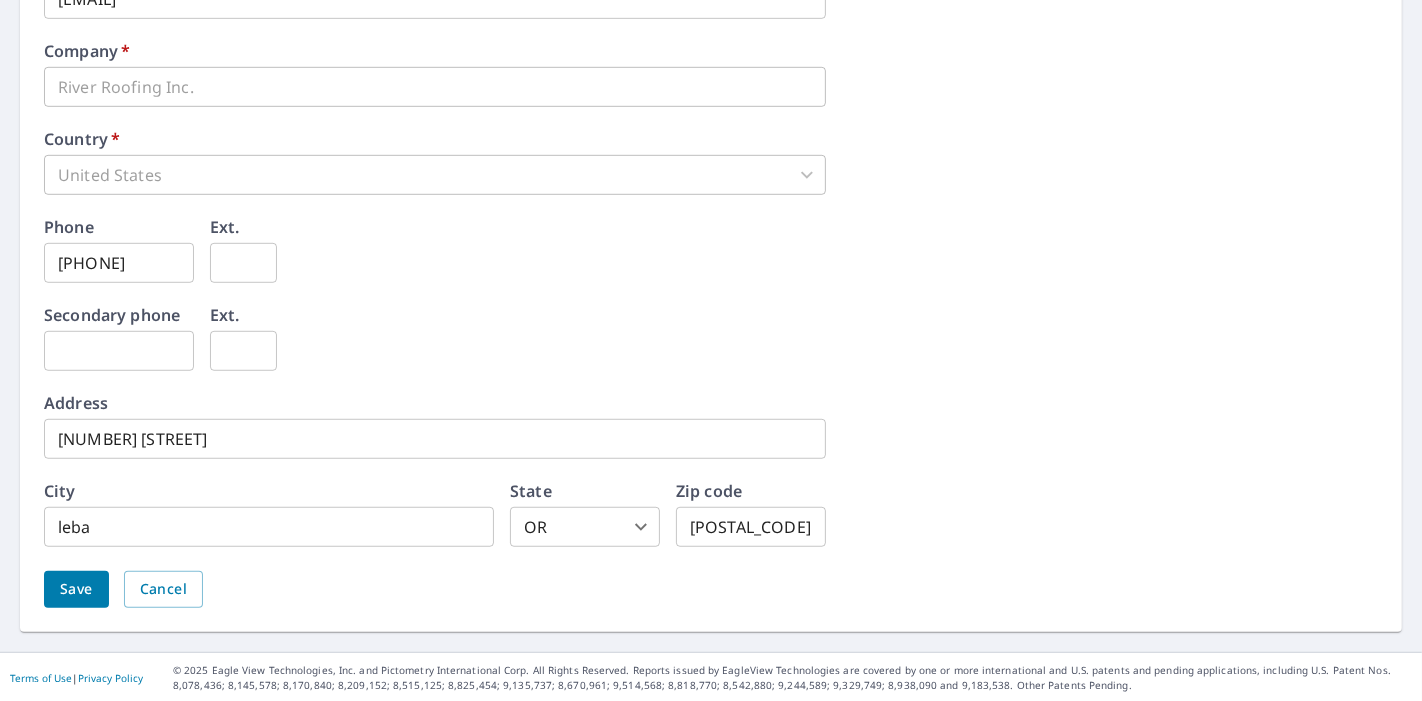click on "Save" at bounding box center (76, 589) 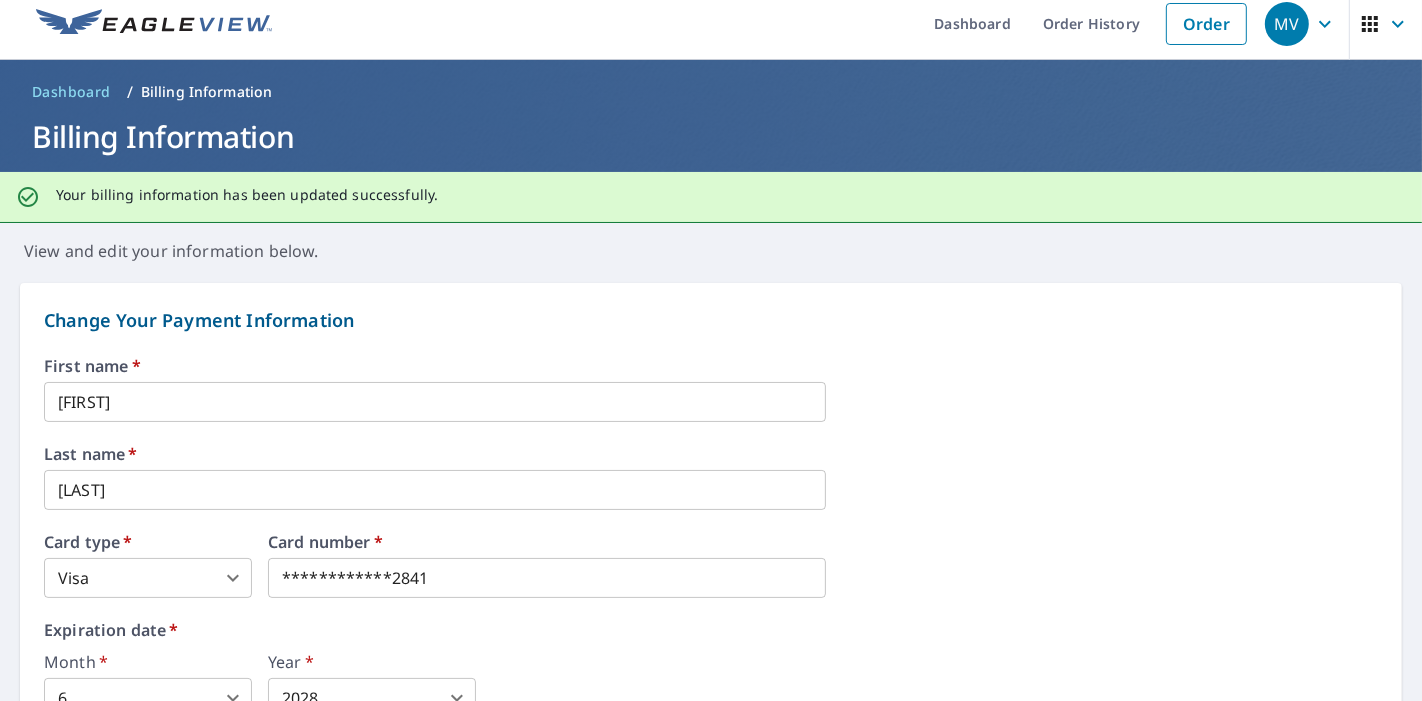 scroll, scrollTop: 0, scrollLeft: 0, axis: both 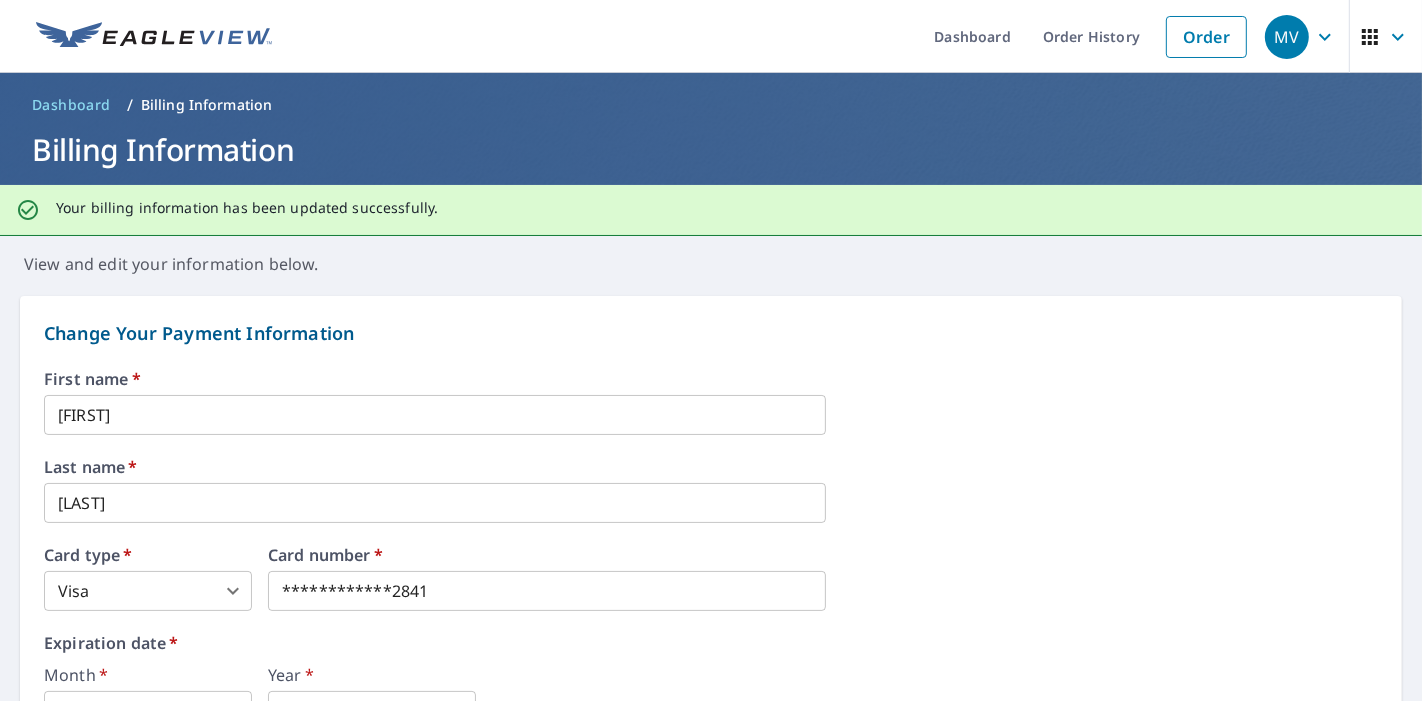 click 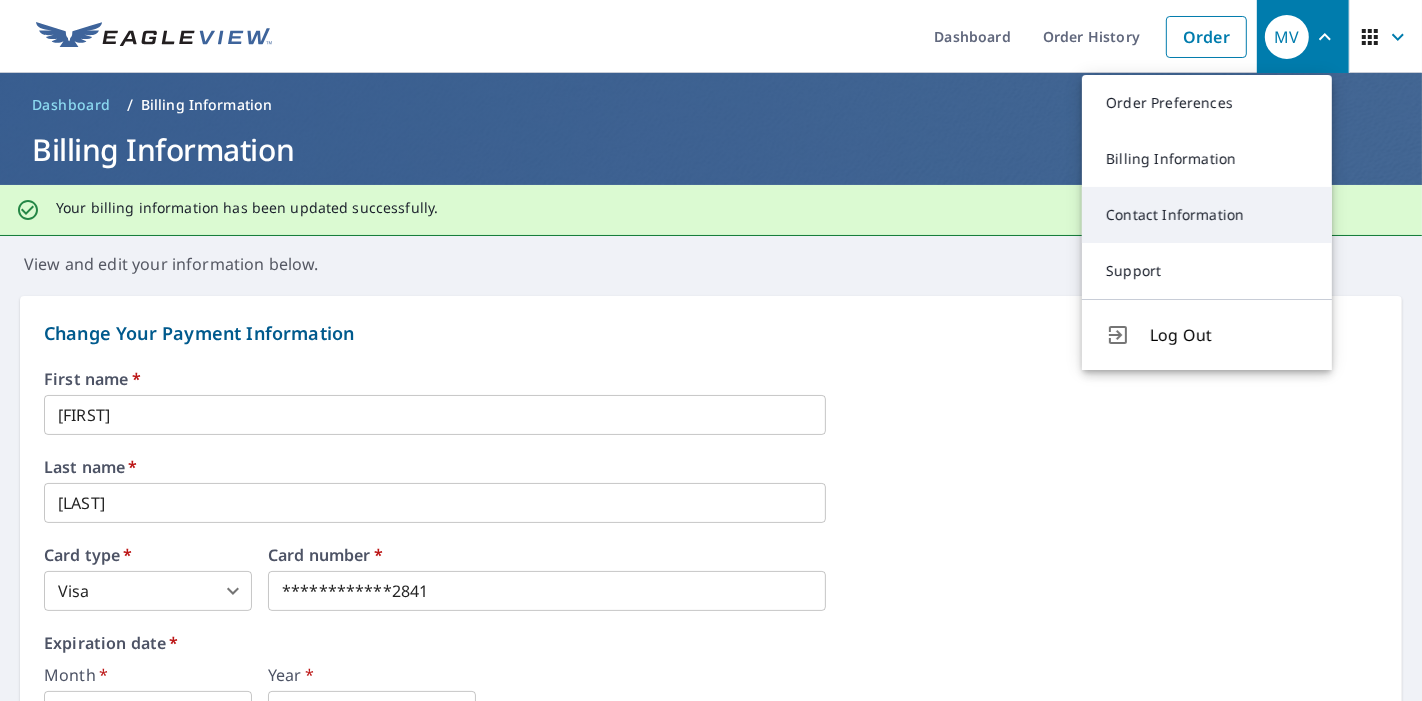 click on "Contact Information" at bounding box center (1207, 215) 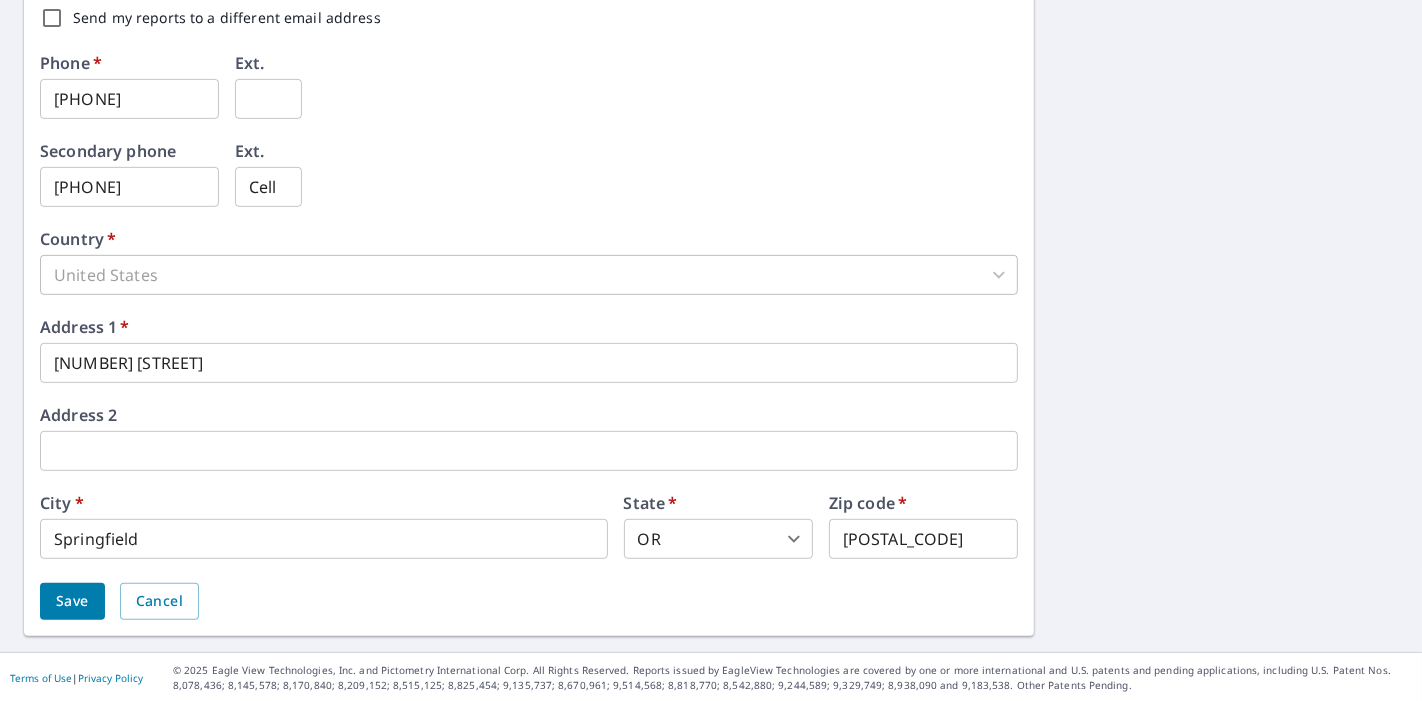 scroll, scrollTop: 0, scrollLeft: 0, axis: both 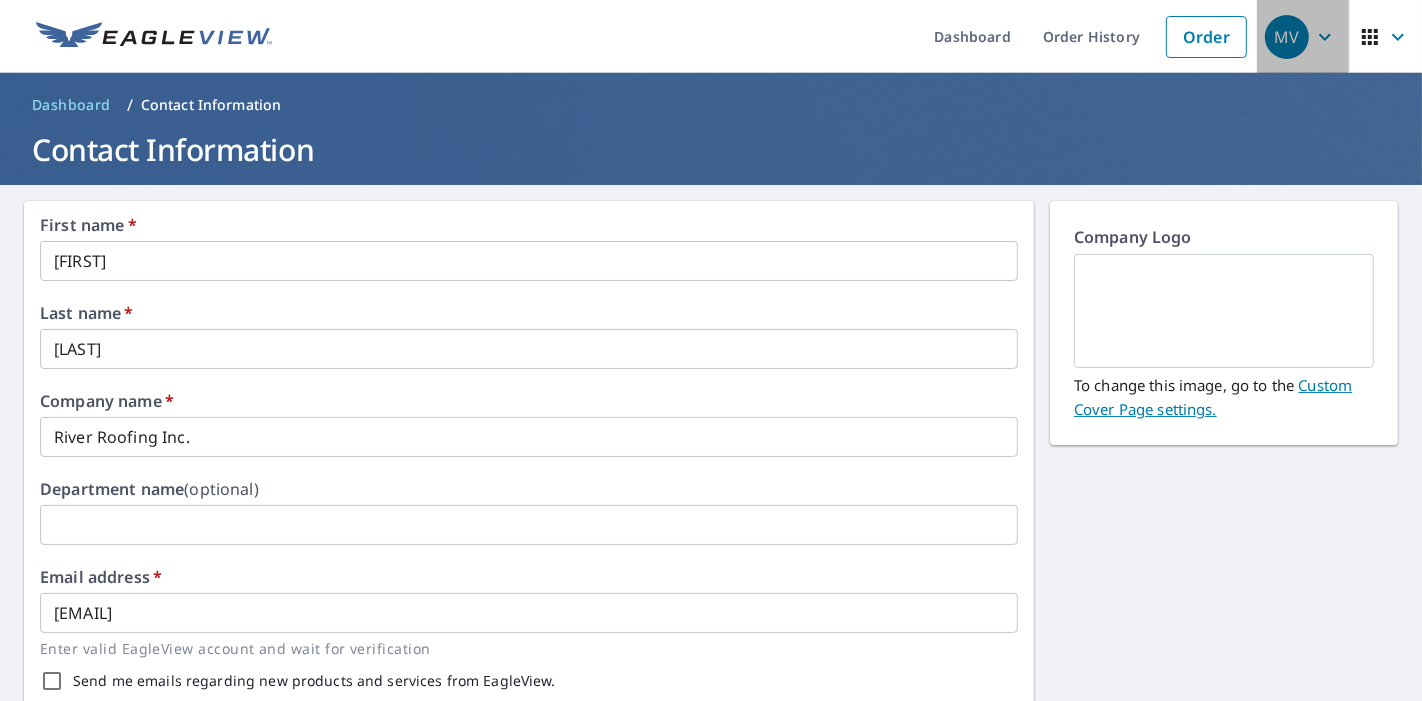 click on "MV" at bounding box center (1287, 37) 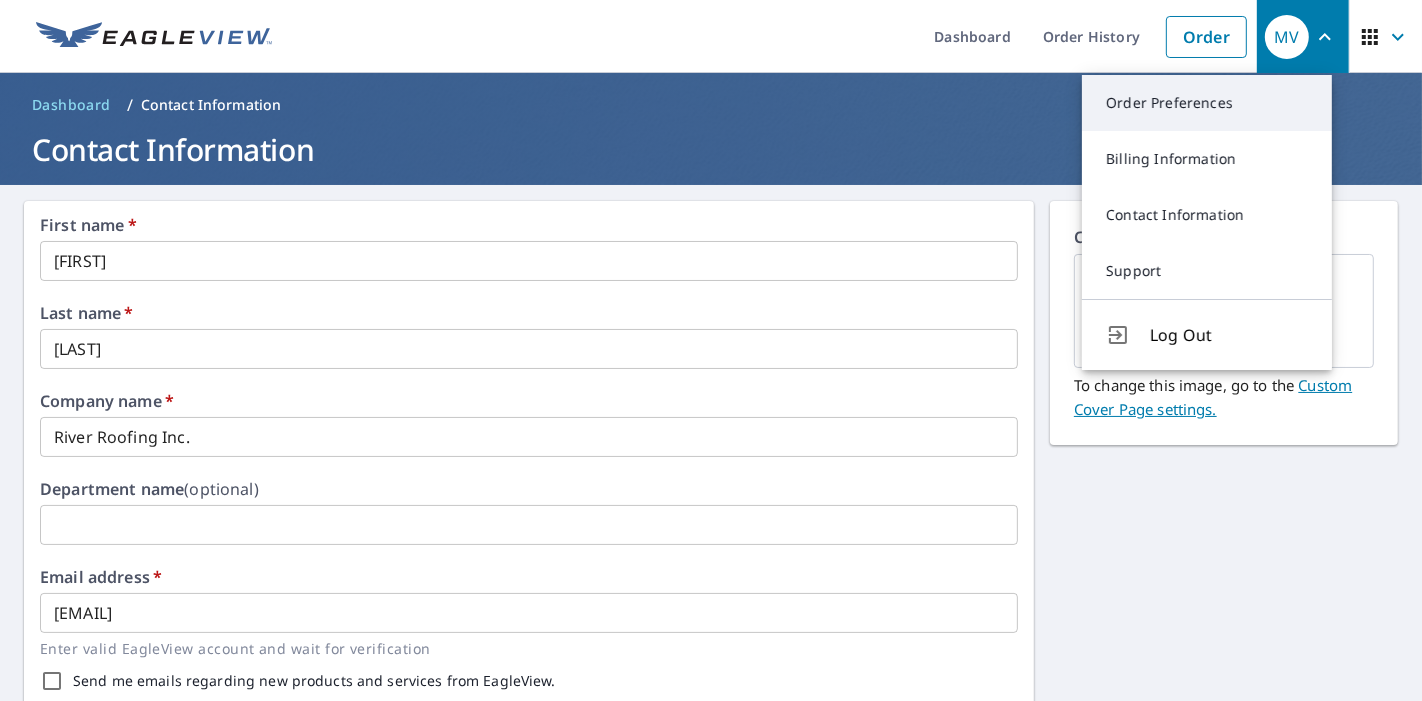 click on "Order Preferences" at bounding box center (1207, 103) 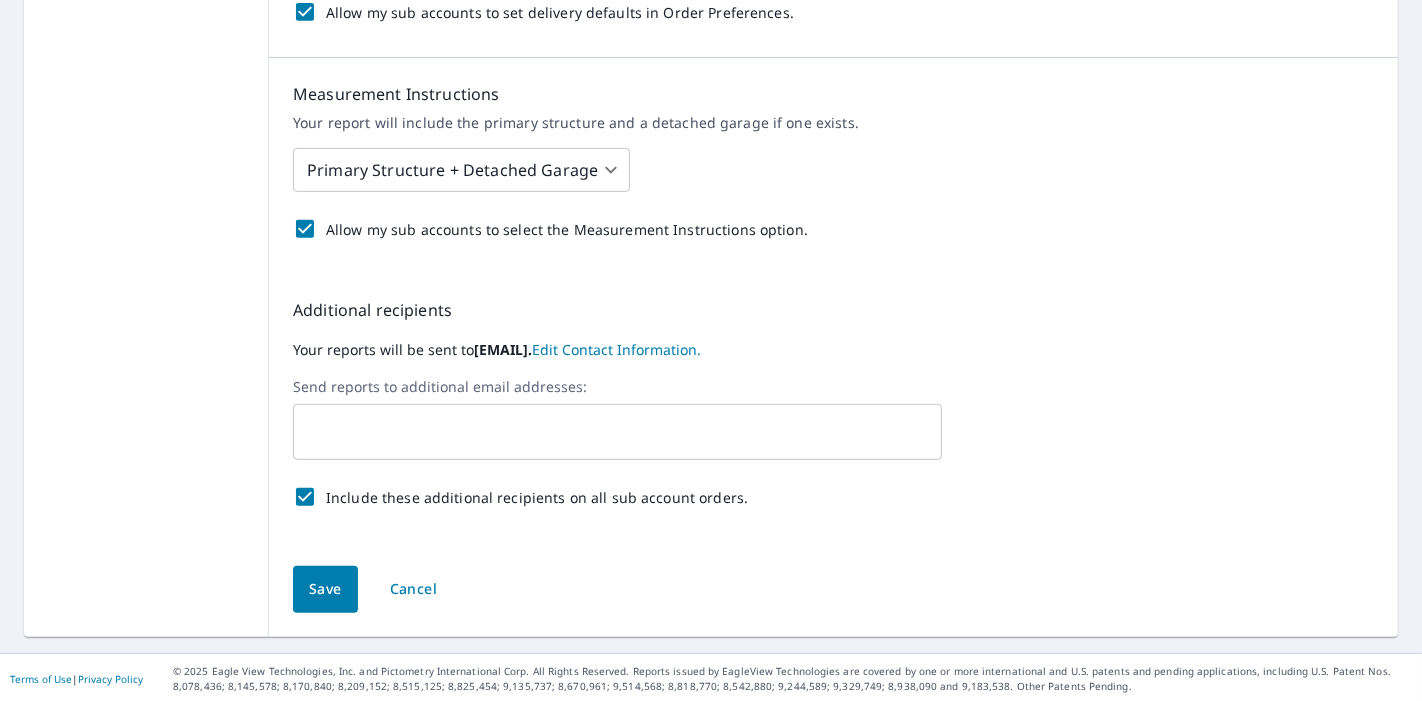 scroll, scrollTop: 0, scrollLeft: 0, axis: both 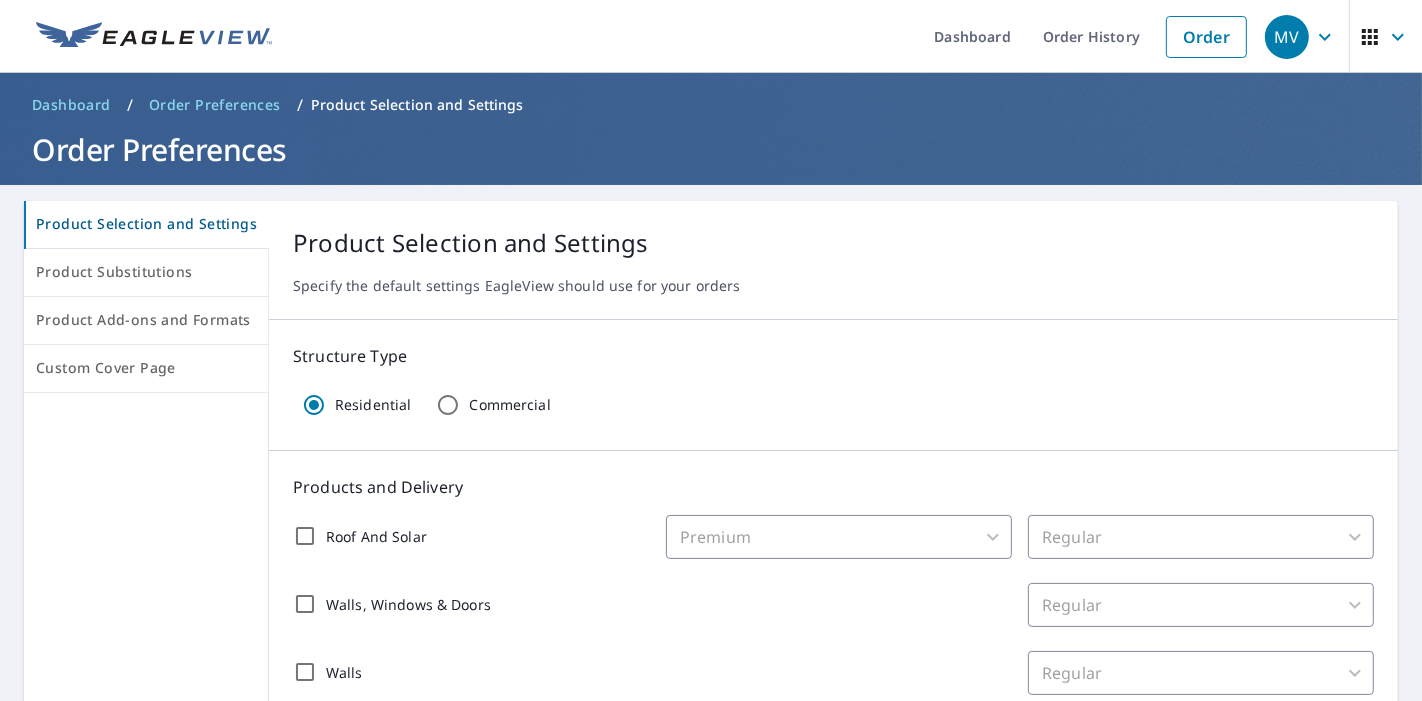 click on "Dashboard" at bounding box center (71, 105) 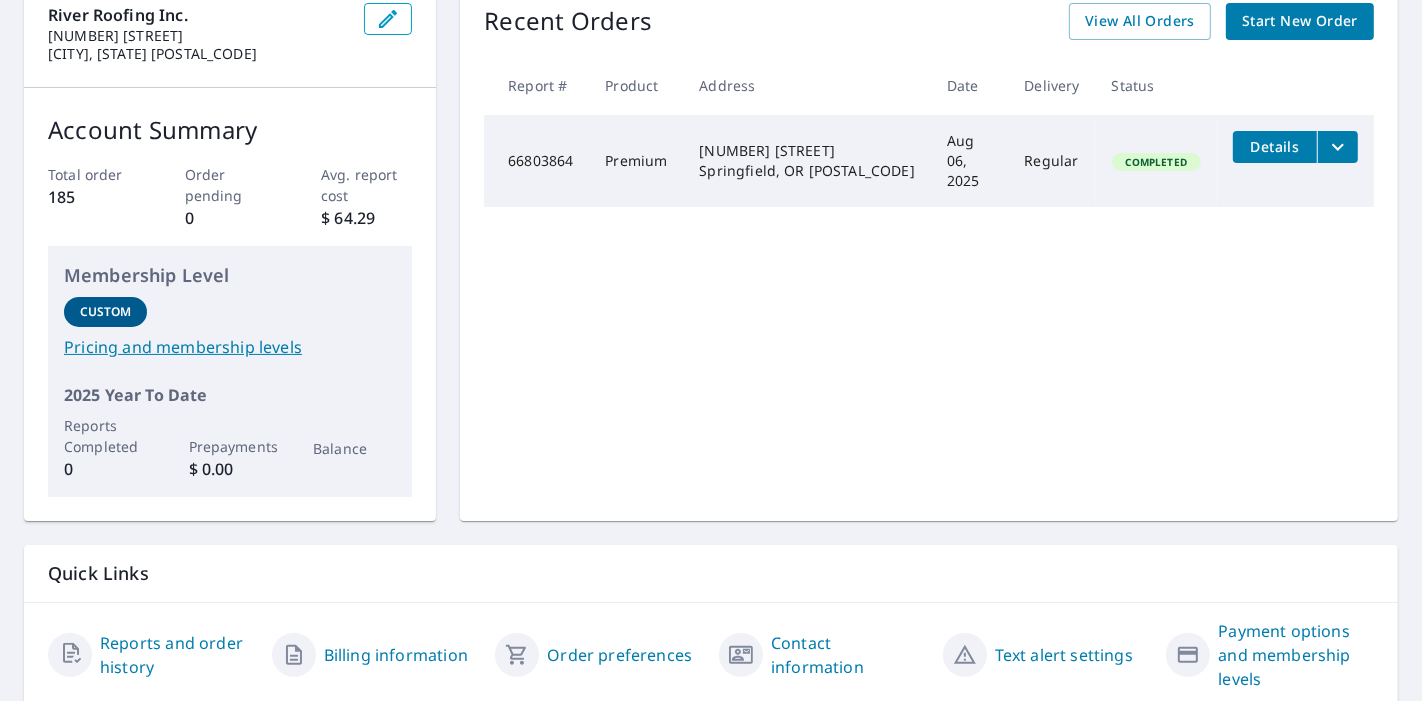 scroll, scrollTop: 293, scrollLeft: 0, axis: vertical 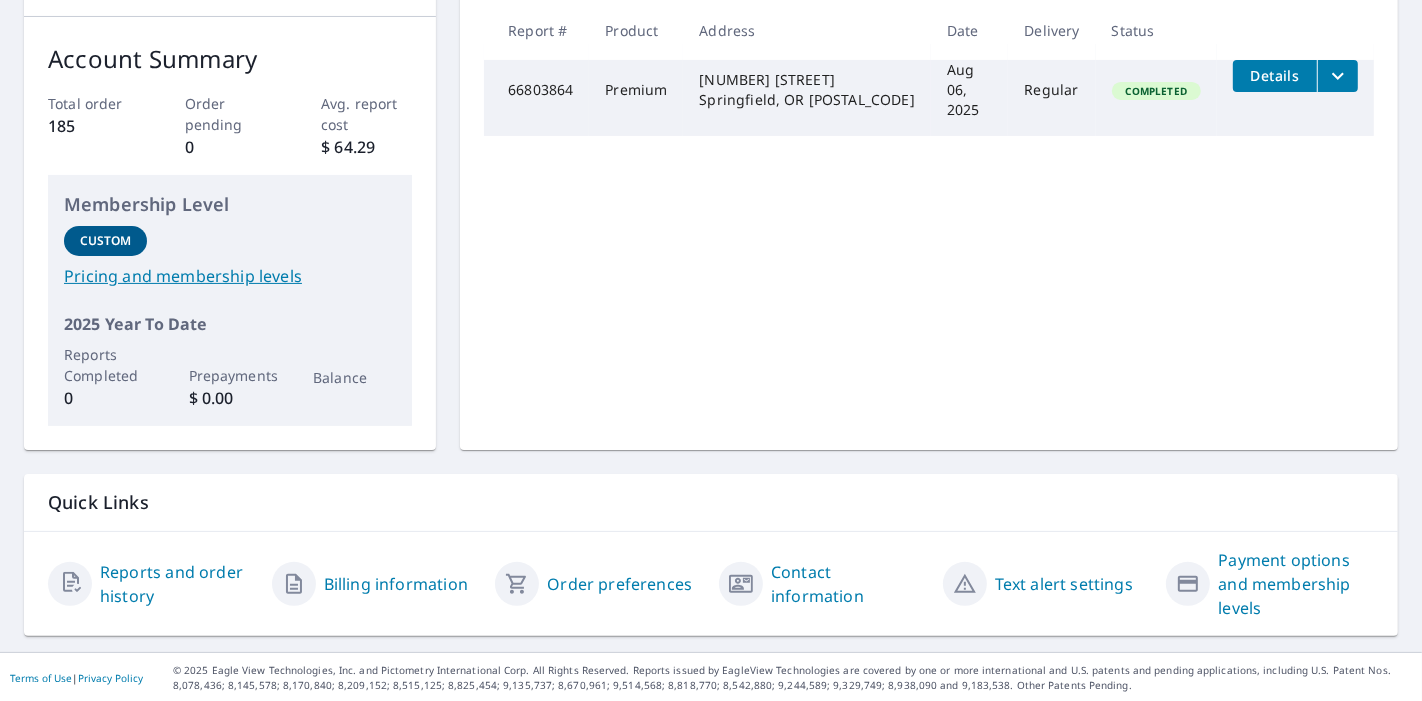 click on "Reports and order history" at bounding box center [178, 584] 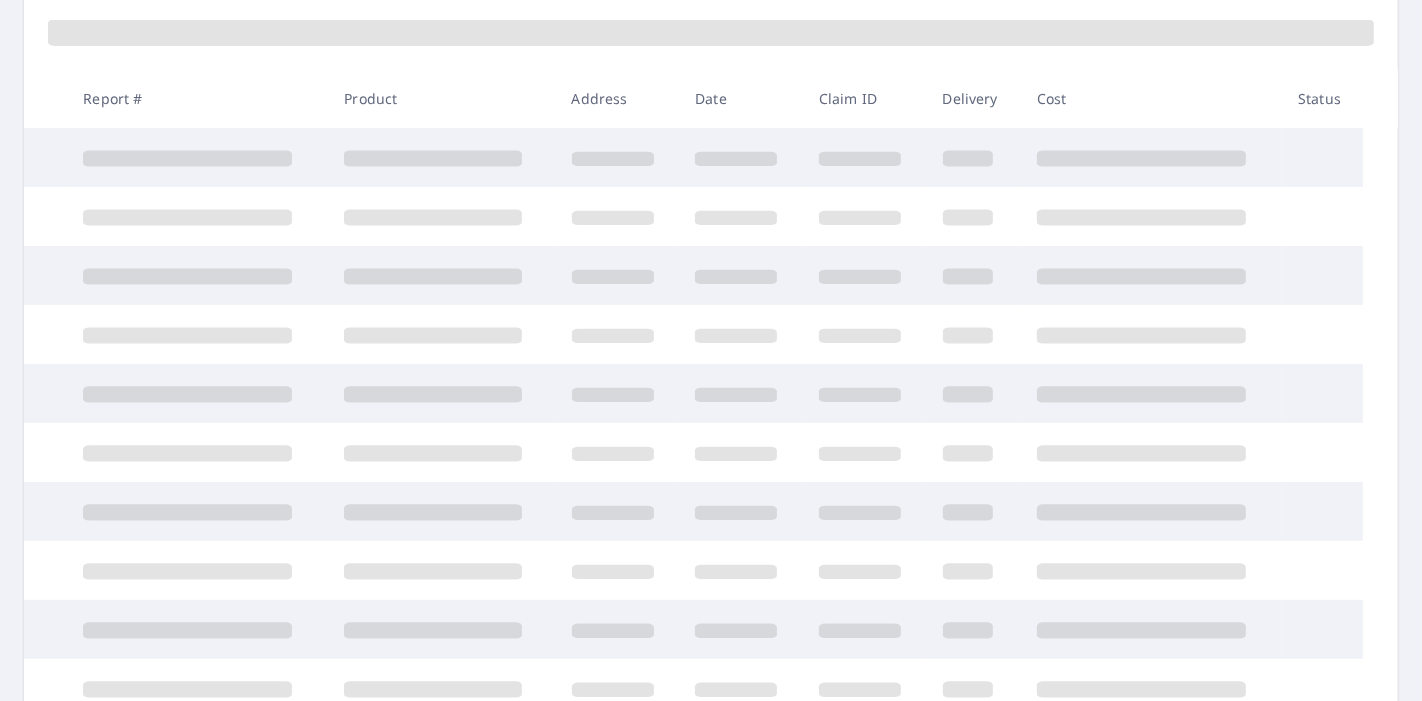 scroll, scrollTop: 0, scrollLeft: 0, axis: both 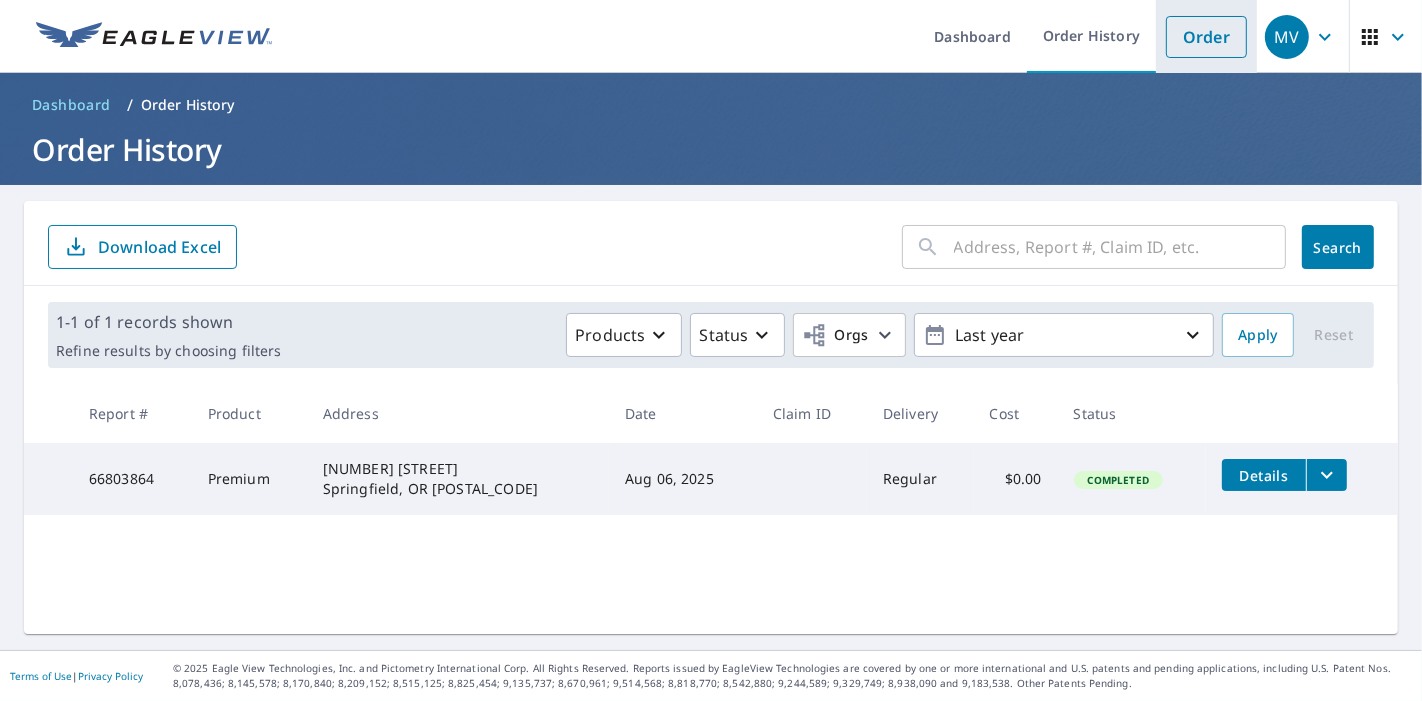 click on "Order" at bounding box center (1206, 37) 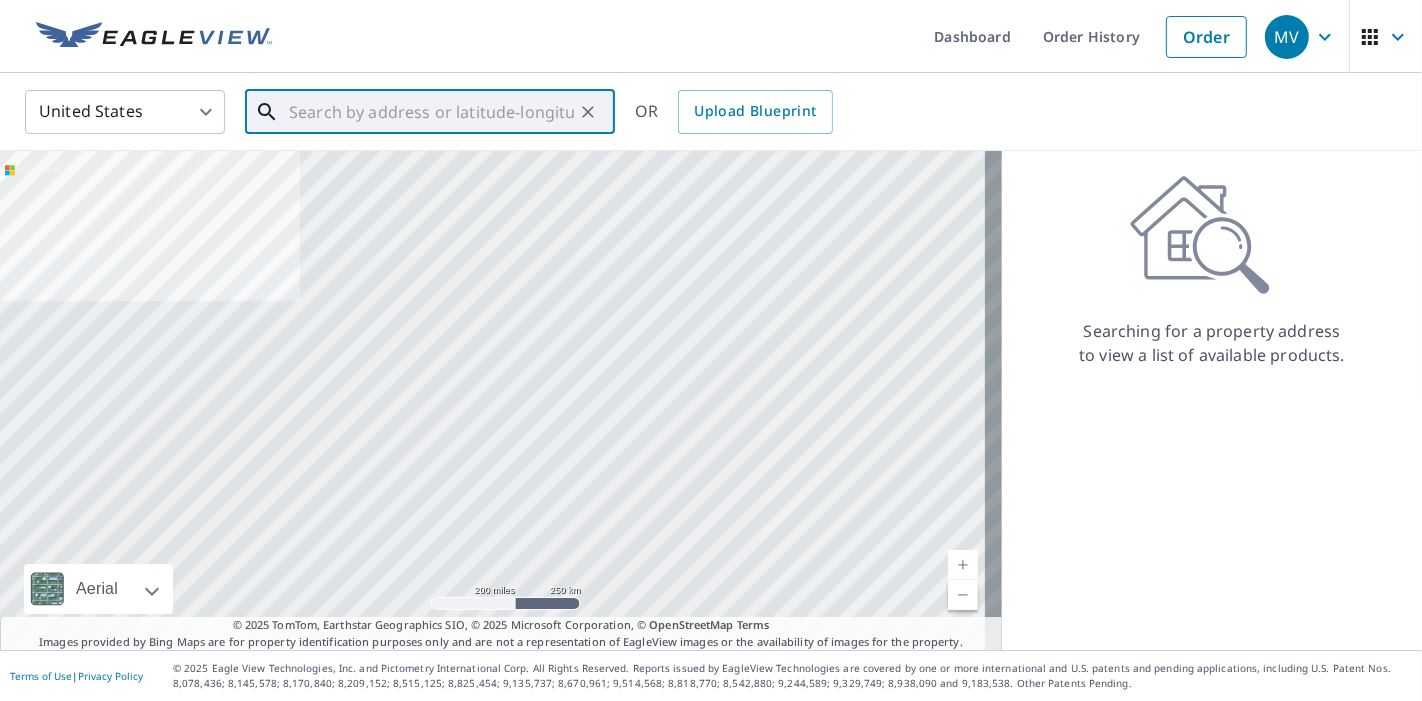 drag, startPoint x: 438, startPoint y: 104, endPoint x: 427, endPoint y: 104, distance: 11 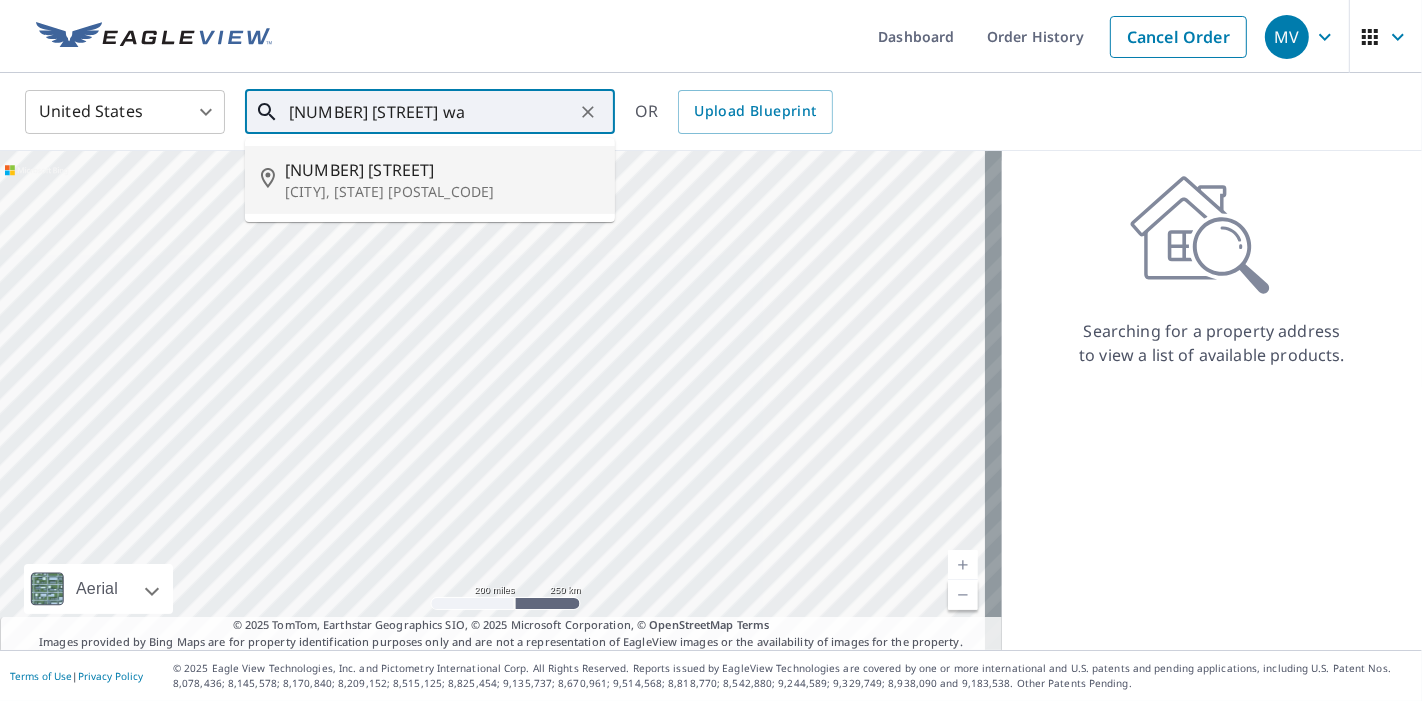 click on "[NUMBER] [STREET]" at bounding box center (442, 170) 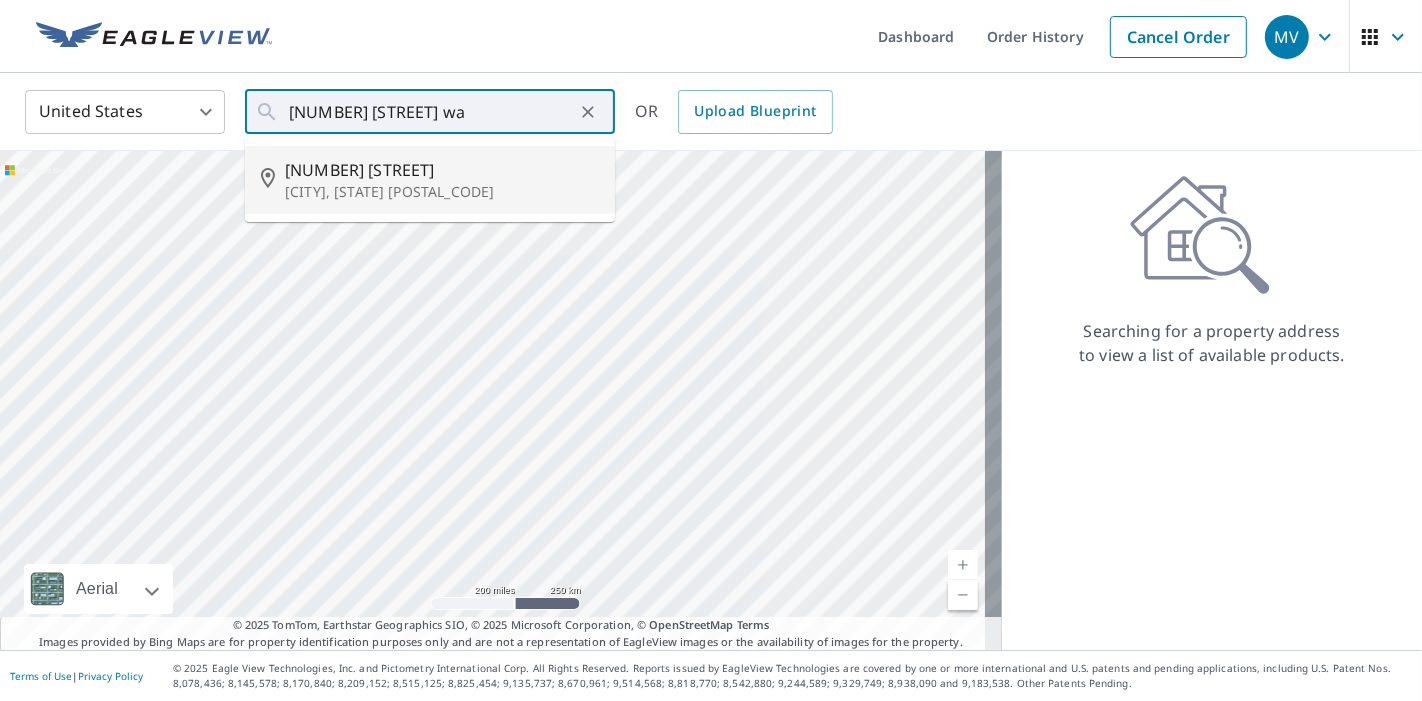 type on "[NUMBER] [STREET] Springfield, OR [POSTAL_CODE]" 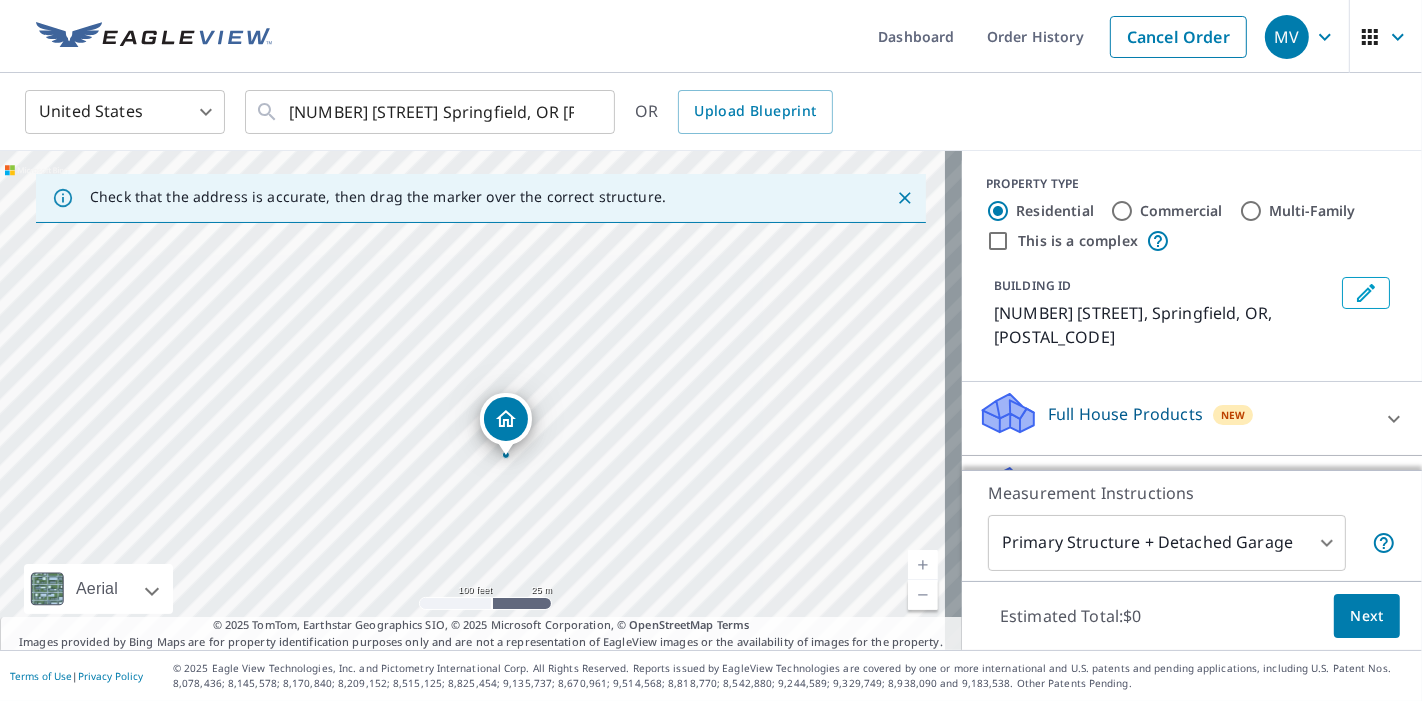 click on "[NUMBER] [STREET] Springfield, OR [POSTAL_CODE]" at bounding box center [481, 400] 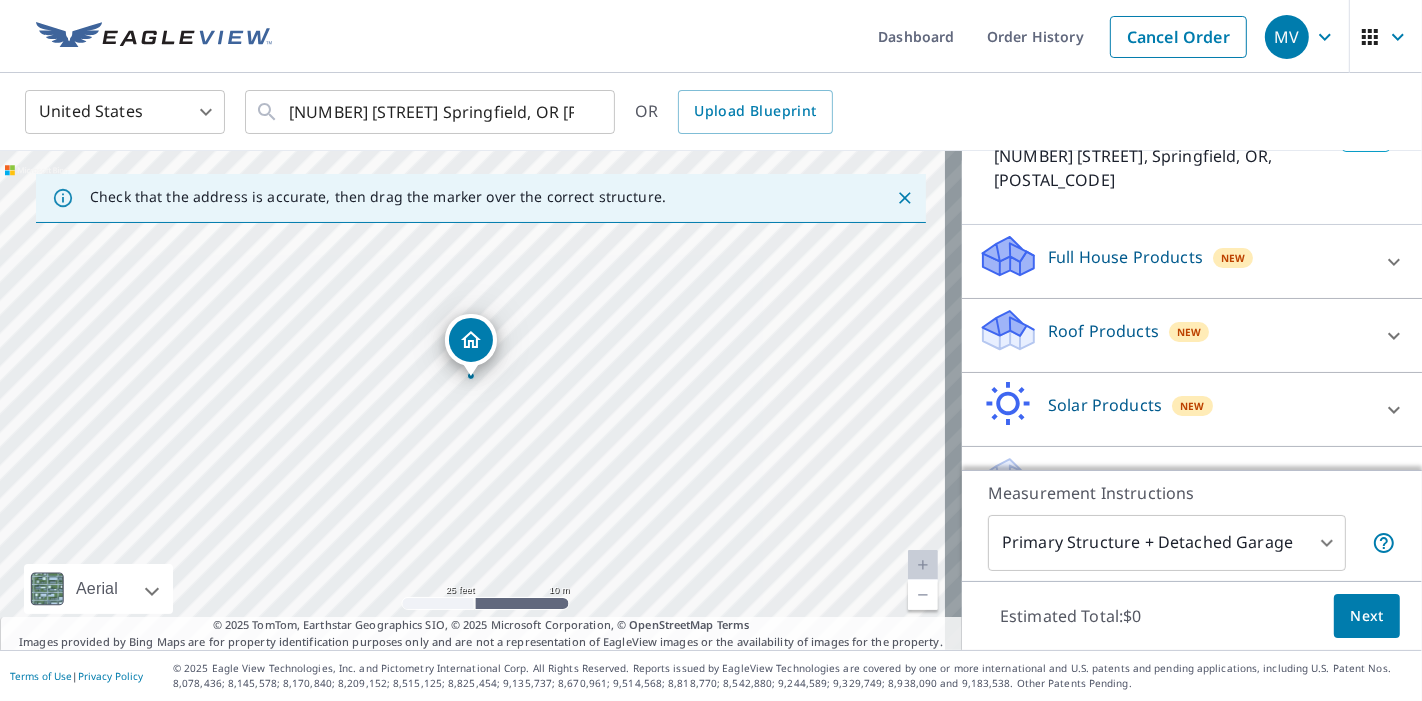 scroll, scrollTop: 181, scrollLeft: 0, axis: vertical 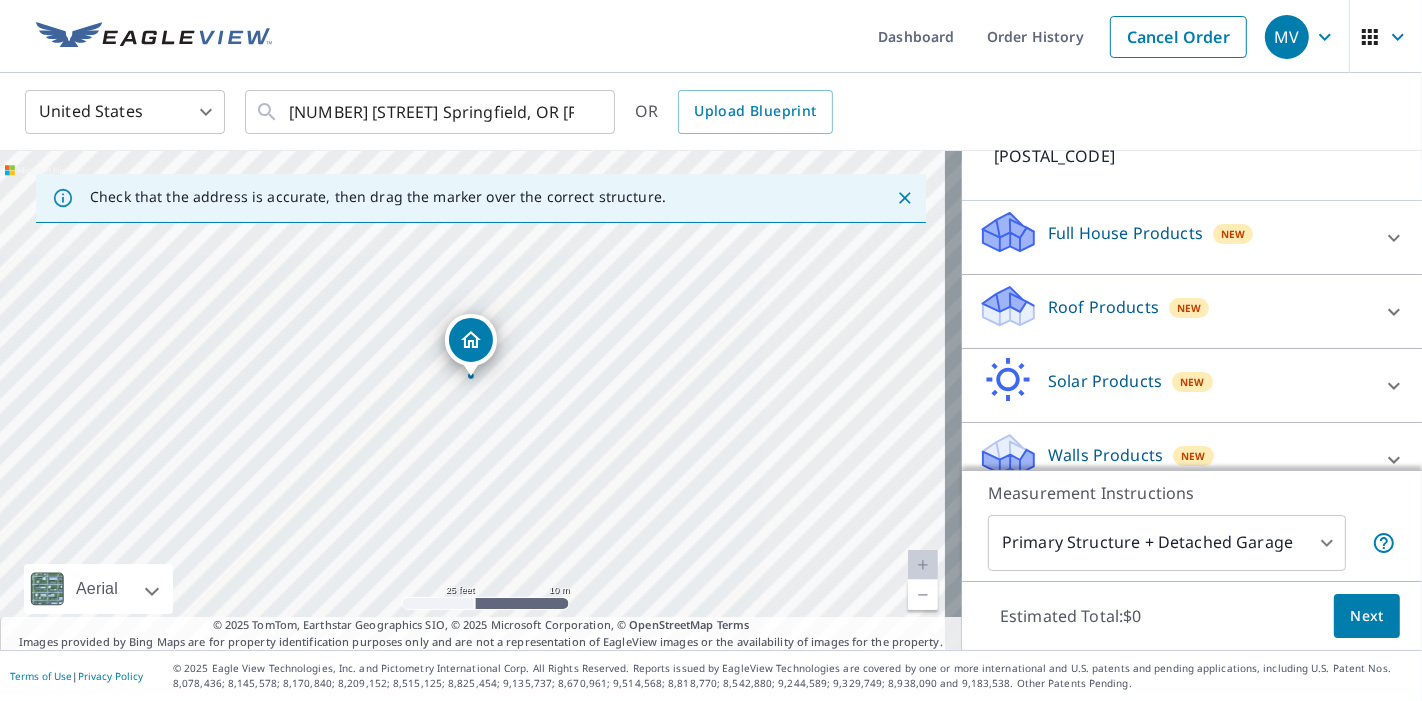 click on "Roof Products New" at bounding box center [1174, 311] 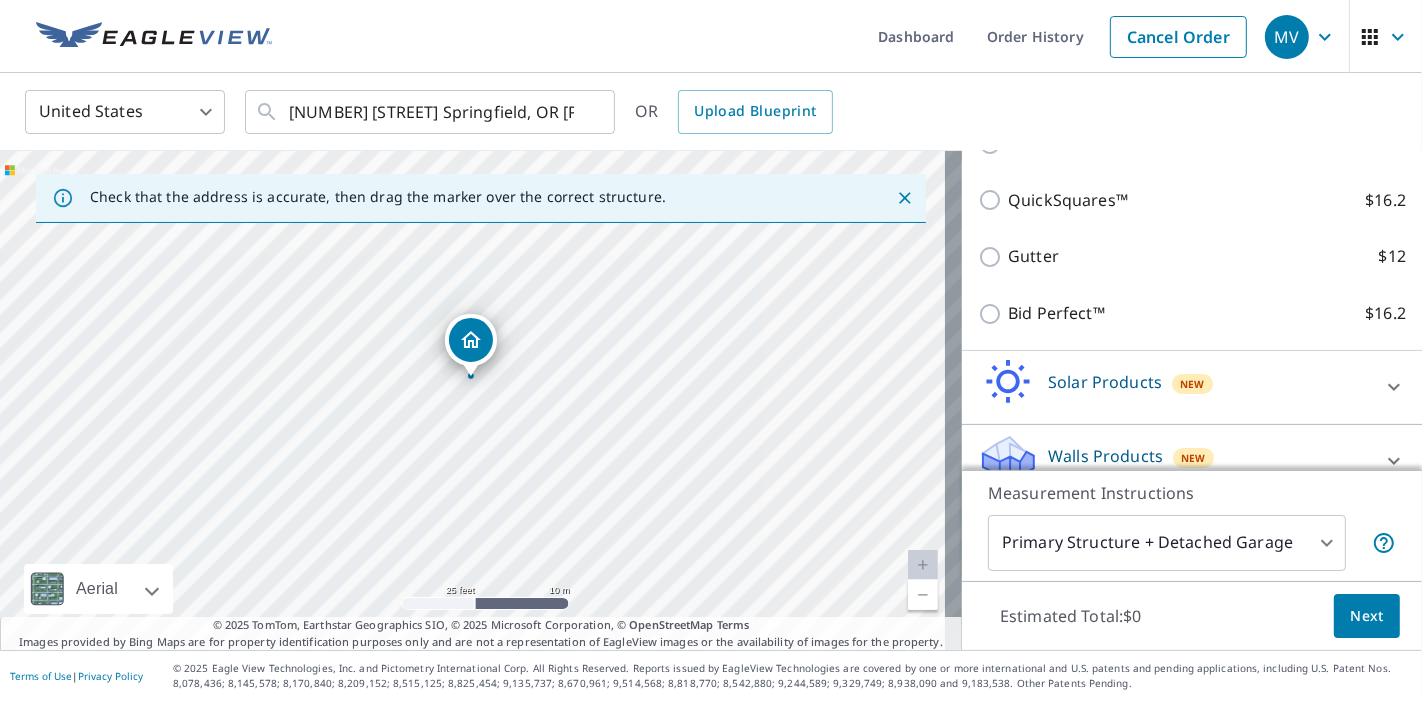 scroll, scrollTop: 408, scrollLeft: 0, axis: vertical 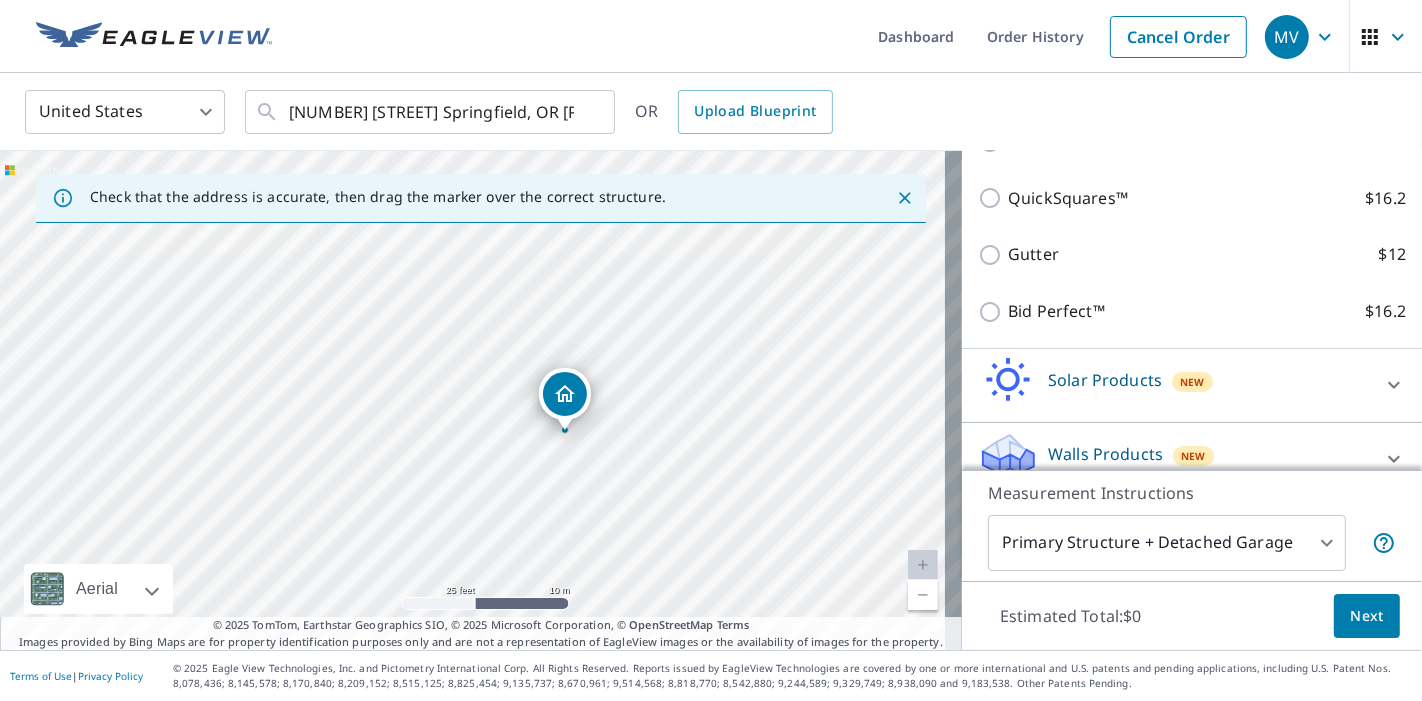 drag, startPoint x: 642, startPoint y: 304, endPoint x: 740, endPoint y: 362, distance: 113.87713 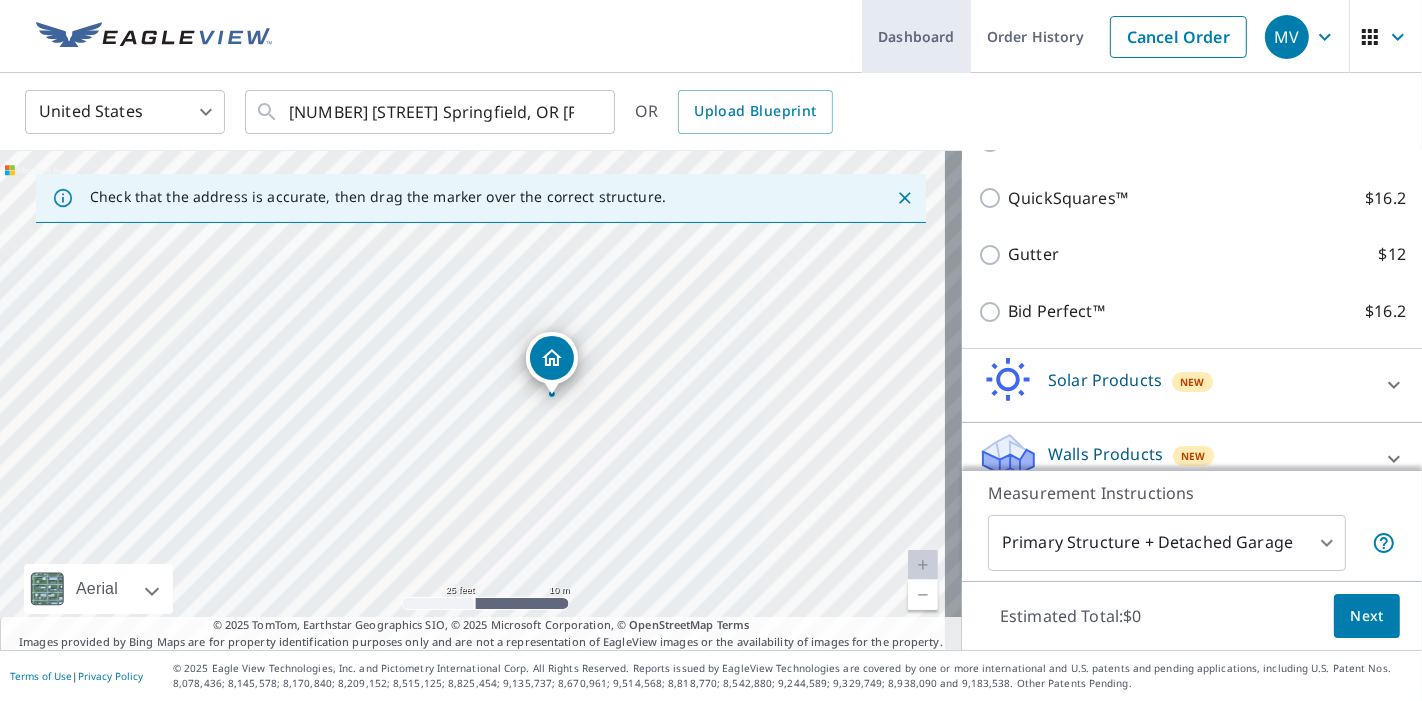 click on "Dashboard" at bounding box center [916, 36] 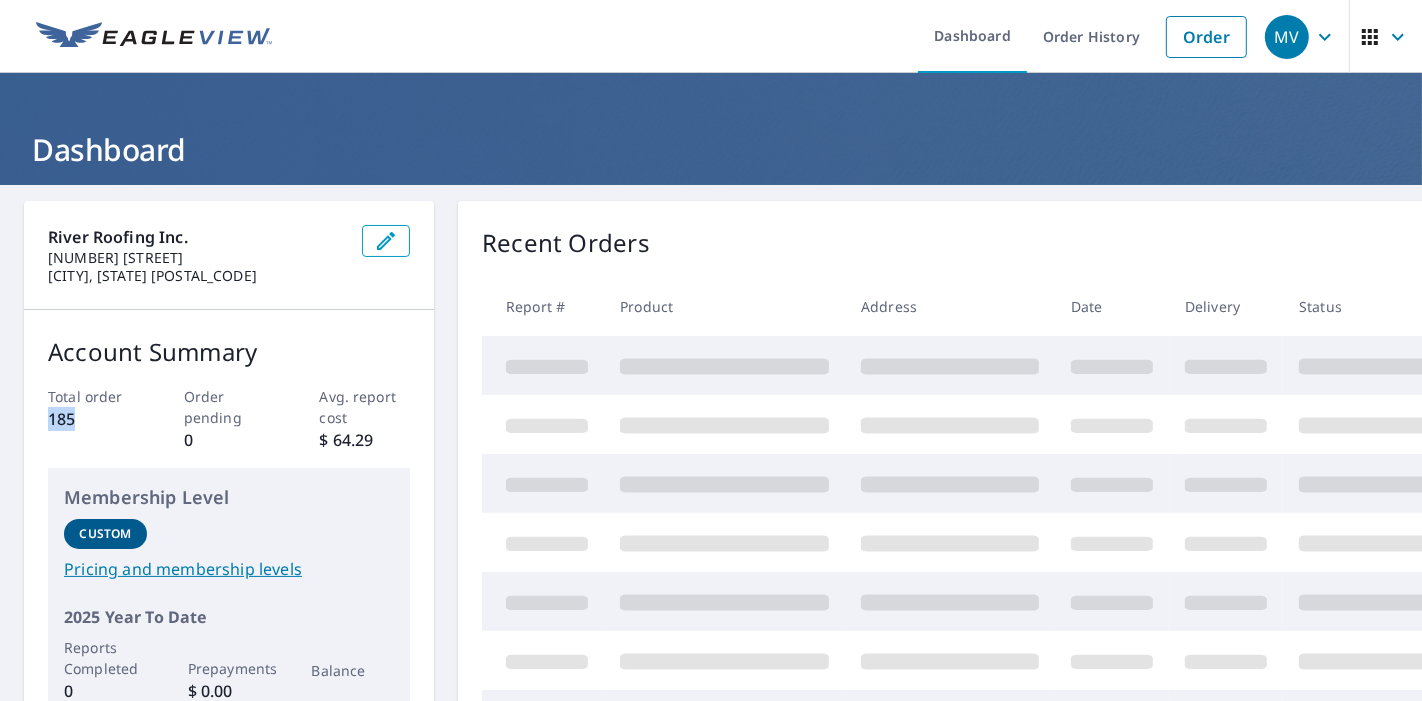 drag, startPoint x: 71, startPoint y: 417, endPoint x: 18, endPoint y: 417, distance: 53 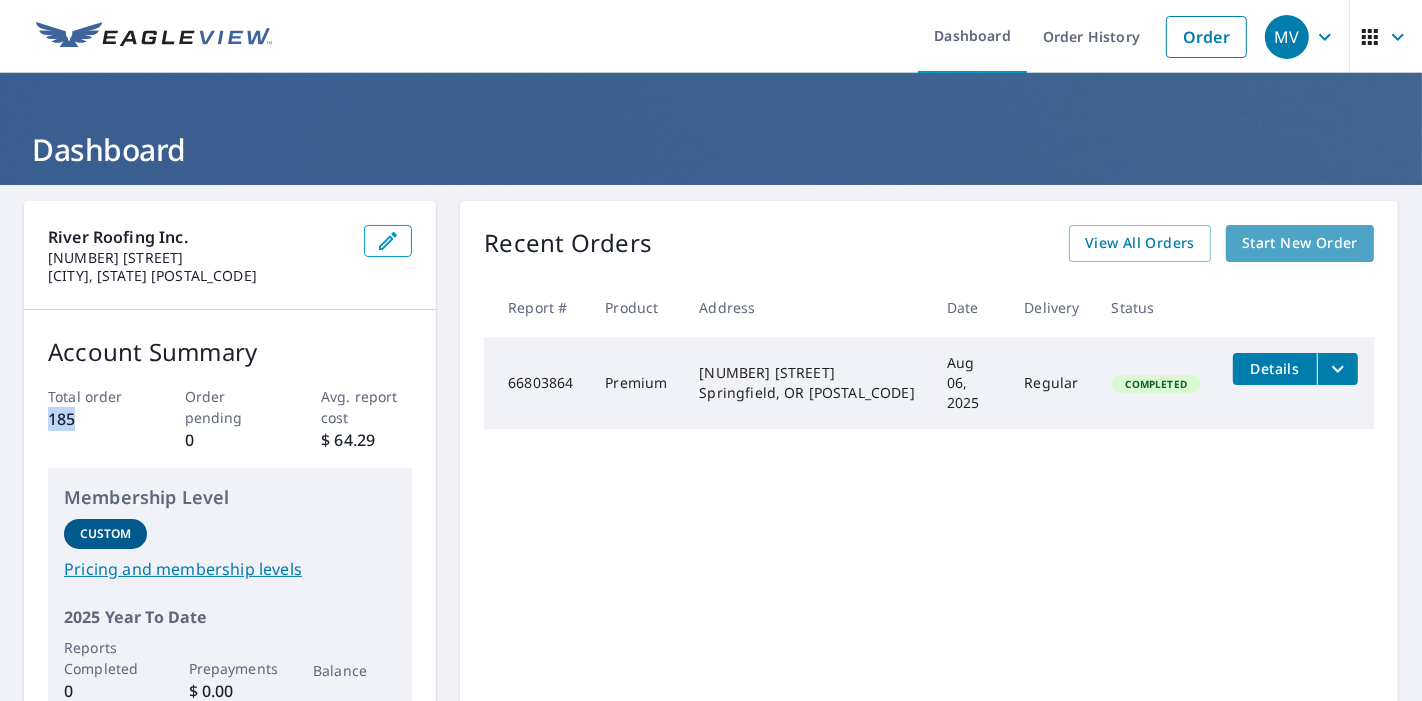 click on "Start New Order" at bounding box center [1300, 243] 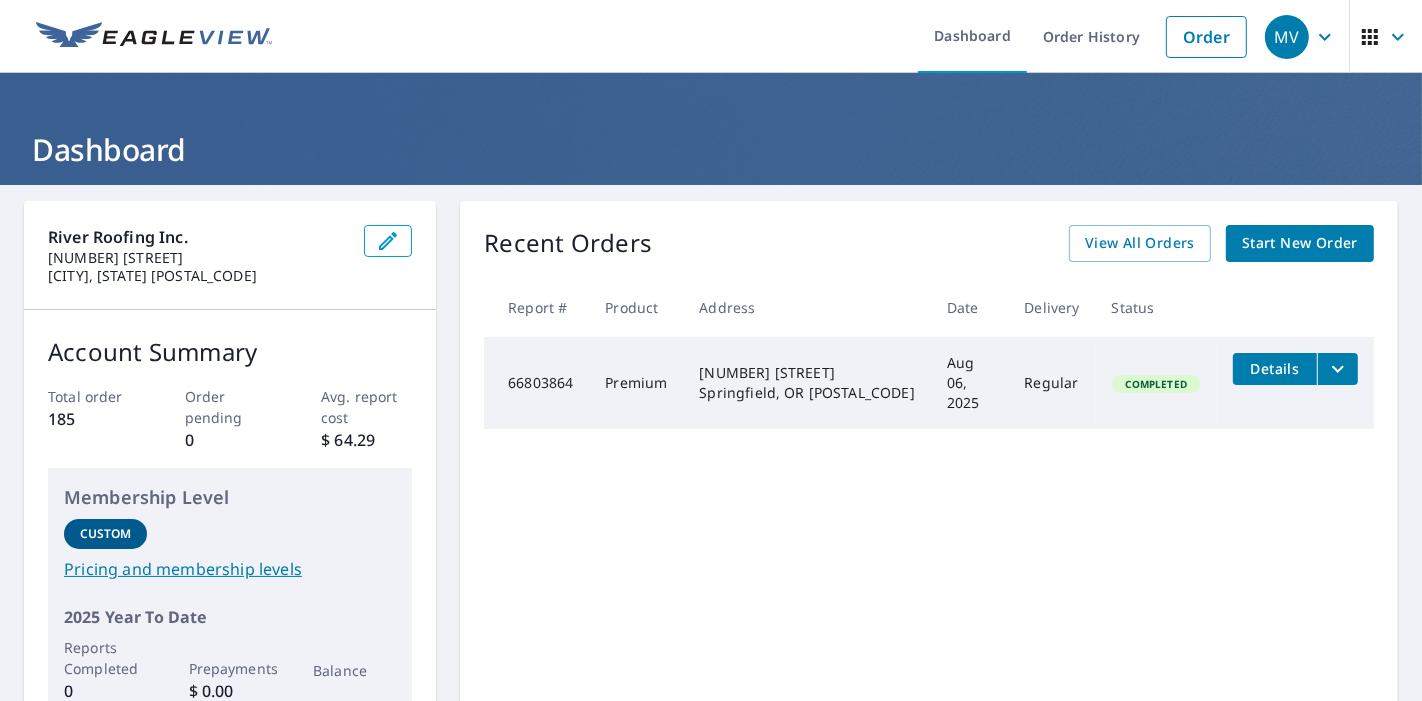 click on "Start New Order" at bounding box center [1300, 243] 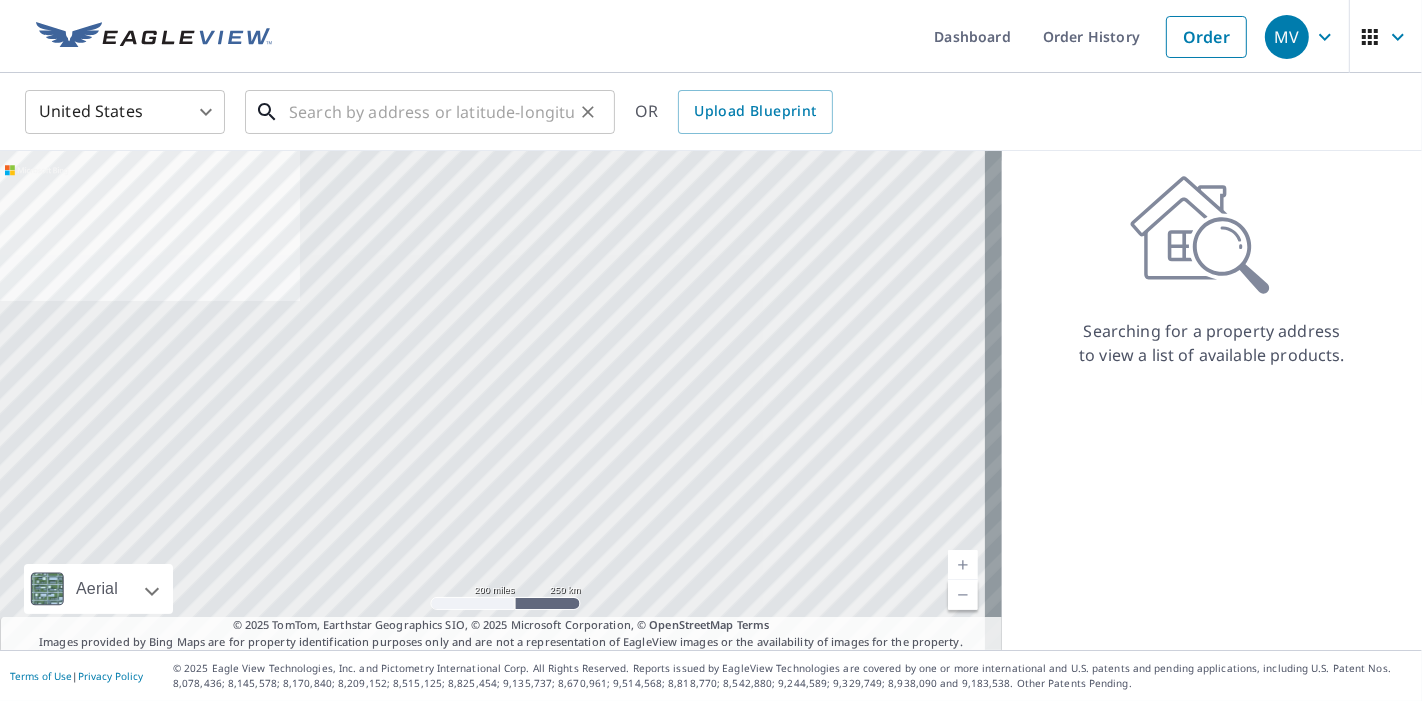 click at bounding box center (431, 112) 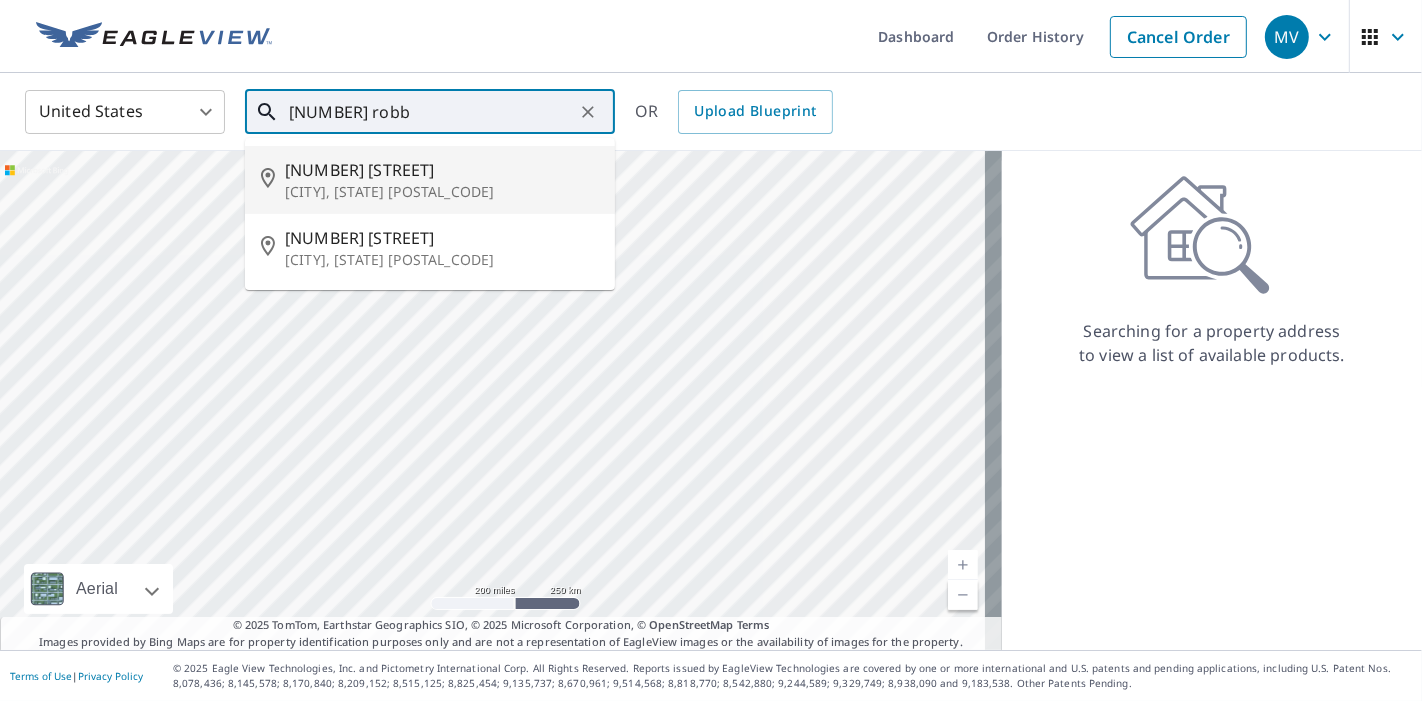 click on "[CITY], [STATE] [POSTAL_CODE]" at bounding box center (442, 192) 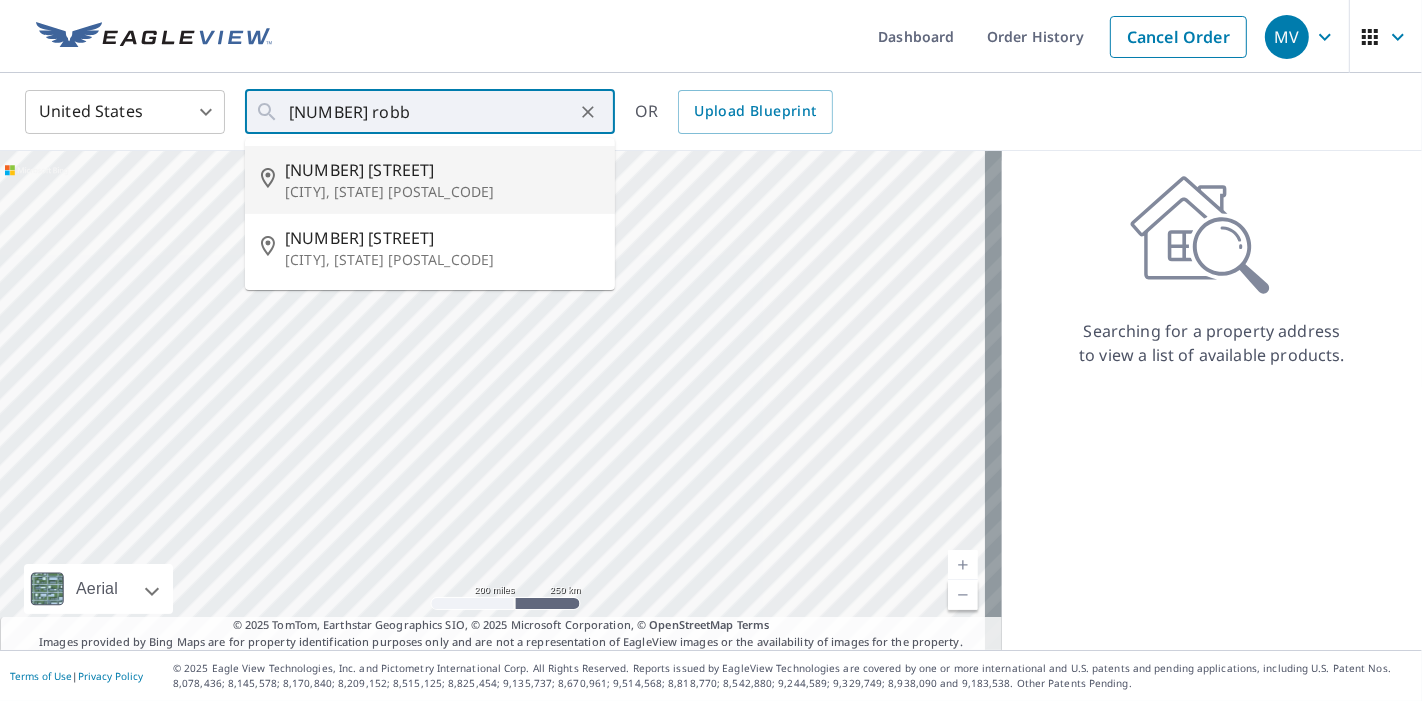 type on "[NUMBER] [STREET] Springfield, OR [POSTAL_CODE]" 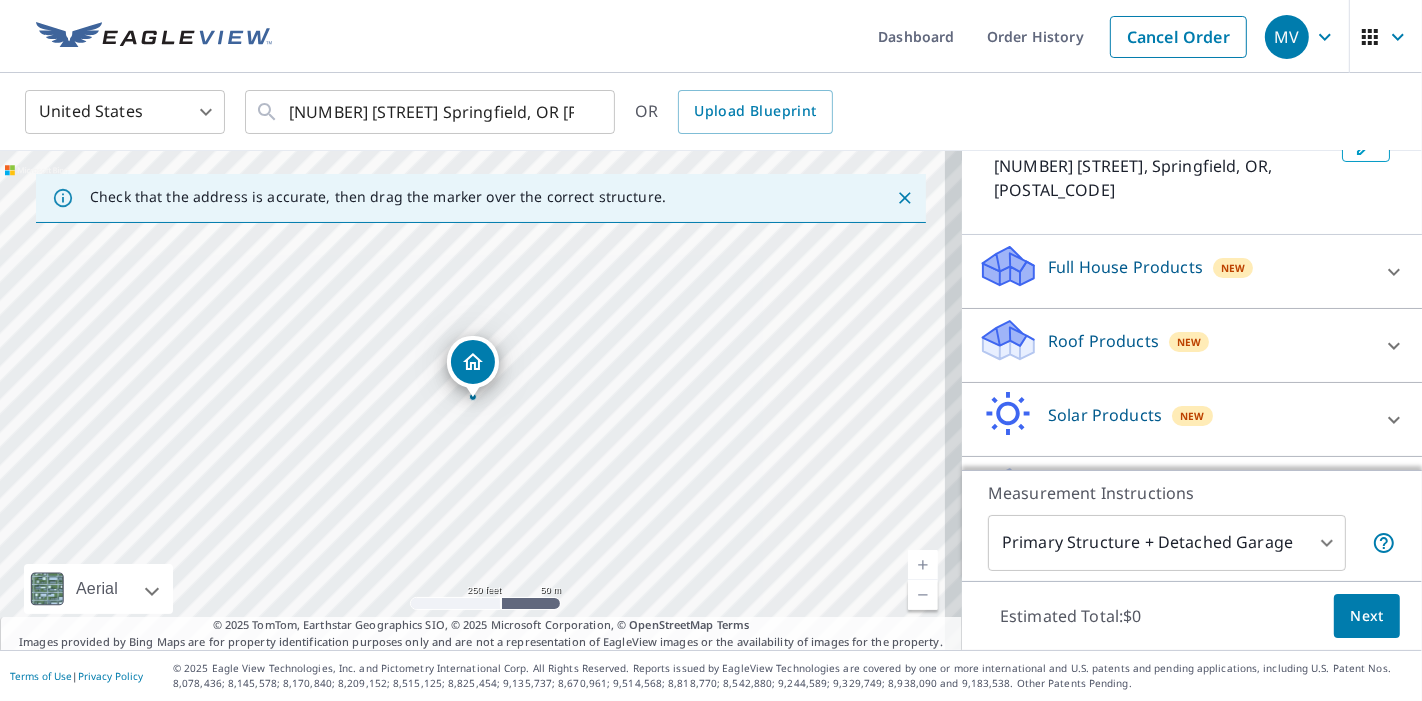 scroll, scrollTop: 181, scrollLeft: 0, axis: vertical 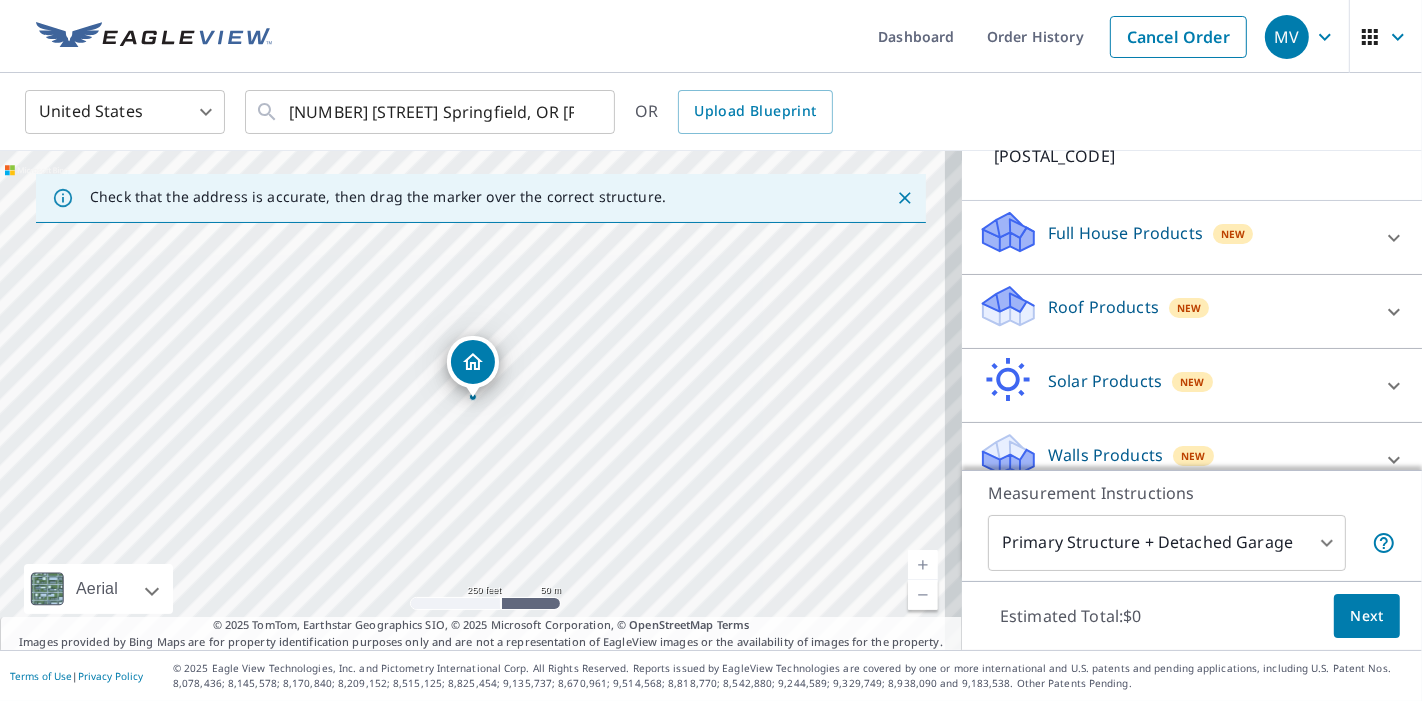 click on "New" at bounding box center [1189, 307] 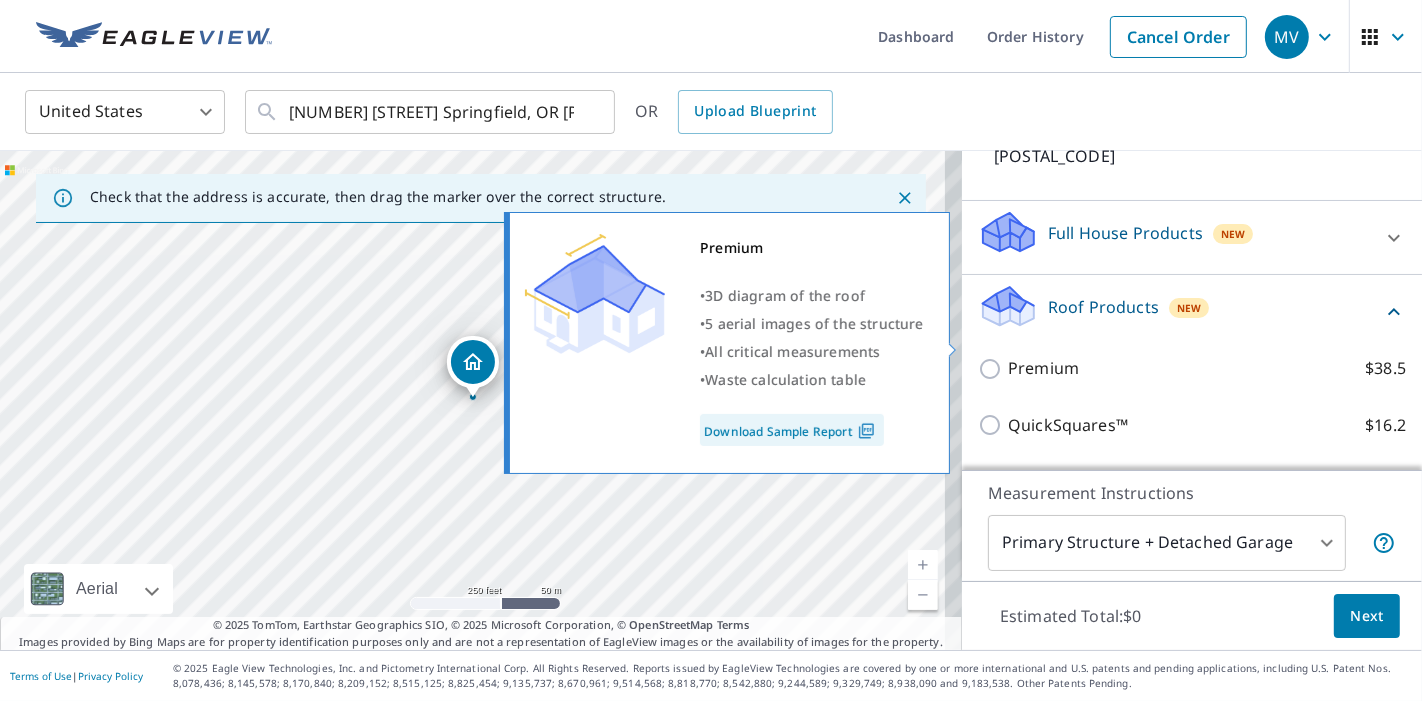 click on "Premium $38.5" at bounding box center [993, 369] 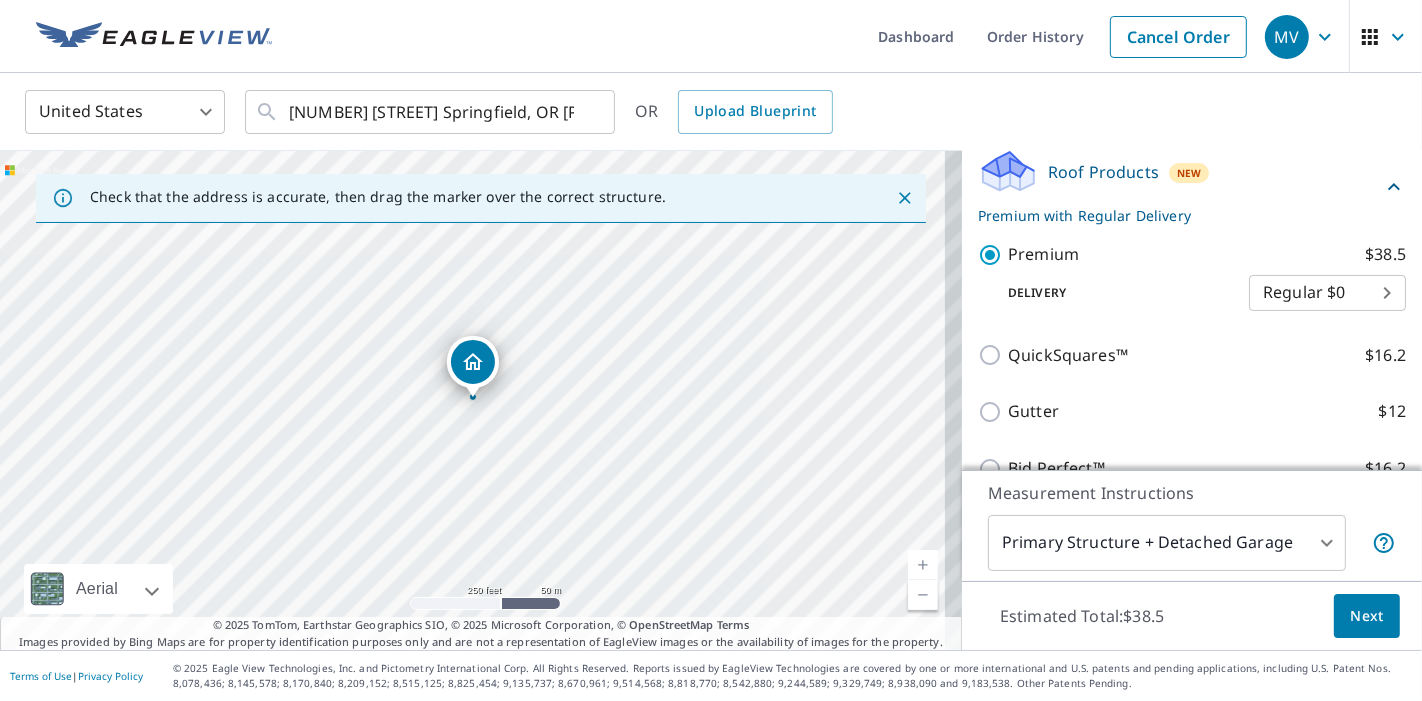 scroll, scrollTop: 325, scrollLeft: 0, axis: vertical 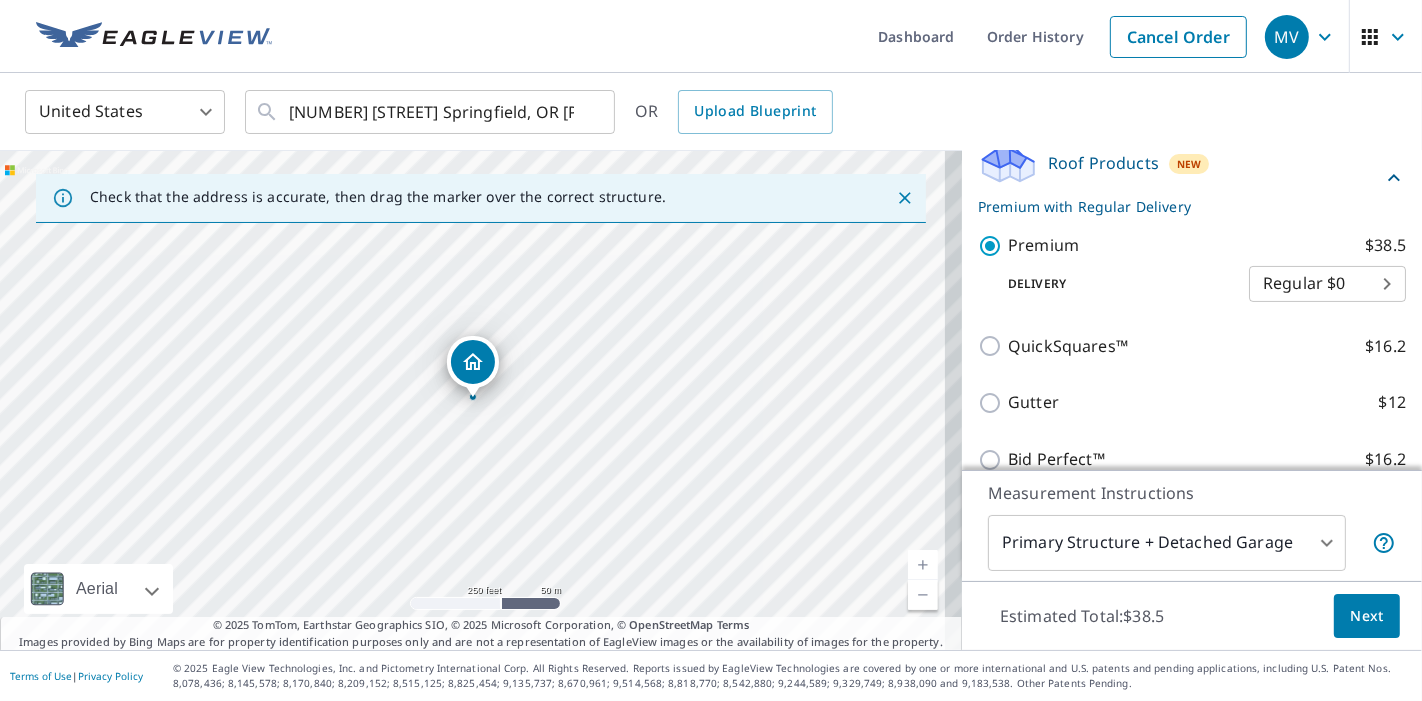 click on "MV MV
Dashboard Order History Cancel Order MV United States US ​ [NUMBER] [STREET] Springfield, OR [POSTAL_CODE] ​ OR Upload Blueprint Check that the address is accurate, then drag the marker over the correct structure. [NUMBER] [STREET] Springfield, OR [POSTAL_CODE] Aerial Road A standard road map Aerial A detailed look from above Labels Labels 250 feet 50 m © 2025 TomTom, © Vexcel Imaging, © 2025 Microsoft Corporation,  © OpenStreetMap Terms © 2025 TomTom, Earthstar Geographics SIO, © 2025 Microsoft Corporation, ©   OpenStreetMap   Terms Images provided by Bing Maps are for property identification purposes only and are not a representation of EagleView images or the availability of images for the property. PROPERTY TYPE Residential Commercial Multi-Family This is a complex BUILDING ID [NUMBER] [STREET], Springfield, OR, [POSTAL_CODE] Full House Products New Full House™ $90 Roof Products New Full House™ $90 Roof Products New Premium with Regular Delivery Premium $38.5 Delivery Regular $0 8 ​ QuickSquares™ $16.2 Gutter $12 Bid Perfect™ $16.2 Solar Products" at bounding box center [711, 350] 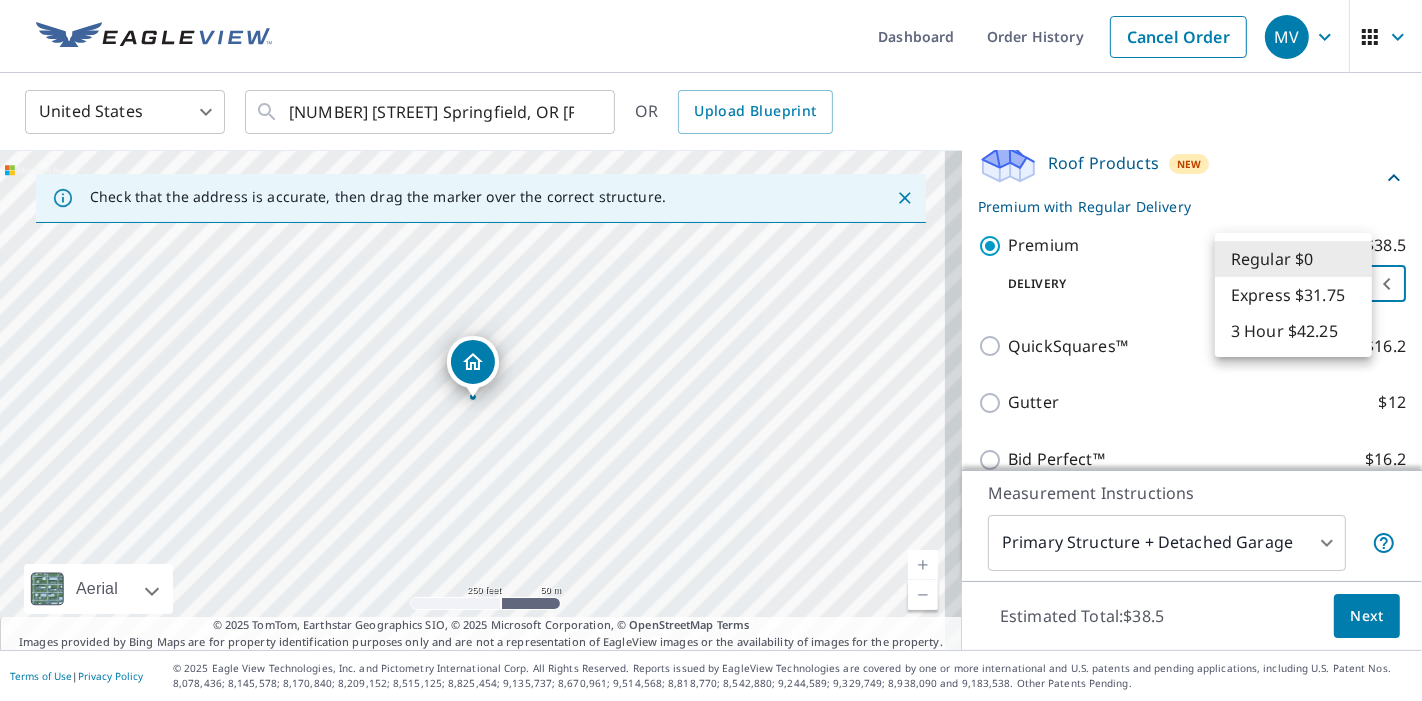 click on "Regular $0" at bounding box center (1293, 259) 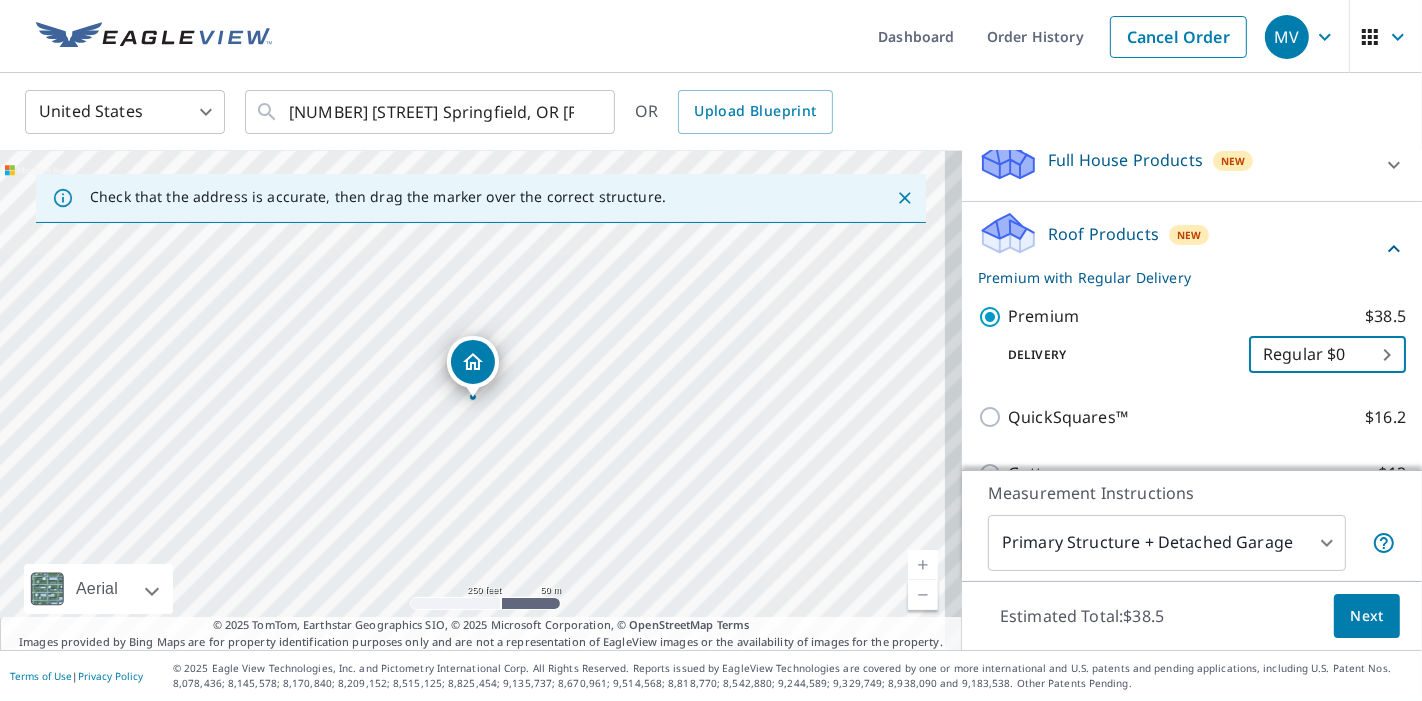 scroll, scrollTop: 246, scrollLeft: 0, axis: vertical 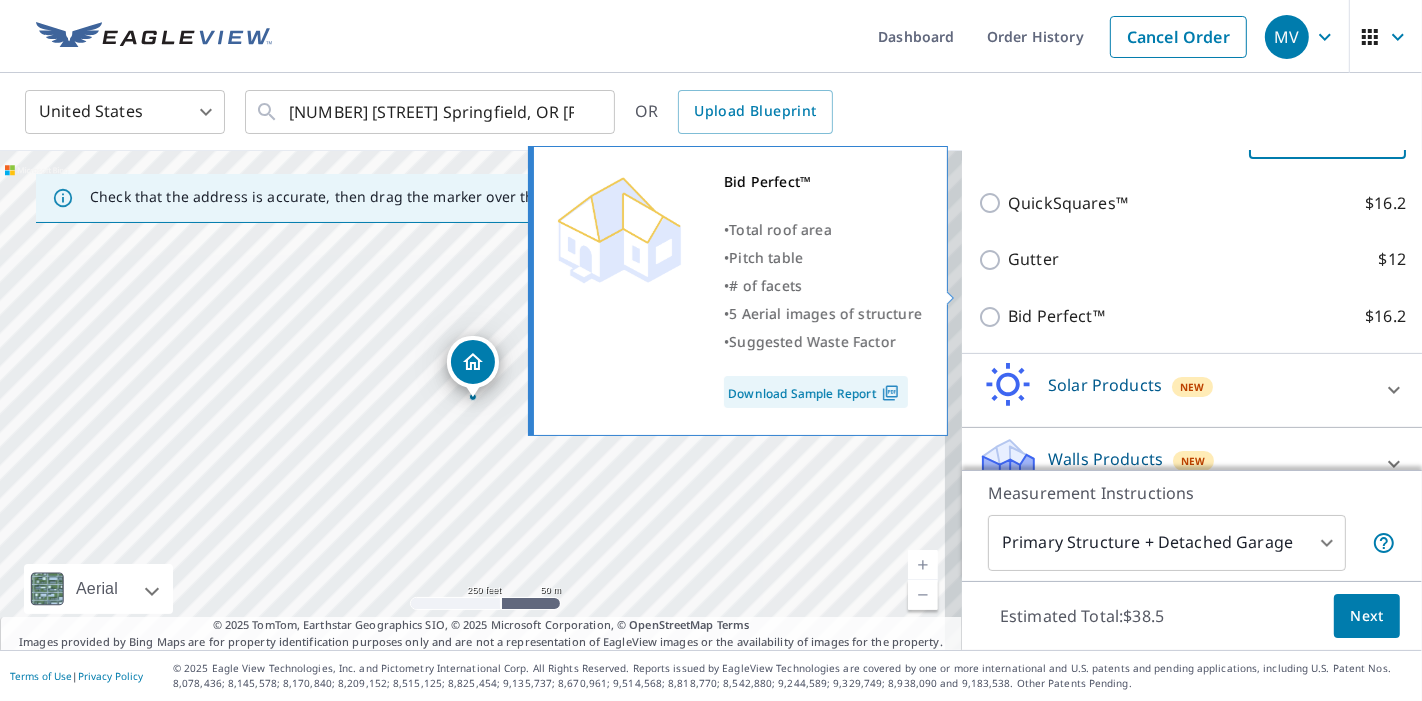 click on "Bid Perfect™" at bounding box center [1056, 316] 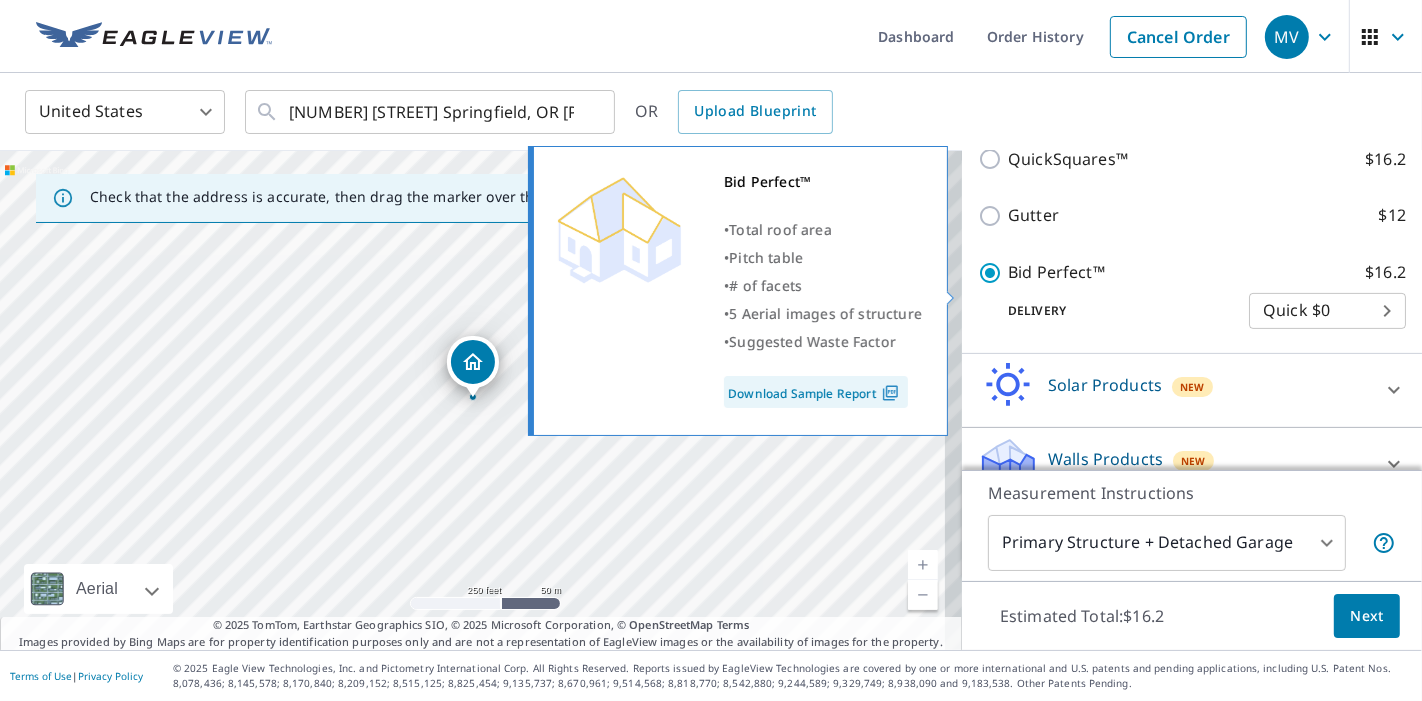 scroll, scrollTop: 425, scrollLeft: 0, axis: vertical 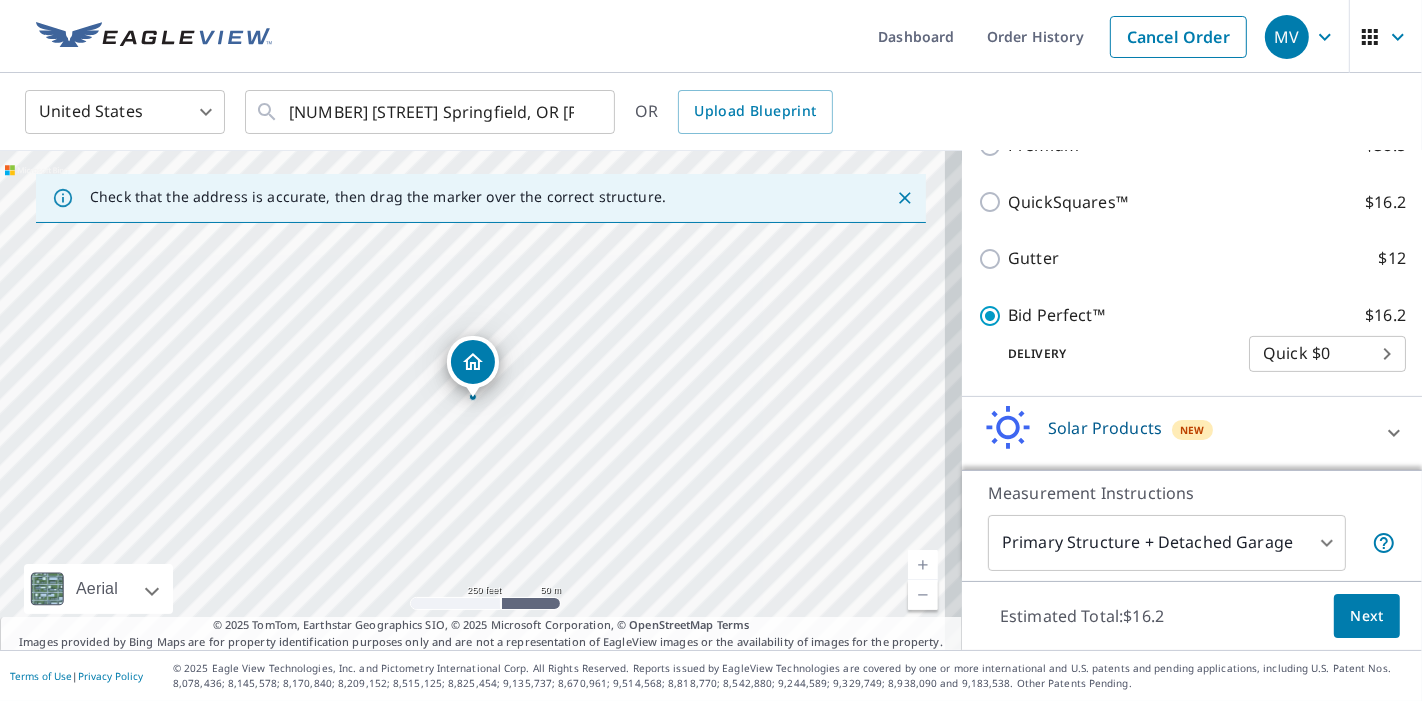 click on "MV MV
Dashboard Order History Cancel Order MV United States US ​ [NUMBER] [STREET] Springfield, OR [POSTAL_CODE] ​ OR Upload Blueprint Check that the address is accurate, then drag the marker over the correct structure. [NUMBER] [STREET] Springfield, OR [POSTAL_CODE] Aerial Road A standard road map Aerial A detailed look from above Labels Labels 250 feet 50 m © 2025 TomTom, © Vexcel Imaging, © 2025 Microsoft Corporation,  © OpenStreetMap Terms PROPERTY TYPE Residential Commercial Multi-Family This is a complex BUILDING ID [NUMBER] [STREET], Springfield, OR, [POSTAL_CODE] Full House Products New Full House™ $90 Roof Products New Bid Perfect™ with Quick Delivery Premium $38.5 QuickSquares™ $16.2 Gutter $12 Bid Perfect™ $16.2 Delivery Quick $0 45 ​ New $45 1" at bounding box center [711, 350] 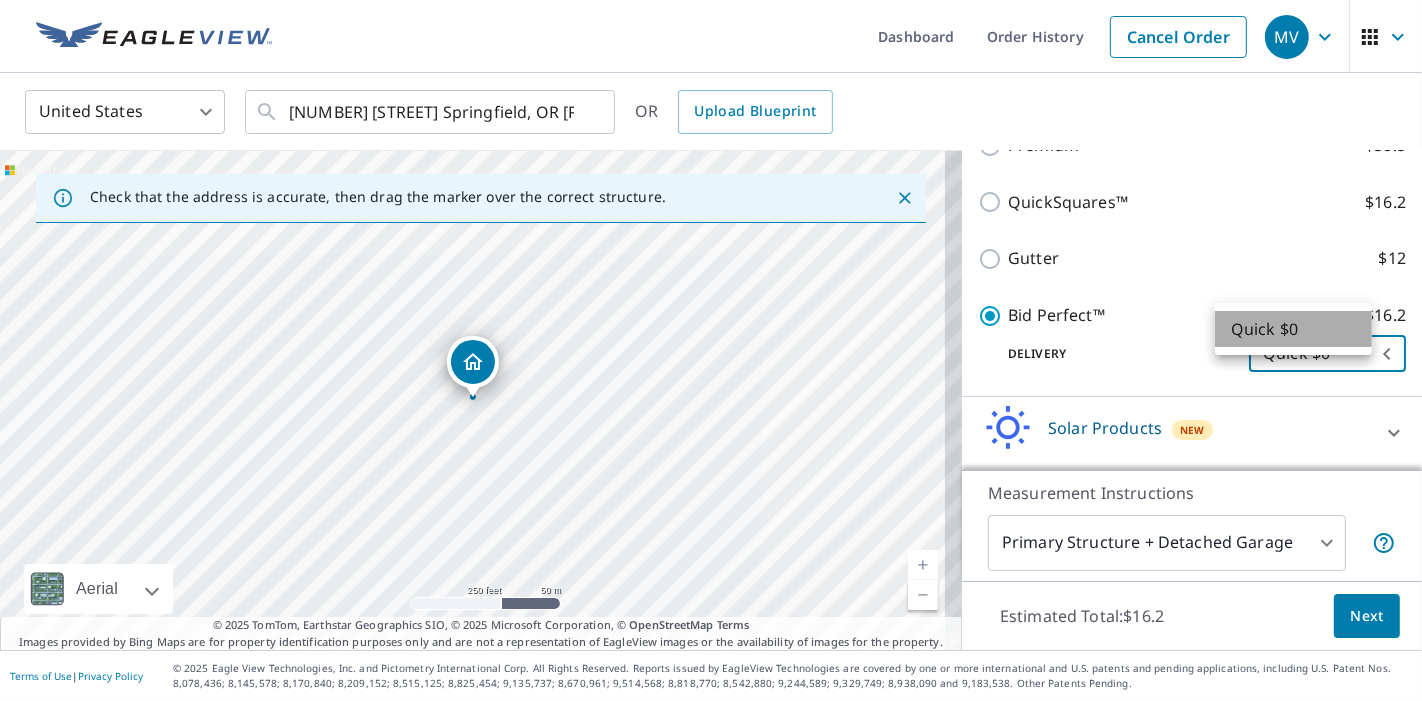click on "Quick $0" at bounding box center [1293, 329] 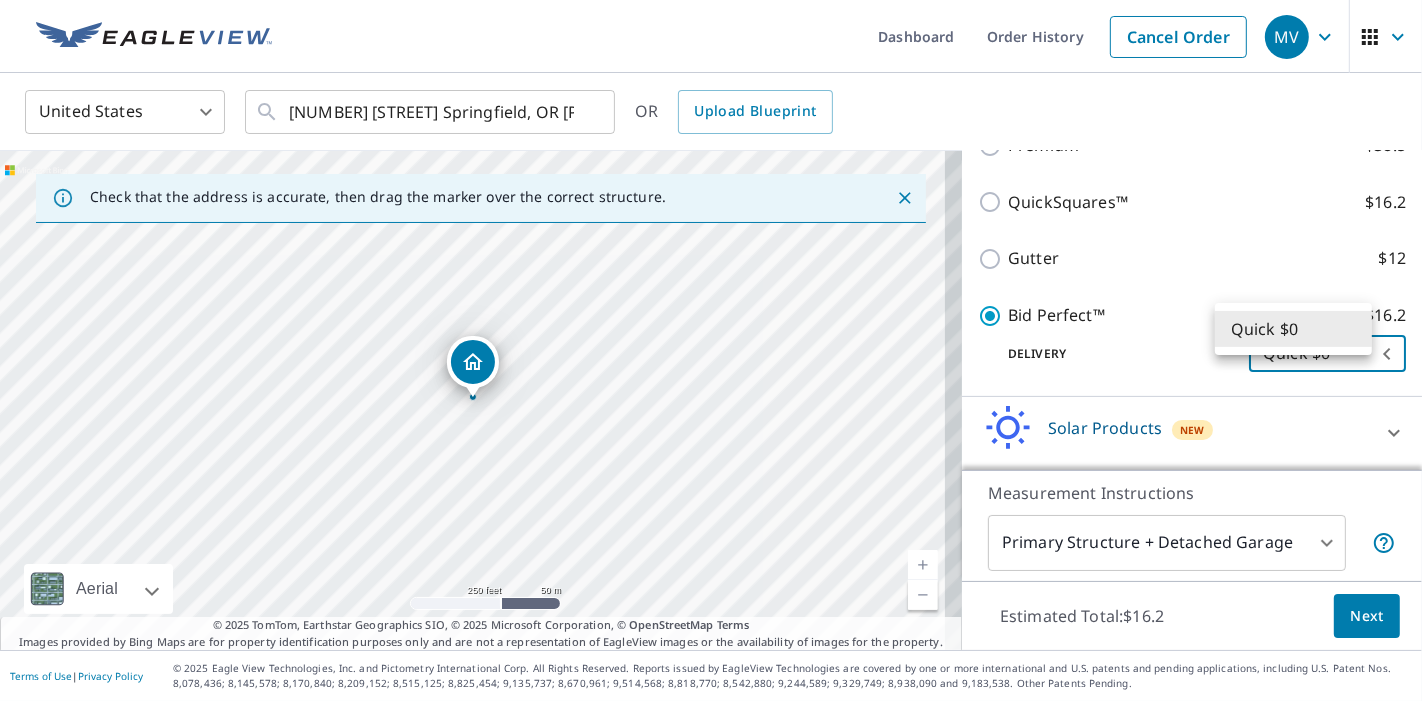 click on "MV MV
Dashboard Order History Cancel Order MV United States US ​ [NUMBER] [STREET] Springfield, OR [POSTAL_CODE] ​ OR Upload Blueprint Check that the address is accurate, then drag the marker over the correct structure. [NUMBER] [STREET] Springfield, OR [POSTAL_CODE] Aerial Road A standard road map Aerial A detailed look from above Labels Labels 250 feet 50 m © 2025 TomTom, © Vexcel Imaging, © 2025 Microsoft Corporation,  © OpenStreetMap Terms PROPERTY TYPE Residential Commercial Multi-Family This is a complex BUILDING ID [NUMBER] [STREET], Springfield, OR, [POSTAL_CODE] Full House Products New Full House™ $90 Roof Products New Bid Perfect™ with Quick Delivery Premium $38.5 QuickSquares™ $16.2 Gutter $12 Bid Perfect™ $16.2 Delivery Quick $0 45 ​ New $45 1" at bounding box center (711, 350) 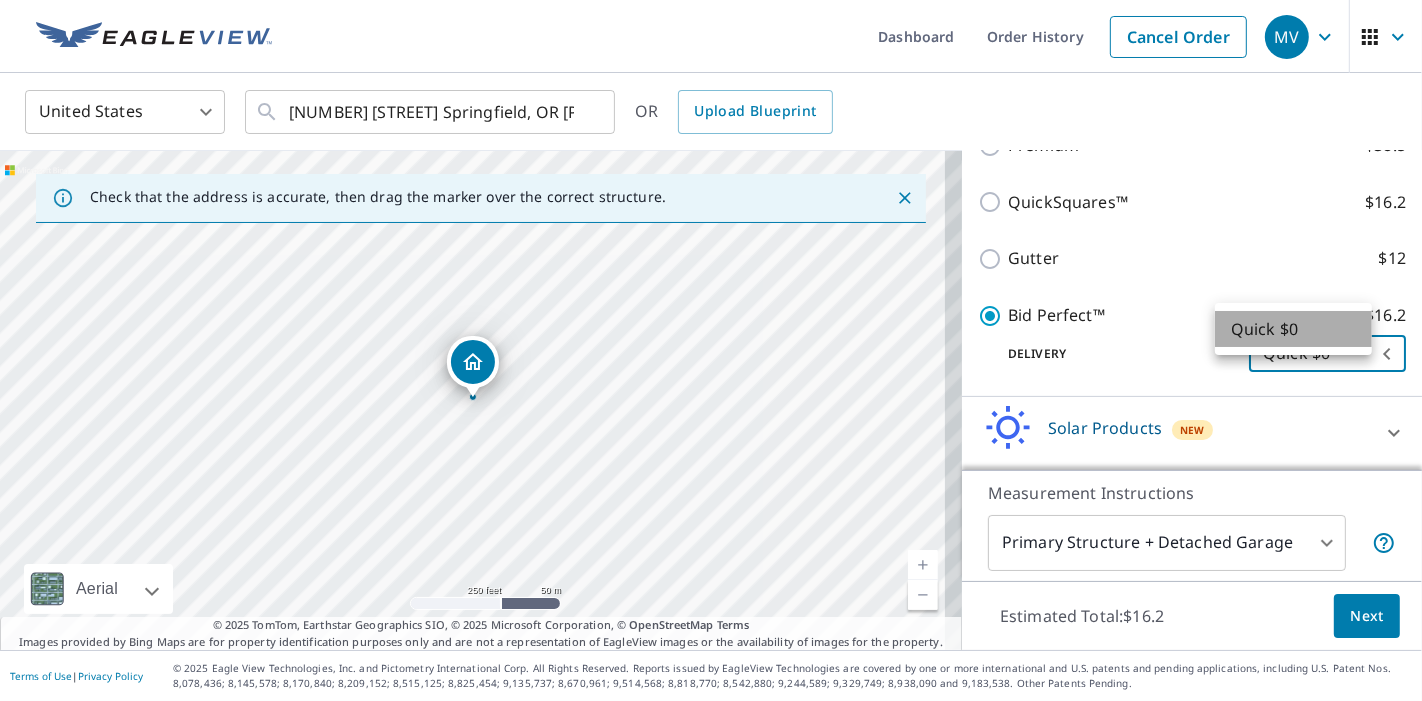 click on "Quick $0" at bounding box center (1293, 329) 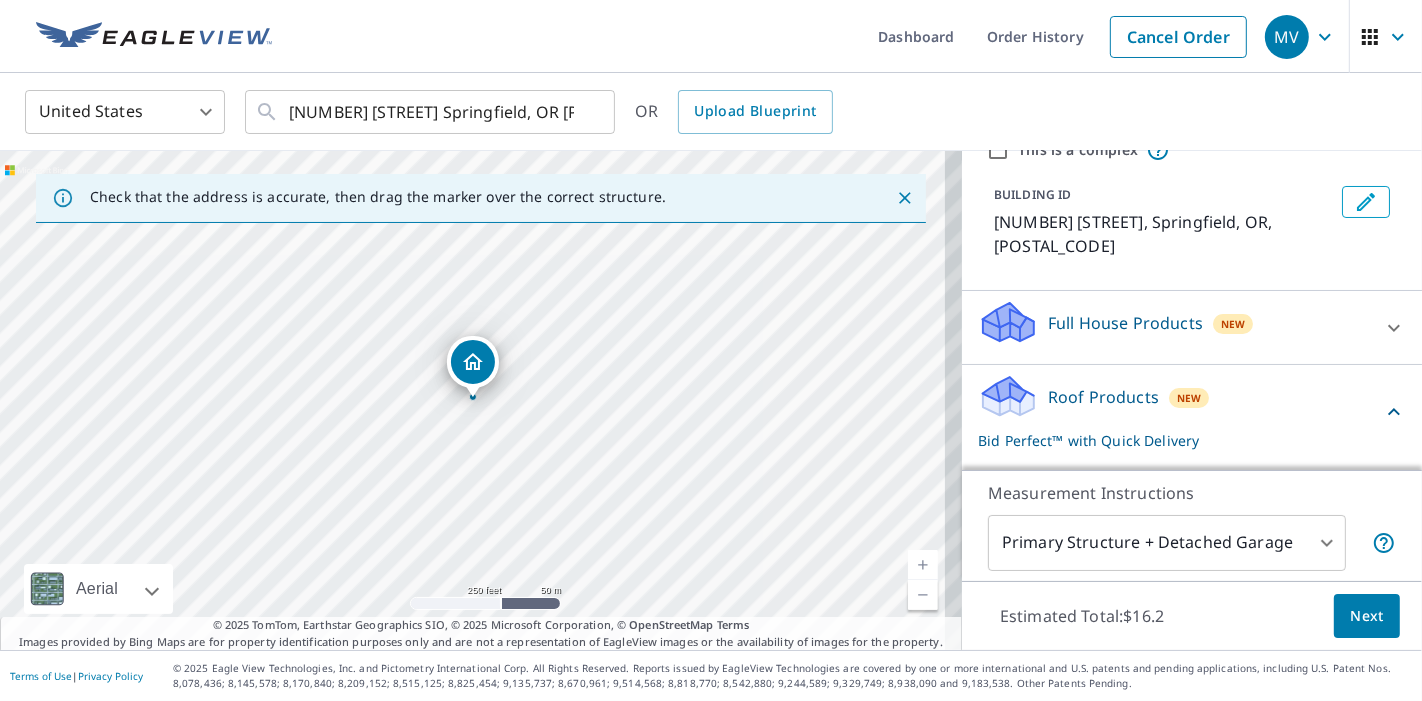 scroll, scrollTop: 202, scrollLeft: 0, axis: vertical 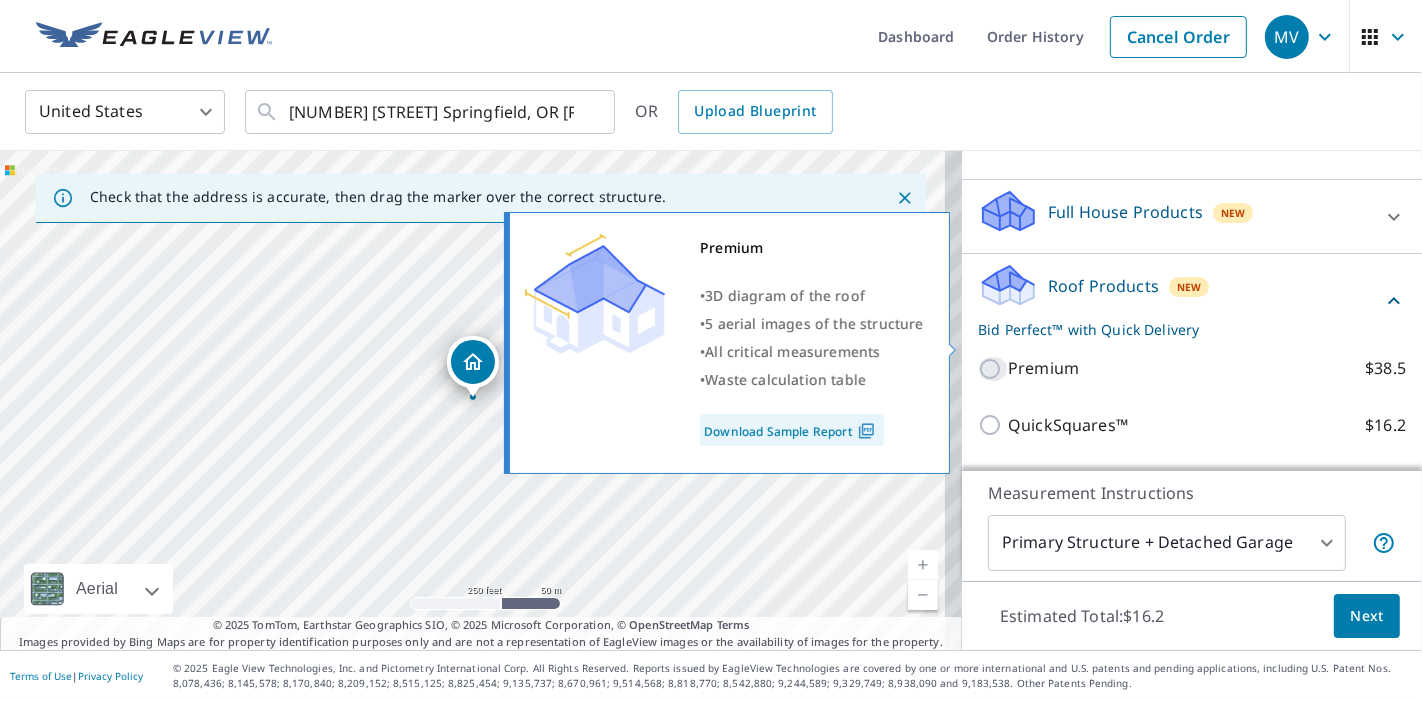 click on "Premium $38.5" at bounding box center (993, 369) 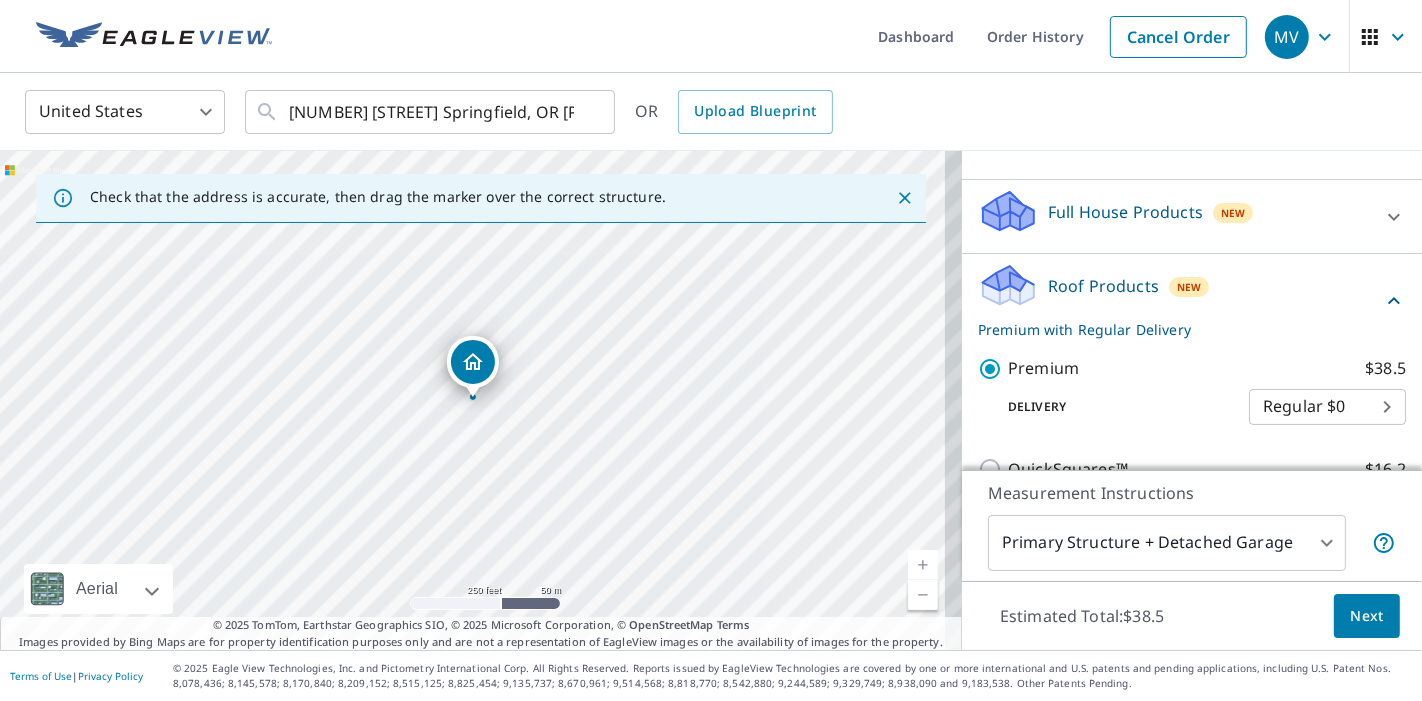 click on "MV MV
Dashboard Order History Cancel Order MV United States US ​ [NUMBER] [STREET] Springfield, OR [POSTAL_CODE] ​ OR Upload Blueprint Check that the address is accurate, then drag the marker over the correct structure. [NUMBER] [STREET] Springfield, OR [POSTAL_CODE] Aerial Road A standard road map Aerial A detailed look from above Labels Labels 250 feet 50 m © 2025 TomTom, © Vexcel Imaging, © 2025 Microsoft Corporation,  © OpenStreetMap Terms © 2025 TomTom, Earthstar Geographics SIO, © 2025 Microsoft Corporation, ©   OpenStreetMap   Terms Images provided by Bing Maps are for property identification purposes only and are not a representation of EagleView images or the availability of images for the property. PROPERTY TYPE Residential Commercial Multi-Family This is a complex BUILDING ID [NUMBER] [STREET], Springfield, OR, [POSTAL_CODE] Full House Products New Full House™ $90 Roof Products New Full House™ $90 Roof Products New Premium with Regular Delivery Premium $38.5 Delivery Regular $0 8 ​ QuickSquares™ $16.2 Gutter $12 Bid Perfect™ $16.2 Solar Products" at bounding box center (711, 350) 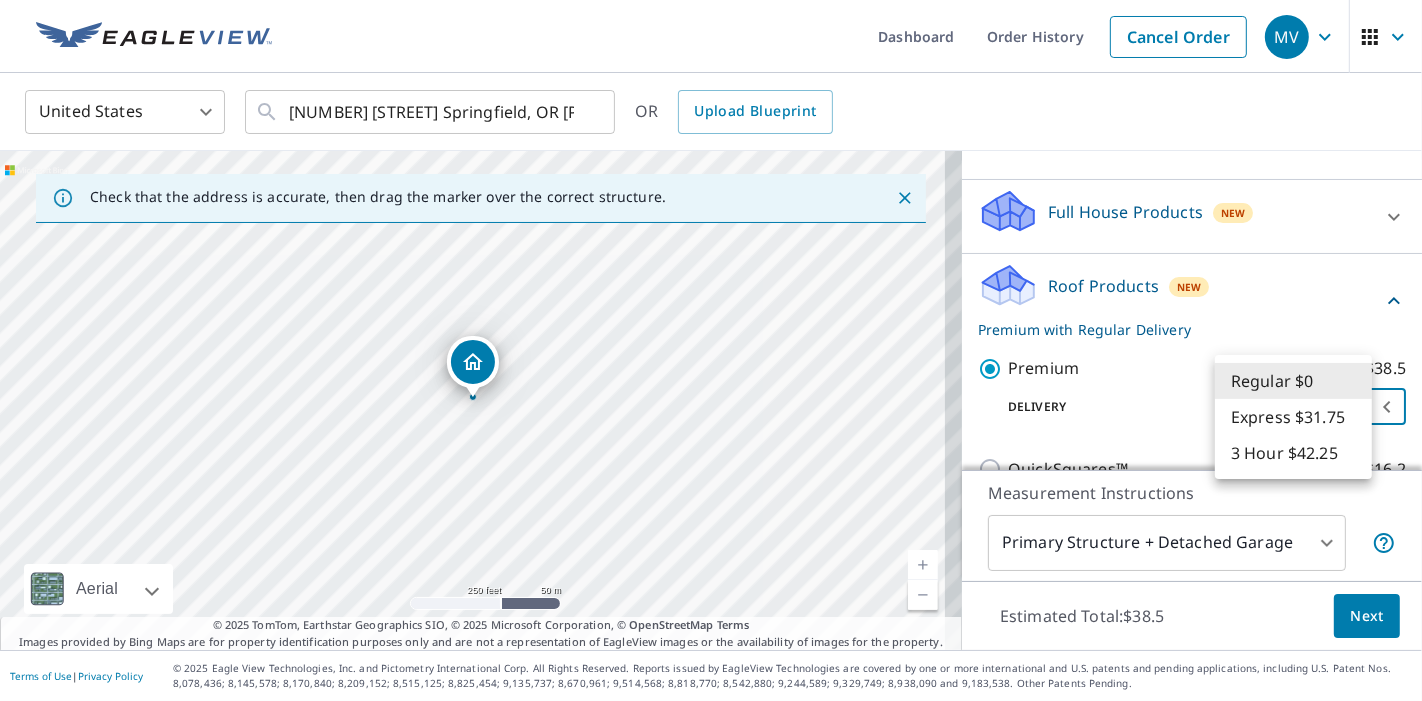 drag, startPoint x: 536, startPoint y: 306, endPoint x: 604, endPoint y: 433, distance: 144.05902 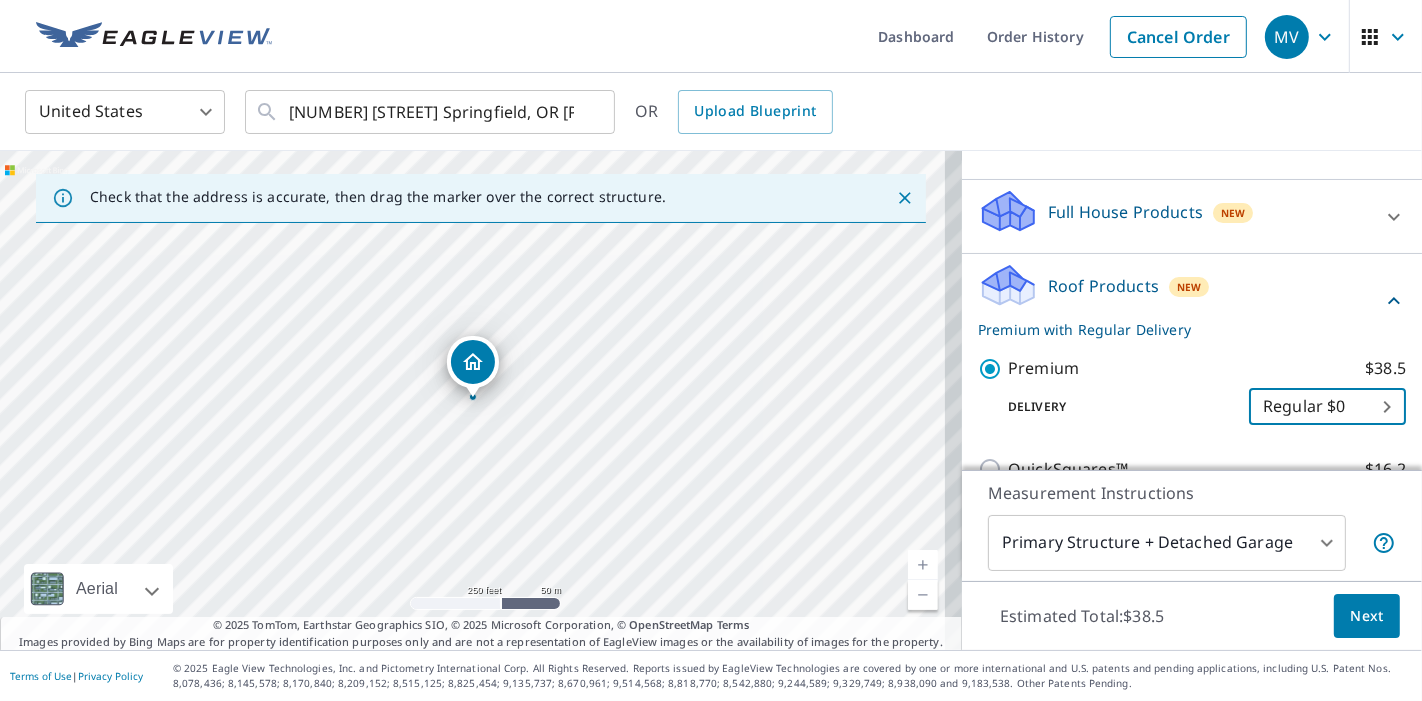 click 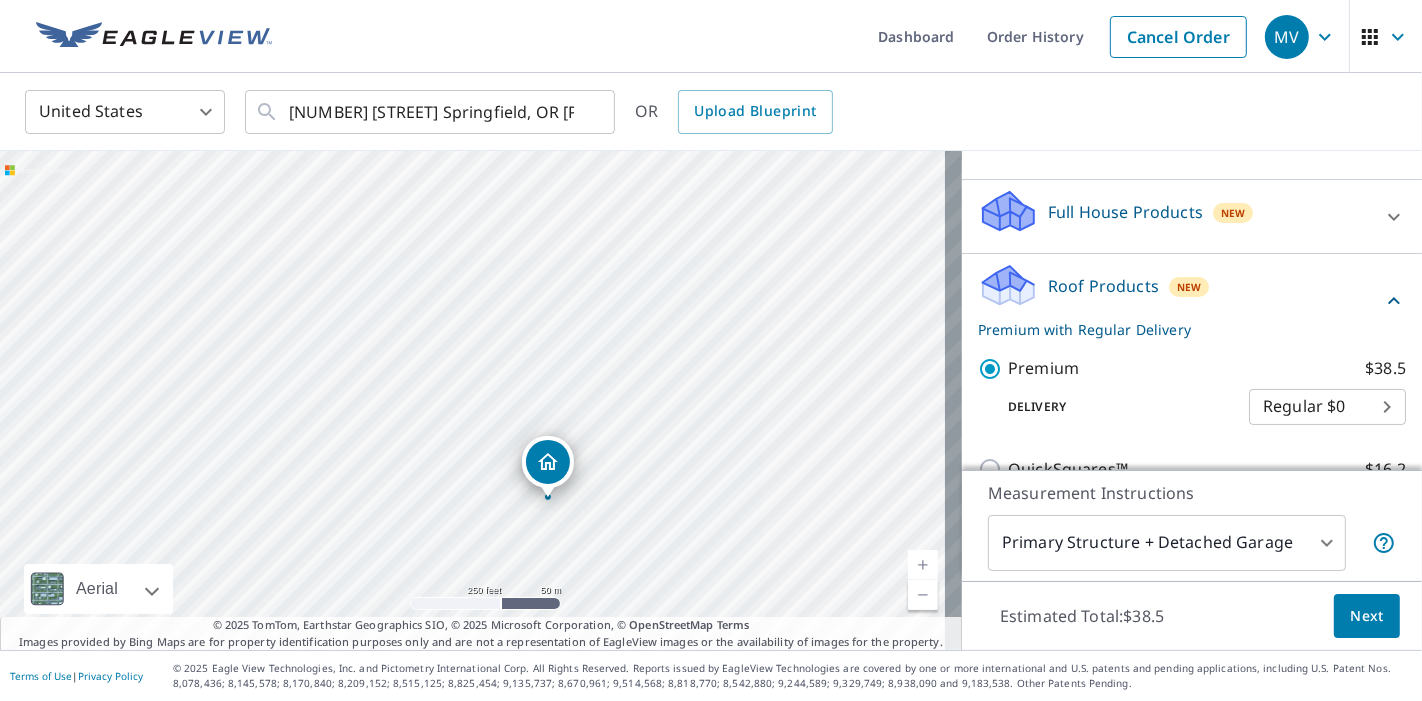 drag, startPoint x: 558, startPoint y: 304, endPoint x: 633, endPoint y: 404, distance: 125 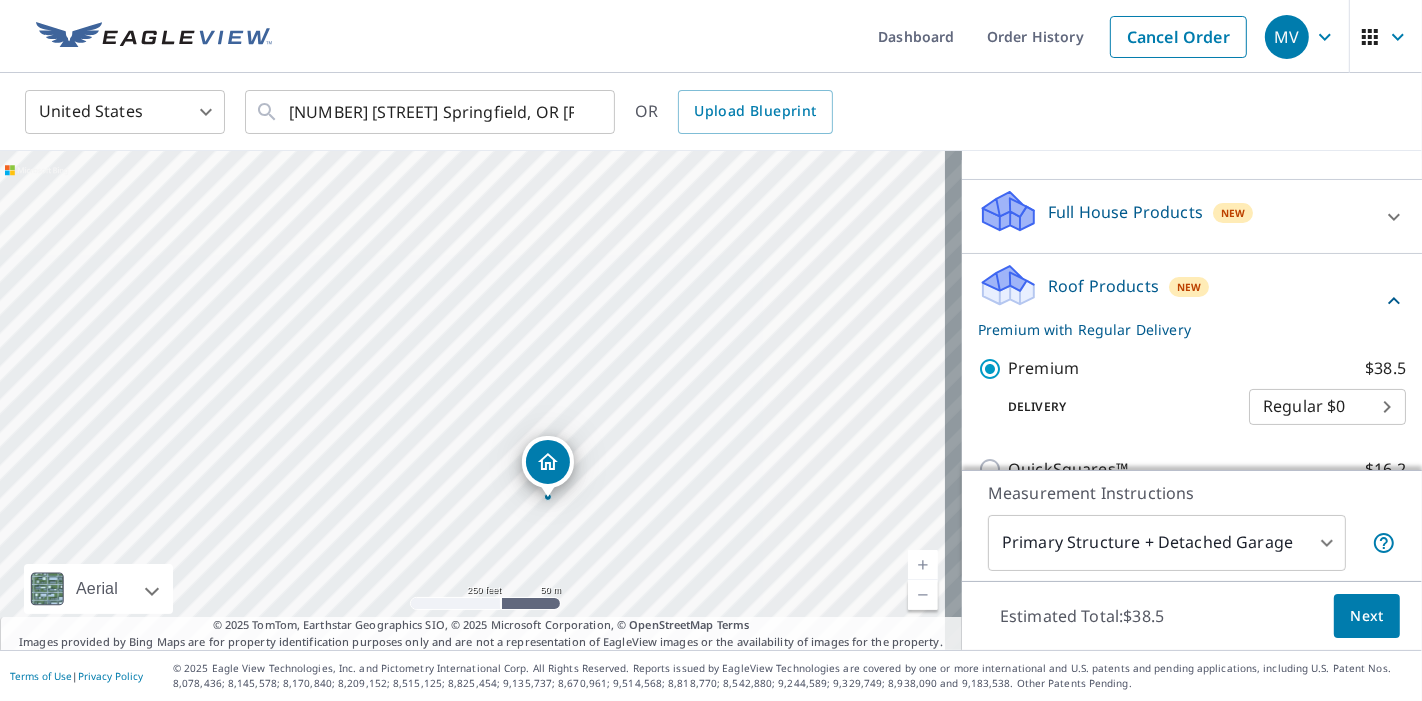 click on "[NUMBER] [STREET] Springfield, OR [POSTAL_CODE]" at bounding box center (481, 400) 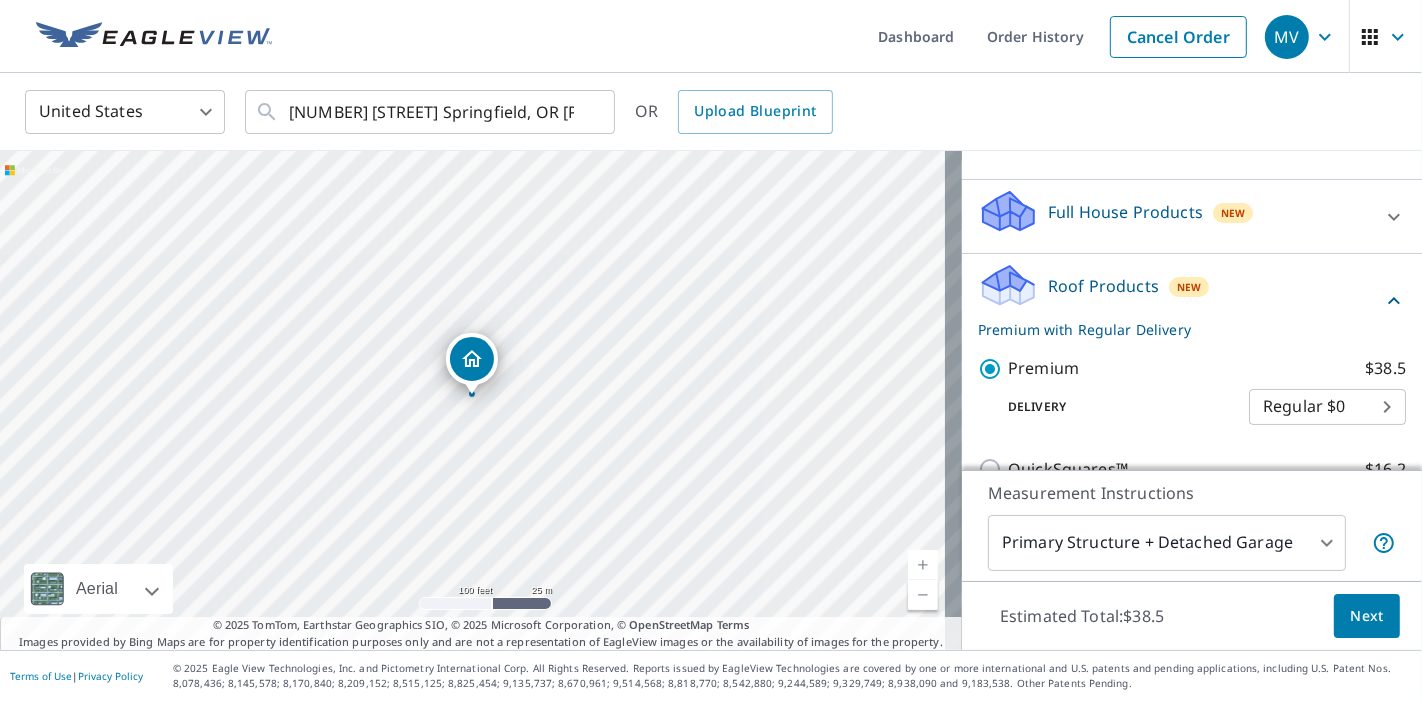 drag, startPoint x: 544, startPoint y: 291, endPoint x: 546, endPoint y: 343, distance: 52.03845 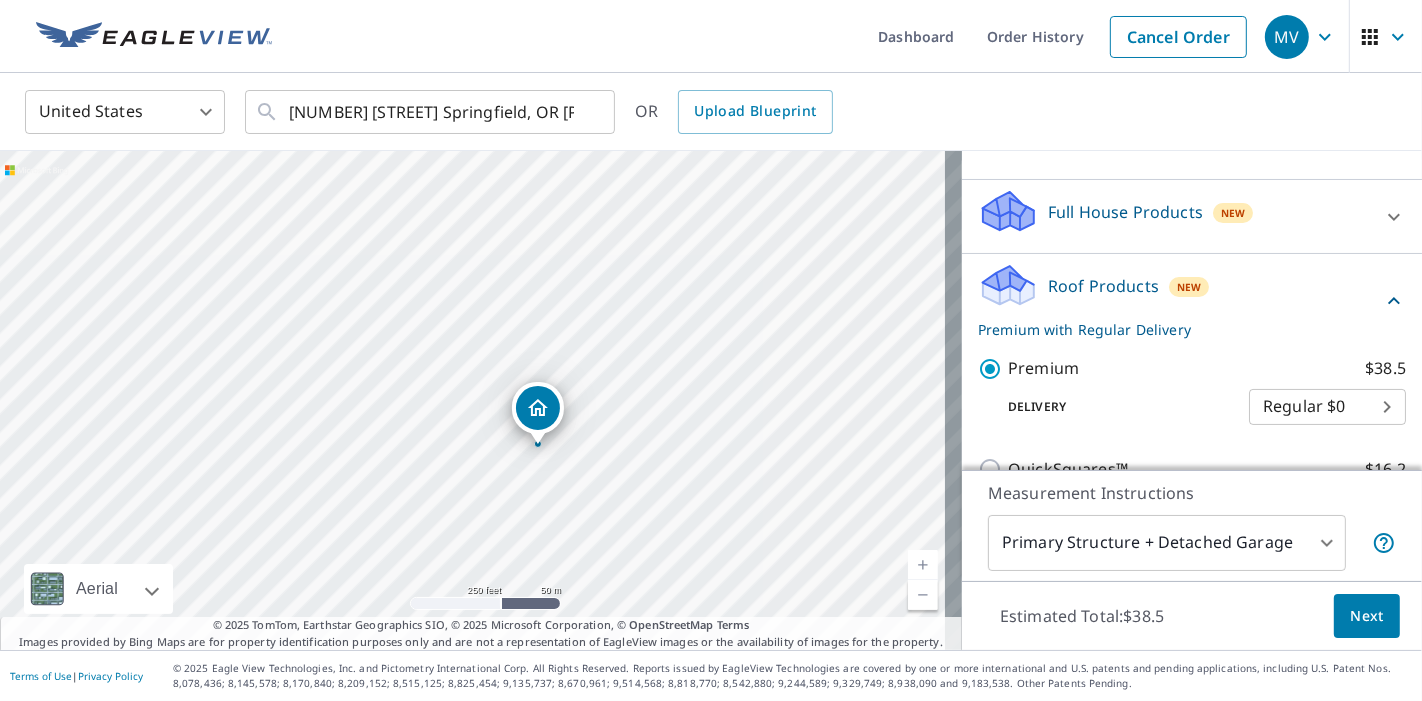 drag, startPoint x: 617, startPoint y: 358, endPoint x: 646, endPoint y: 410, distance: 59.5399 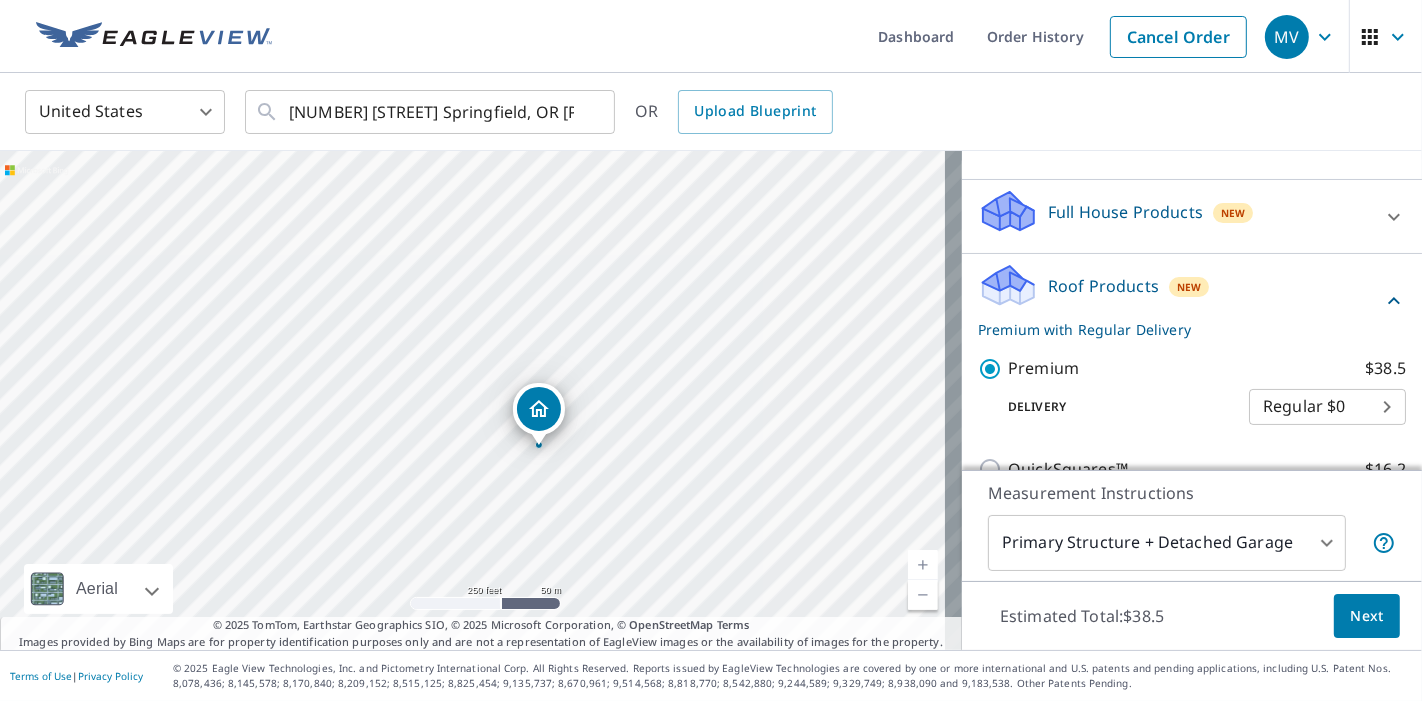 drag, startPoint x: 675, startPoint y: 253, endPoint x: 617, endPoint y: 405, distance: 162.6899 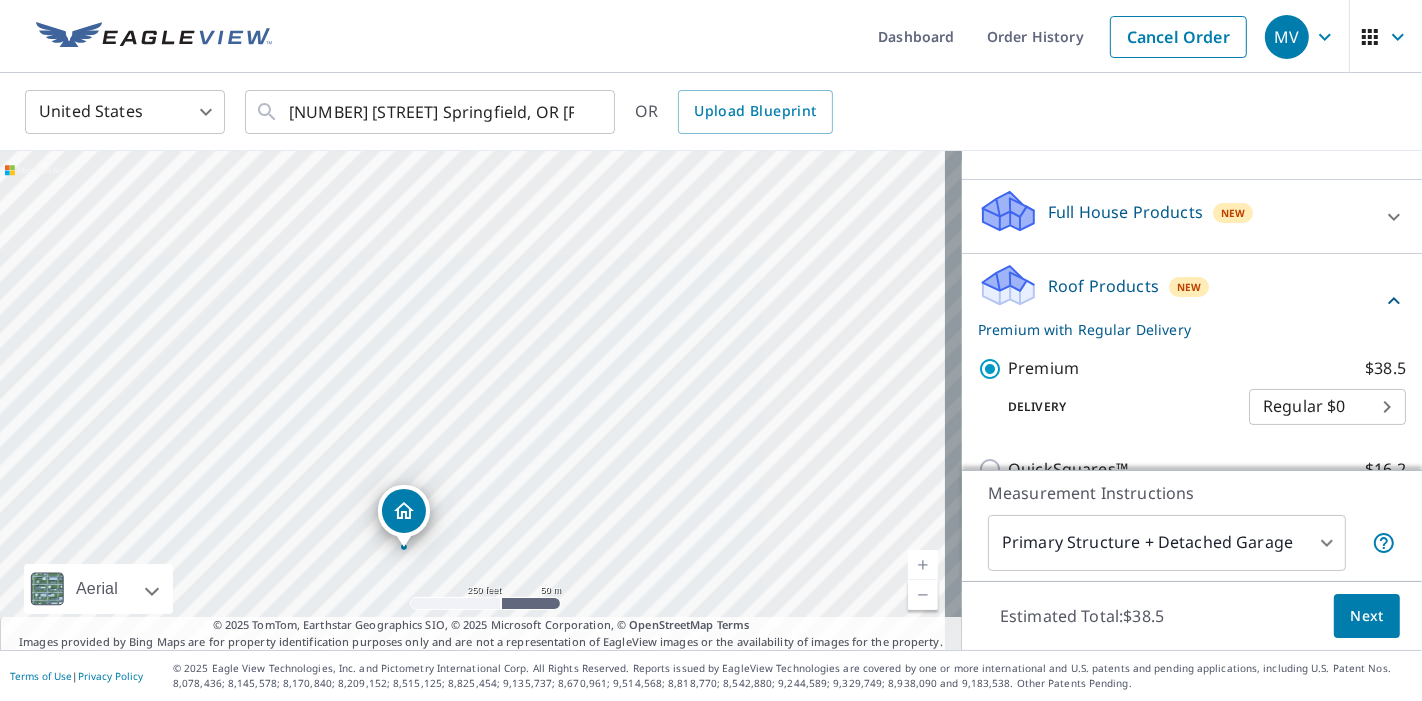 drag, startPoint x: 758, startPoint y: 421, endPoint x: 721, endPoint y: 347, distance: 82.73451 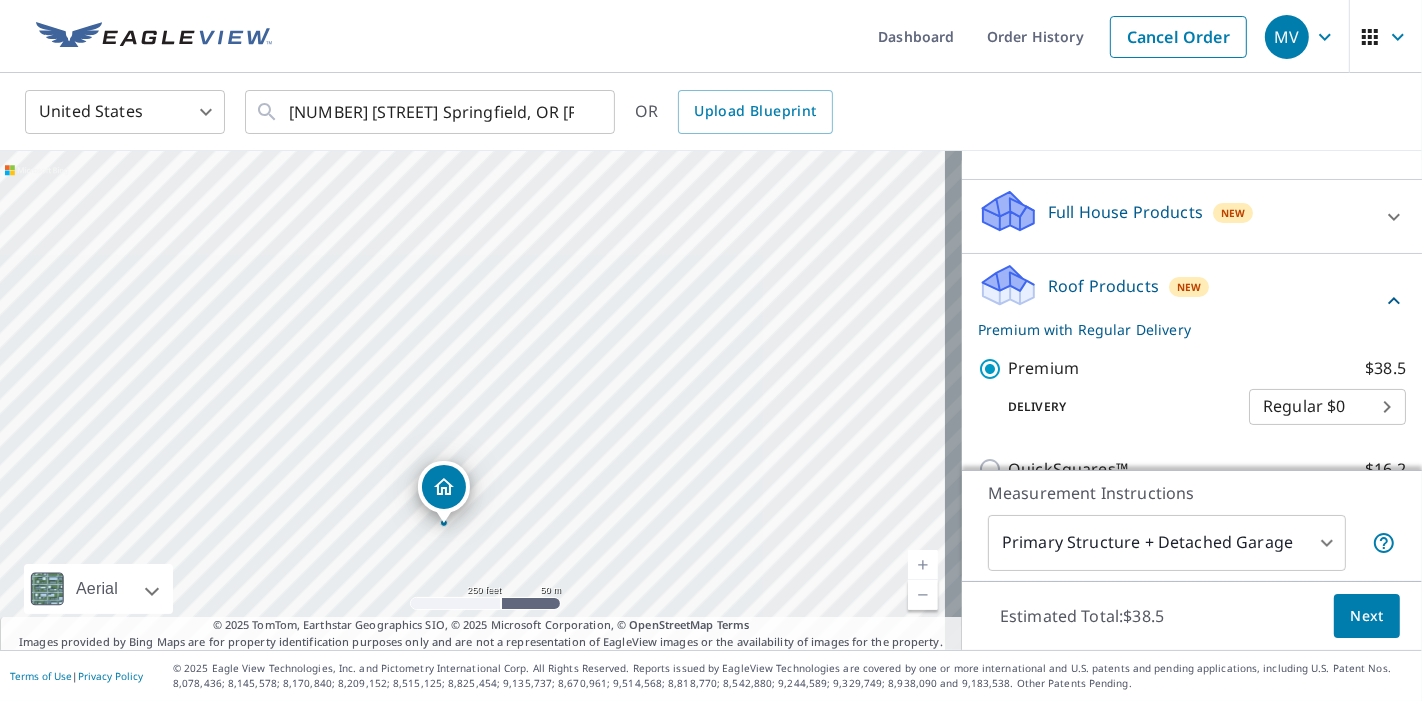drag, startPoint x: 473, startPoint y: 404, endPoint x: 502, endPoint y: 440, distance: 46.227695 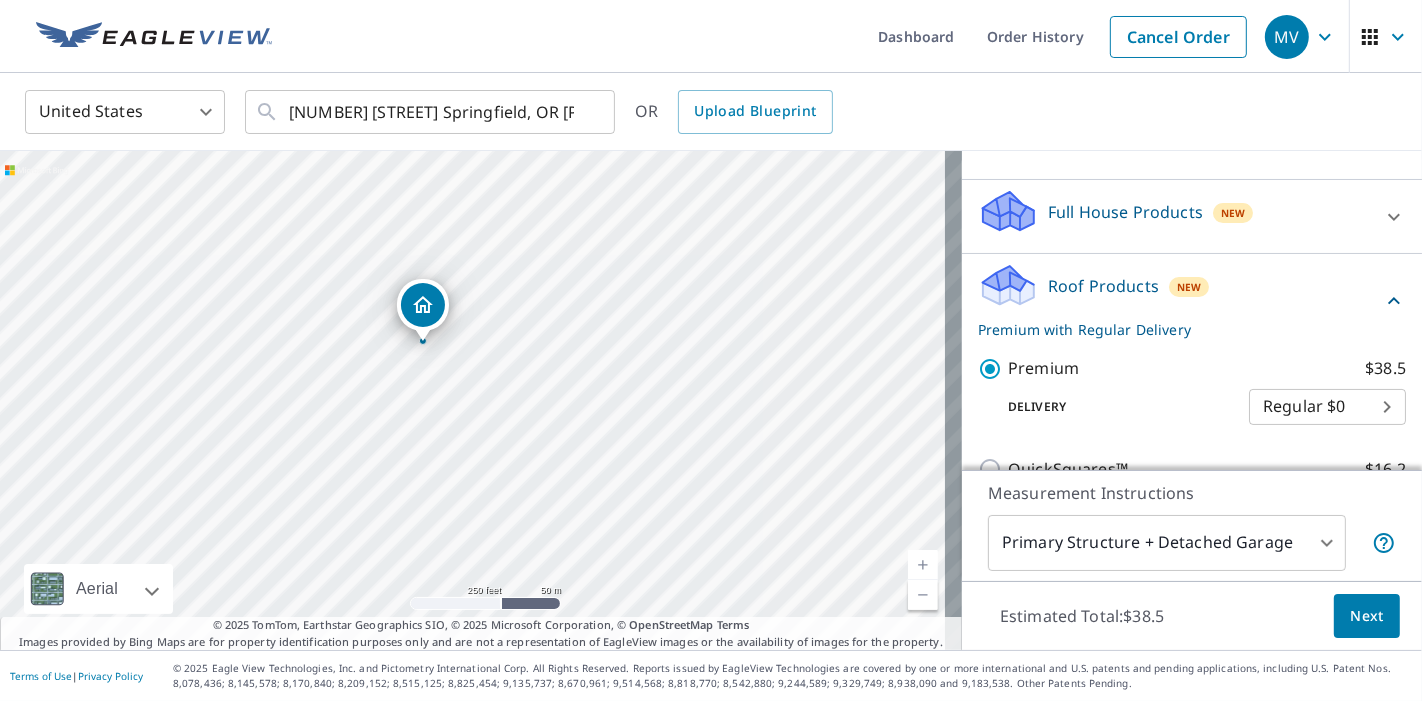drag, startPoint x: 521, startPoint y: 467, endPoint x: 471, endPoint y: 250, distance: 222.68588 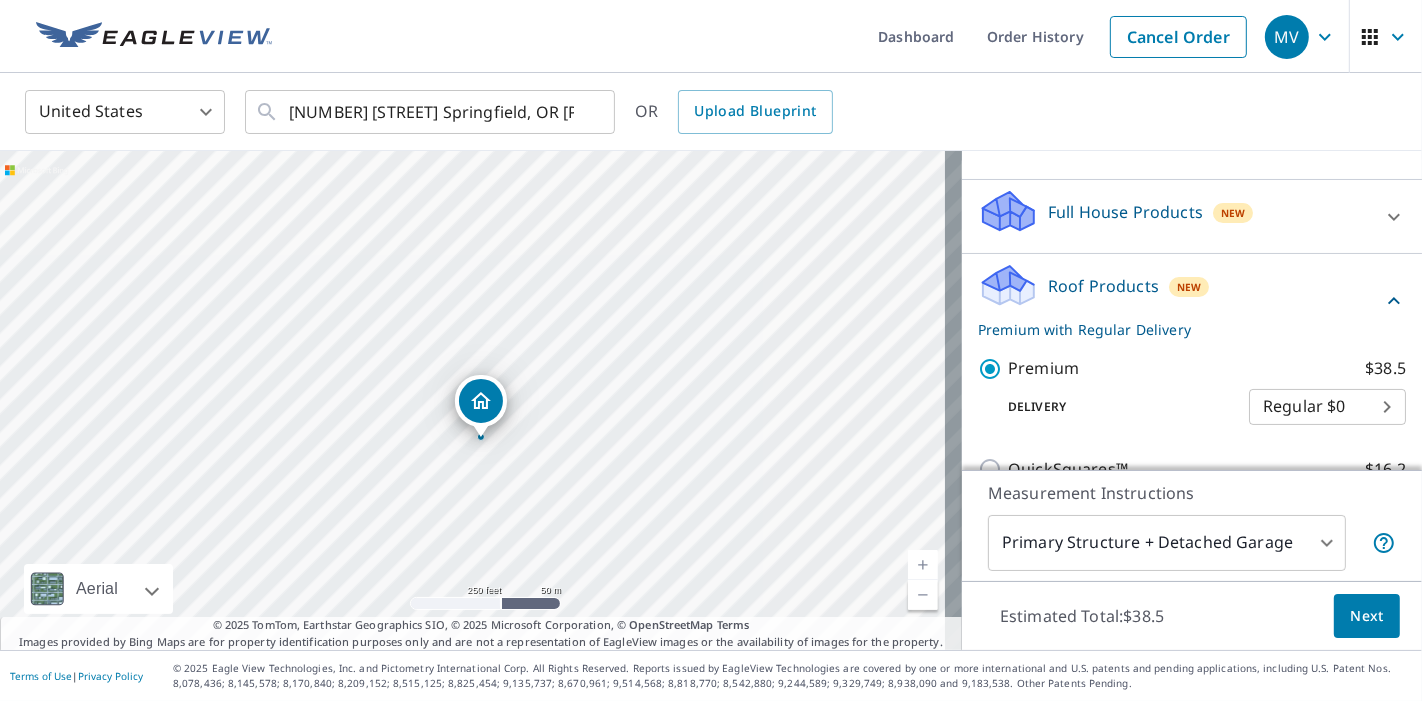 drag, startPoint x: 431, startPoint y: 320, endPoint x: 521, endPoint y: 395, distance: 117.15375 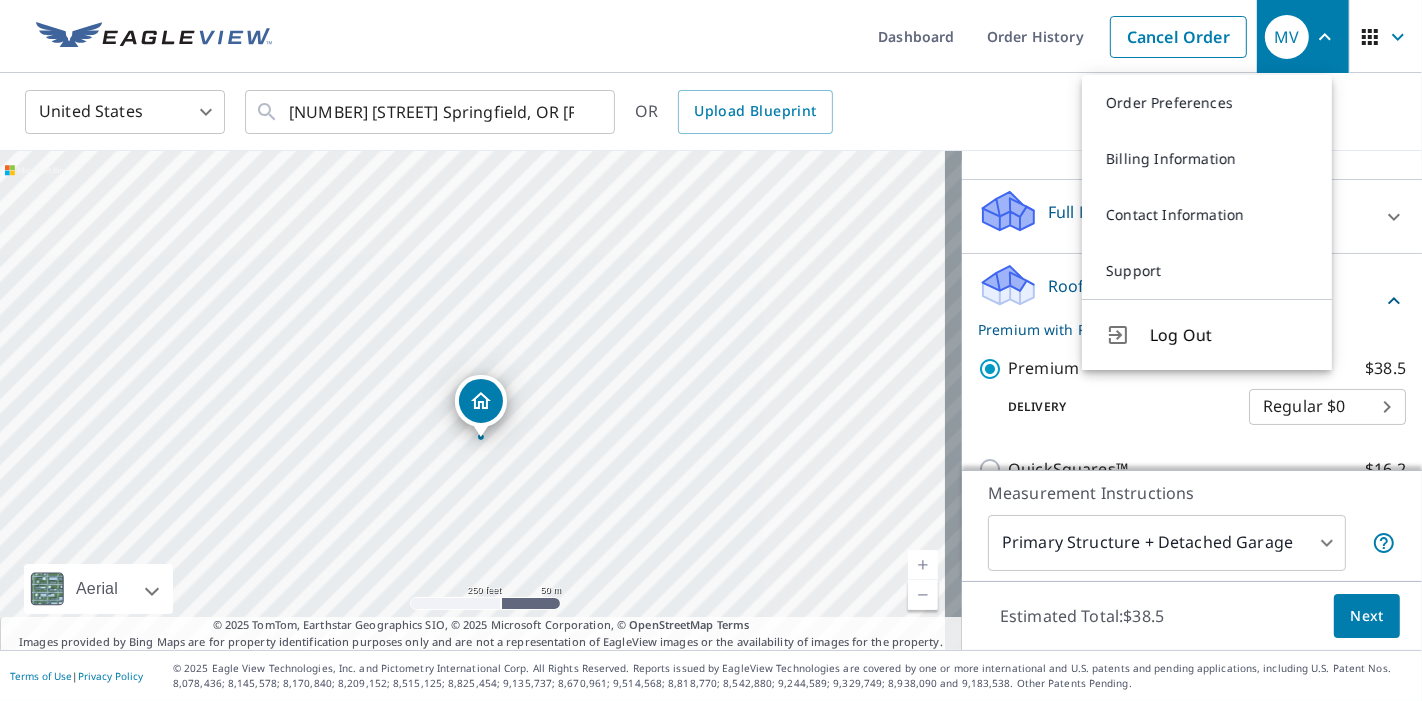click 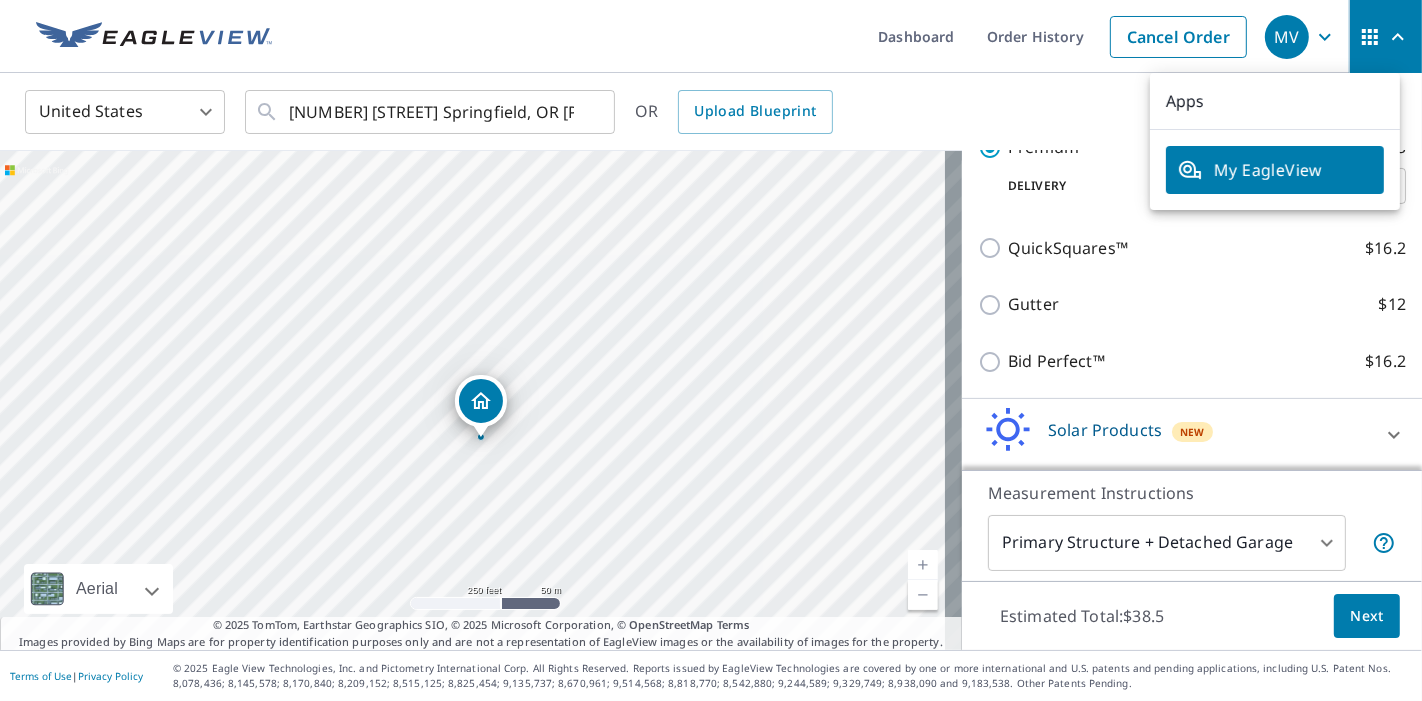 scroll, scrollTop: 425, scrollLeft: 0, axis: vertical 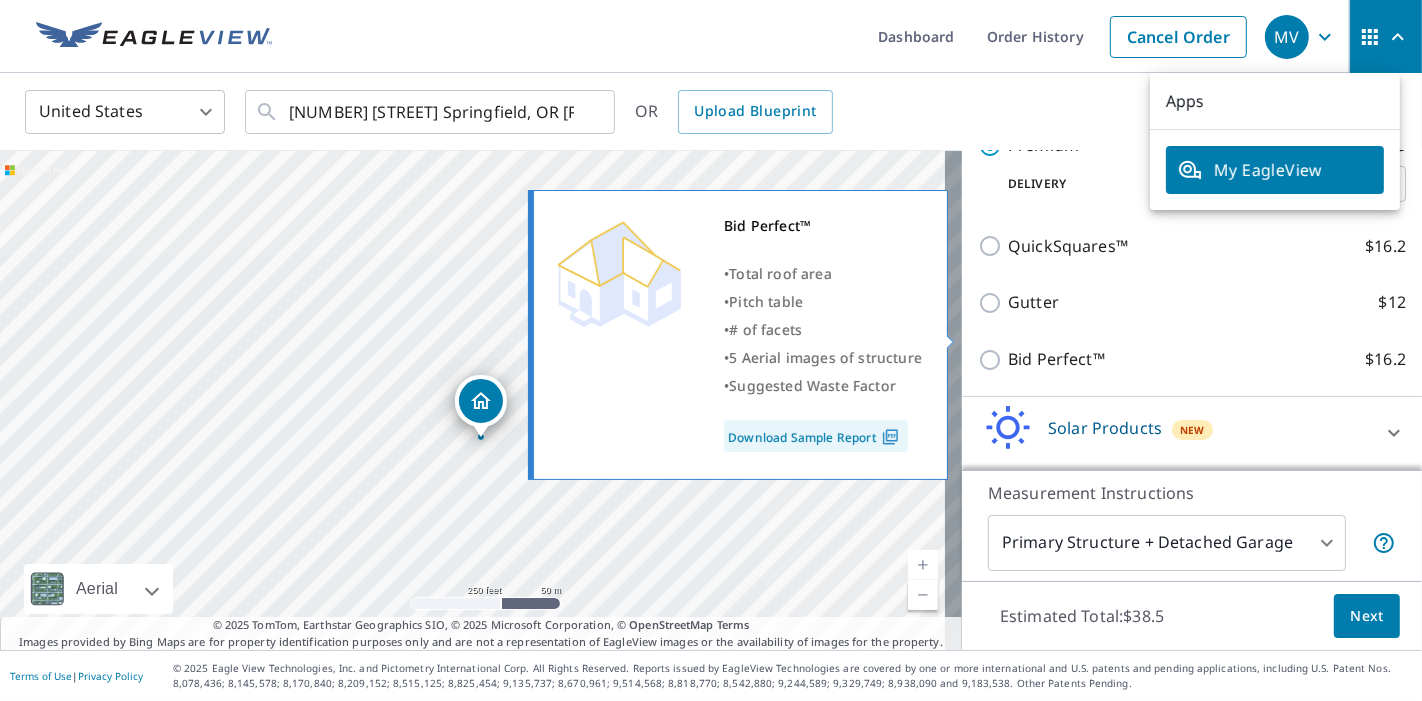 click on "Bid Perfect™ $16.2" at bounding box center [993, 360] 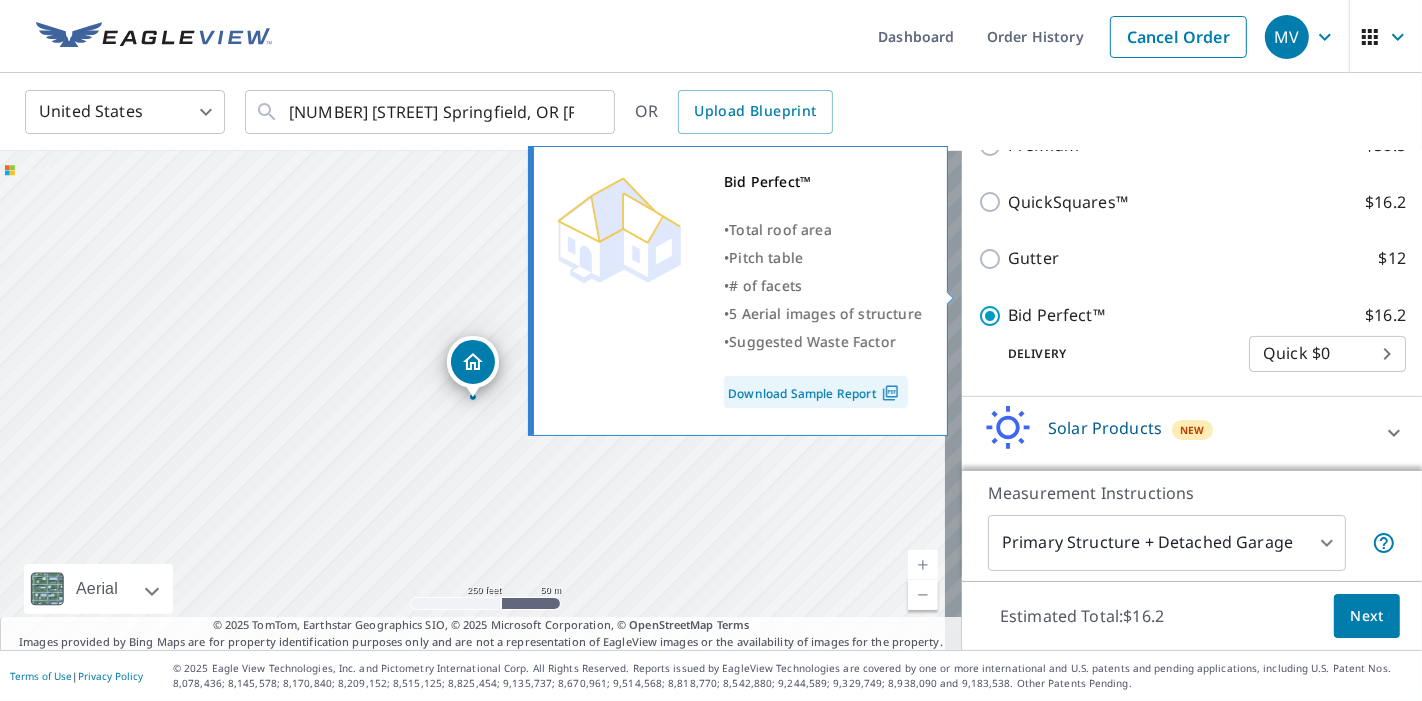 checkbox on "false" 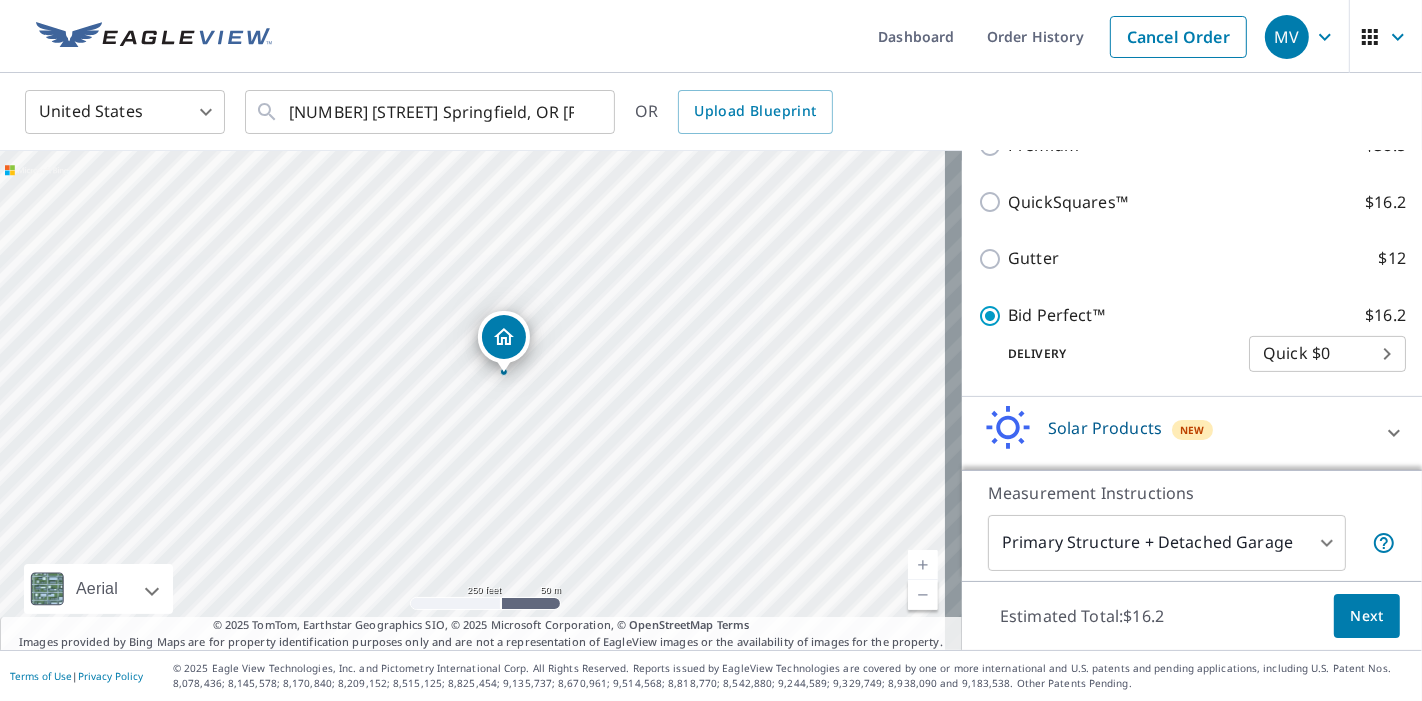 drag, startPoint x: 590, startPoint y: 402, endPoint x: 703, endPoint y: 467, distance: 130.36104 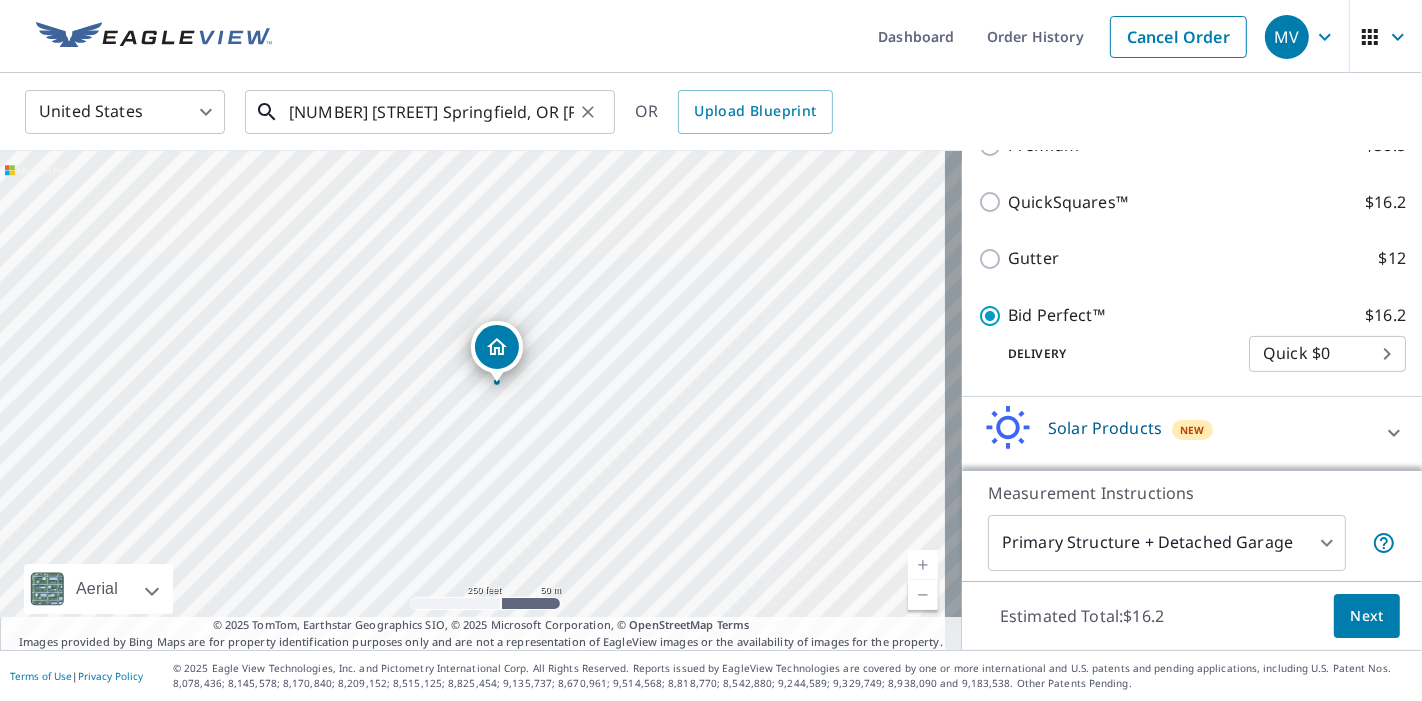 click on "[NUMBER] [STREET] Springfield, OR [POSTAL_CODE]" at bounding box center [431, 112] 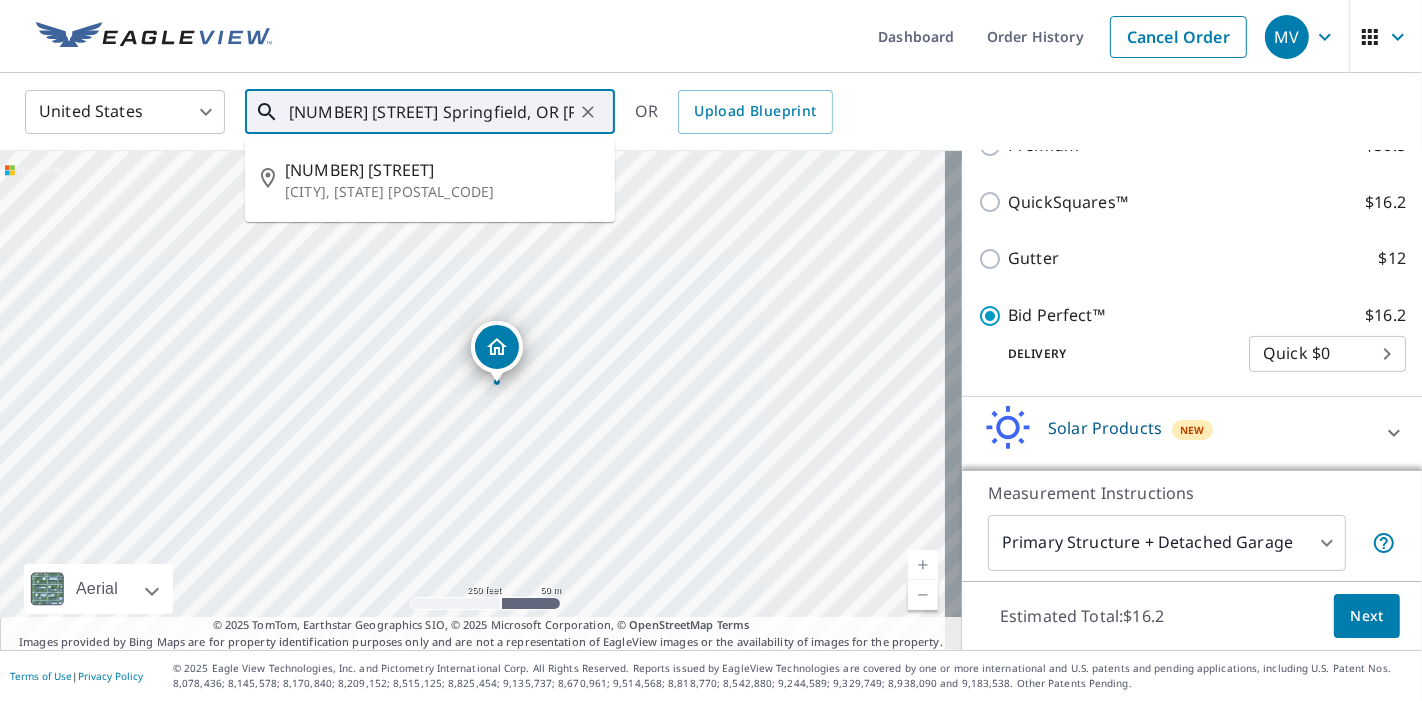 click on "[NUMBER] [STREET] Springfield, OR [POSTAL_CODE]" at bounding box center [431, 112] 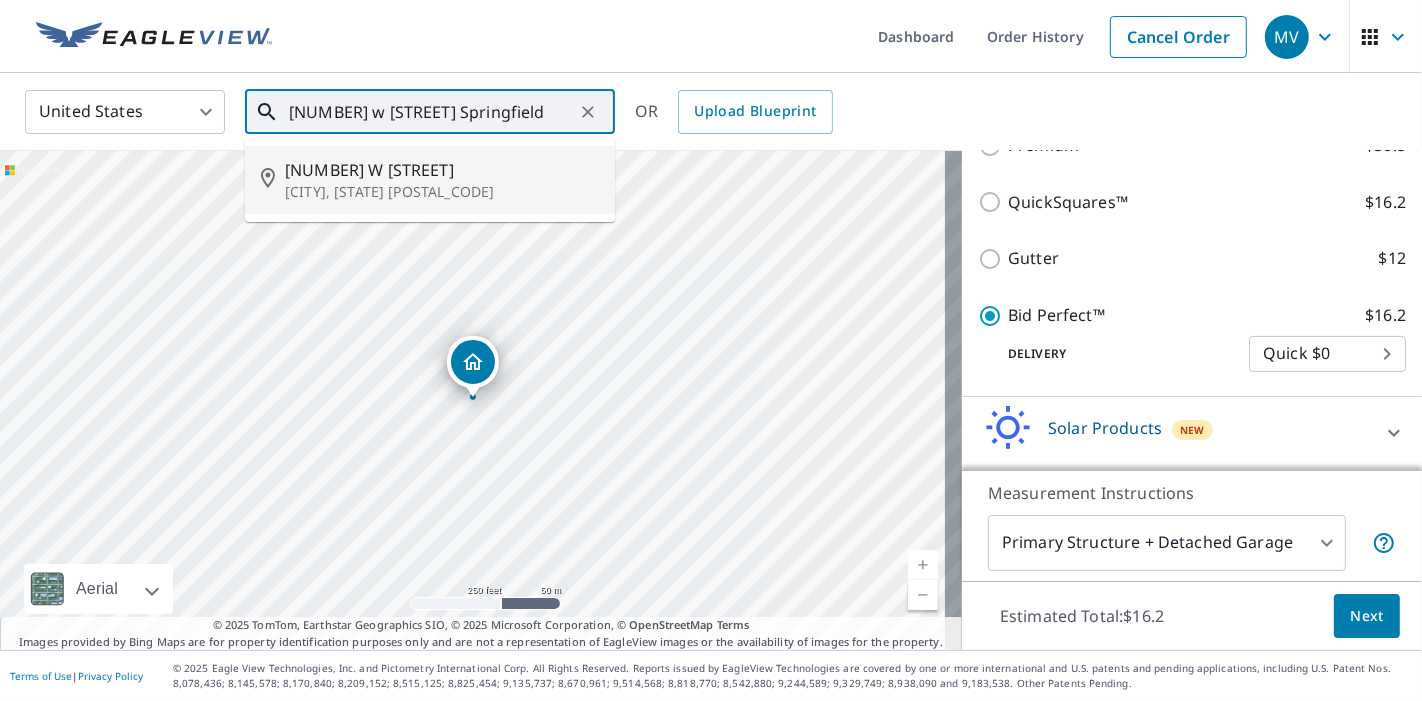 click on "[CITY], [STATE] [POSTAL_CODE]" at bounding box center (442, 192) 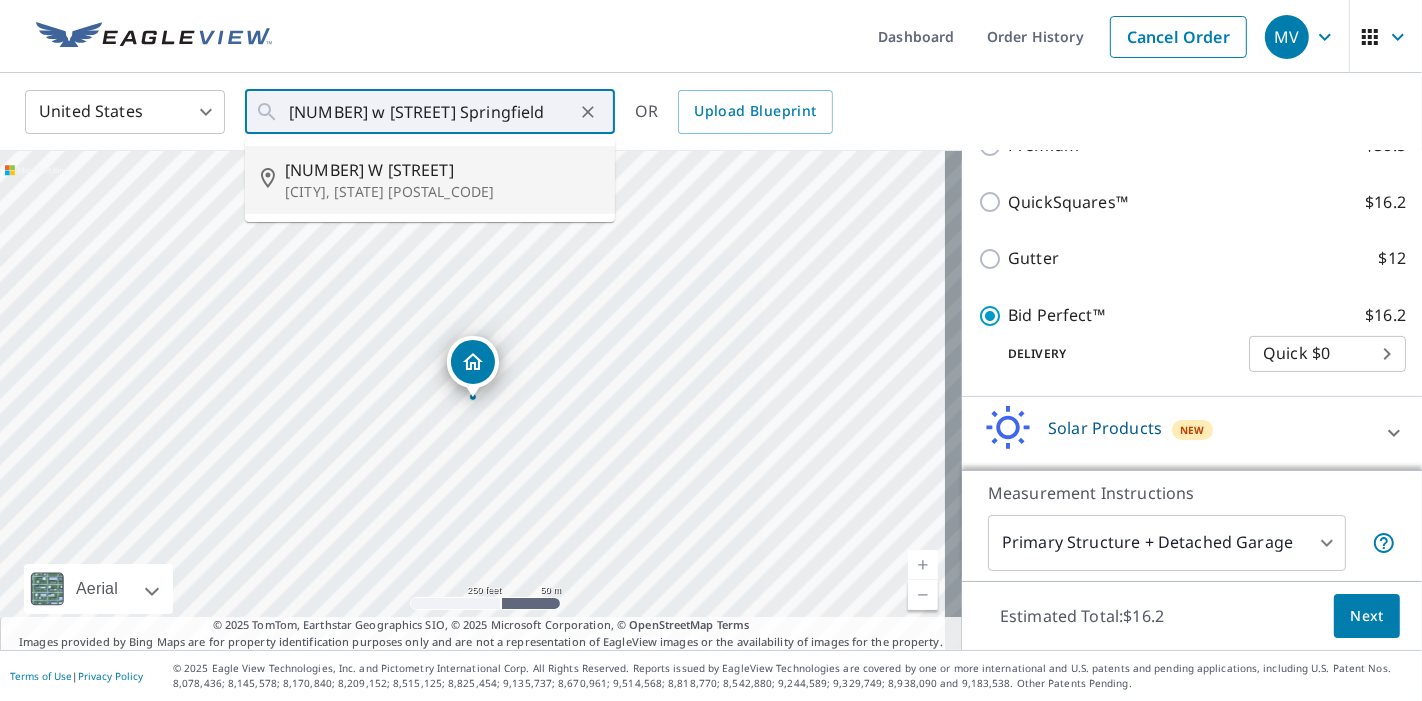 type on "[NUMBER] W [STREET] Springfield, OR [POSTAL_CODE]" 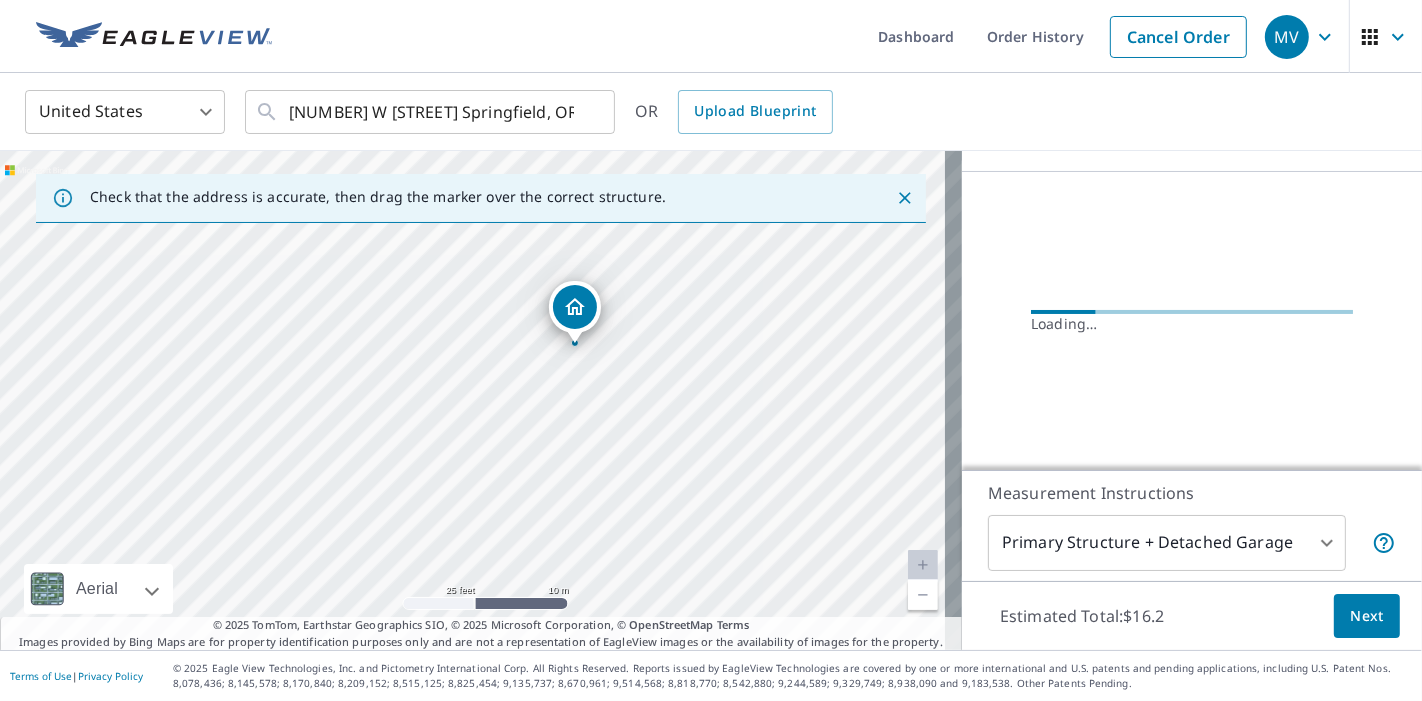 scroll, scrollTop: 226, scrollLeft: 0, axis: vertical 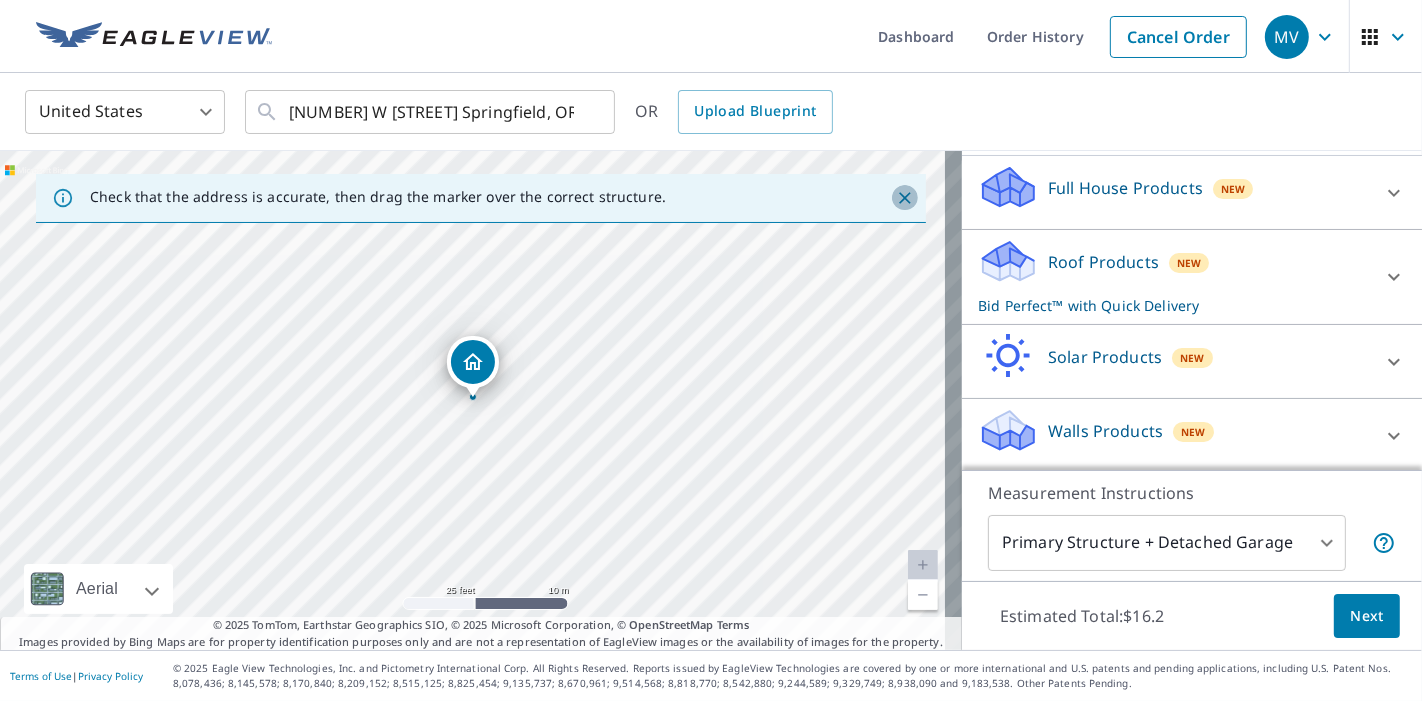 click 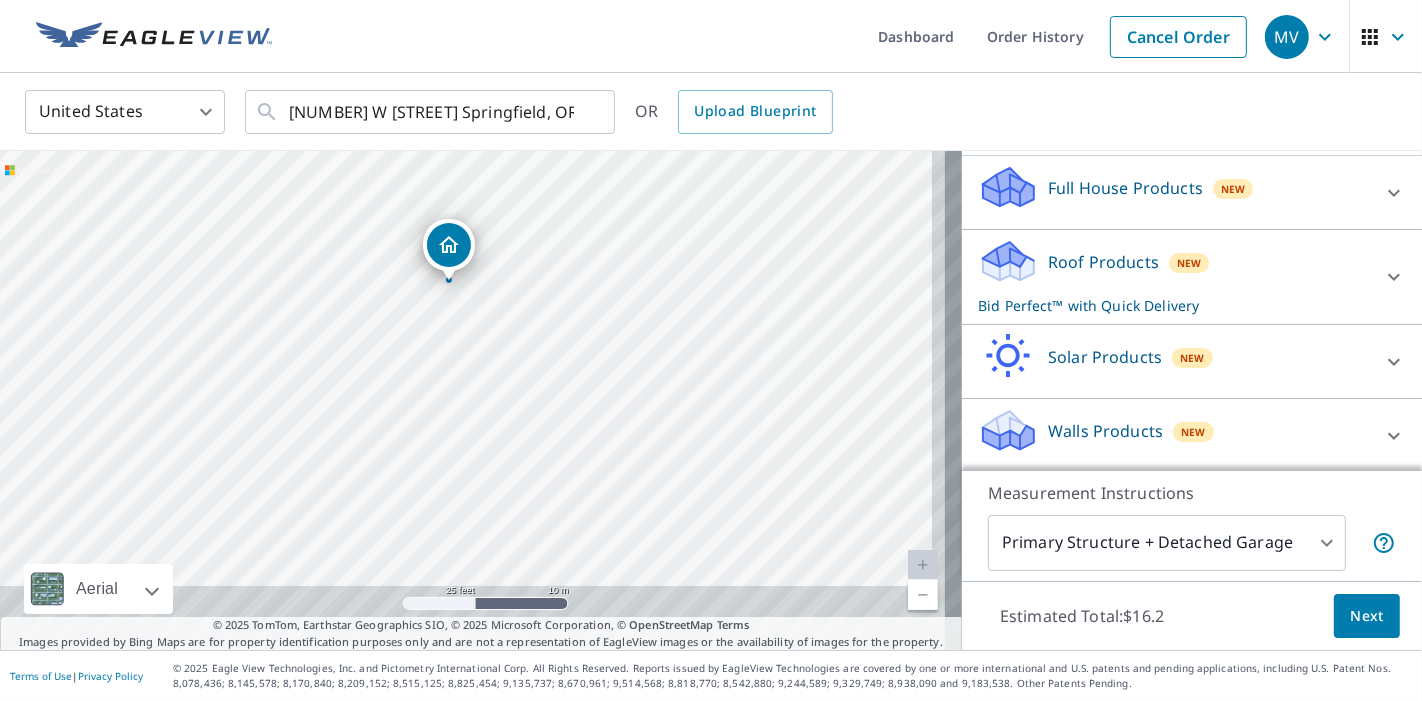 drag, startPoint x: 491, startPoint y: 444, endPoint x: 461, endPoint y: 328, distance: 119.81653 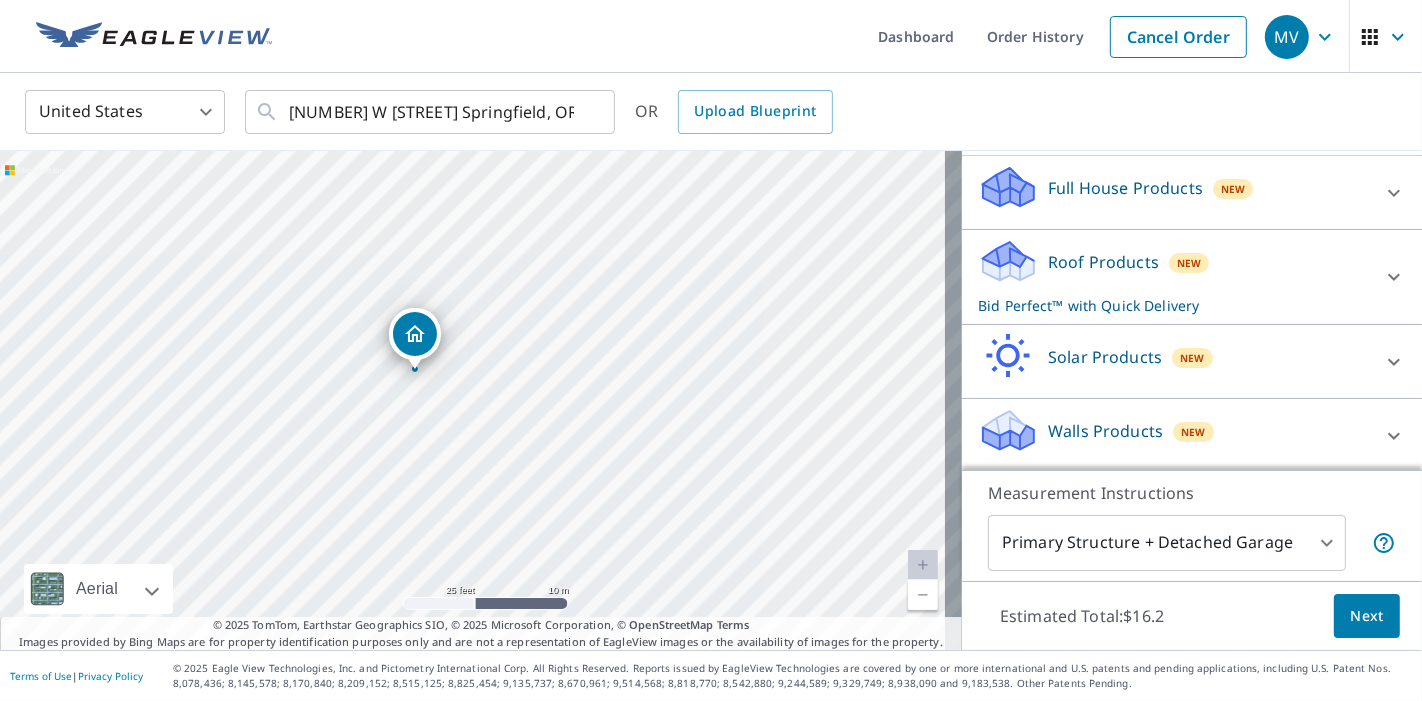 drag, startPoint x: 491, startPoint y: 304, endPoint x: 487, endPoint y: 390, distance: 86.09297 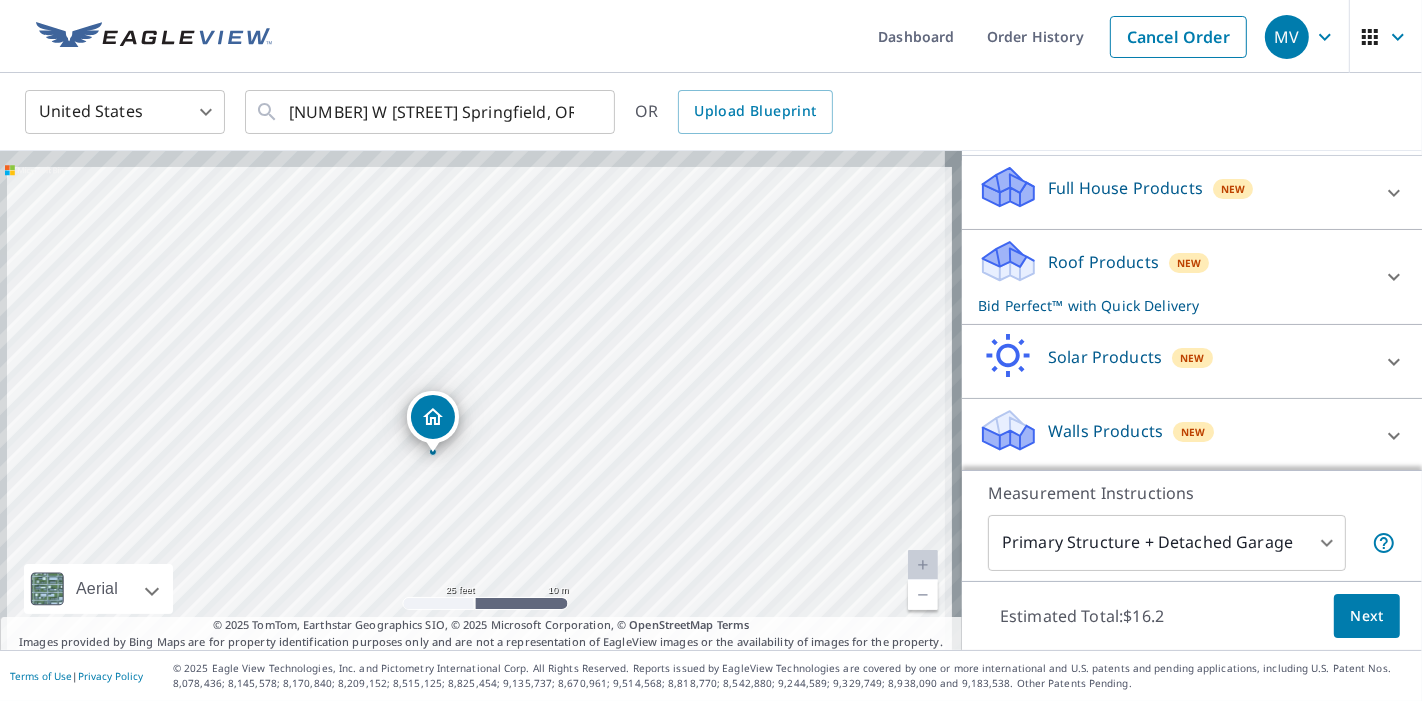 drag, startPoint x: 431, startPoint y: 264, endPoint x: 452, endPoint y: 350, distance: 88.52683 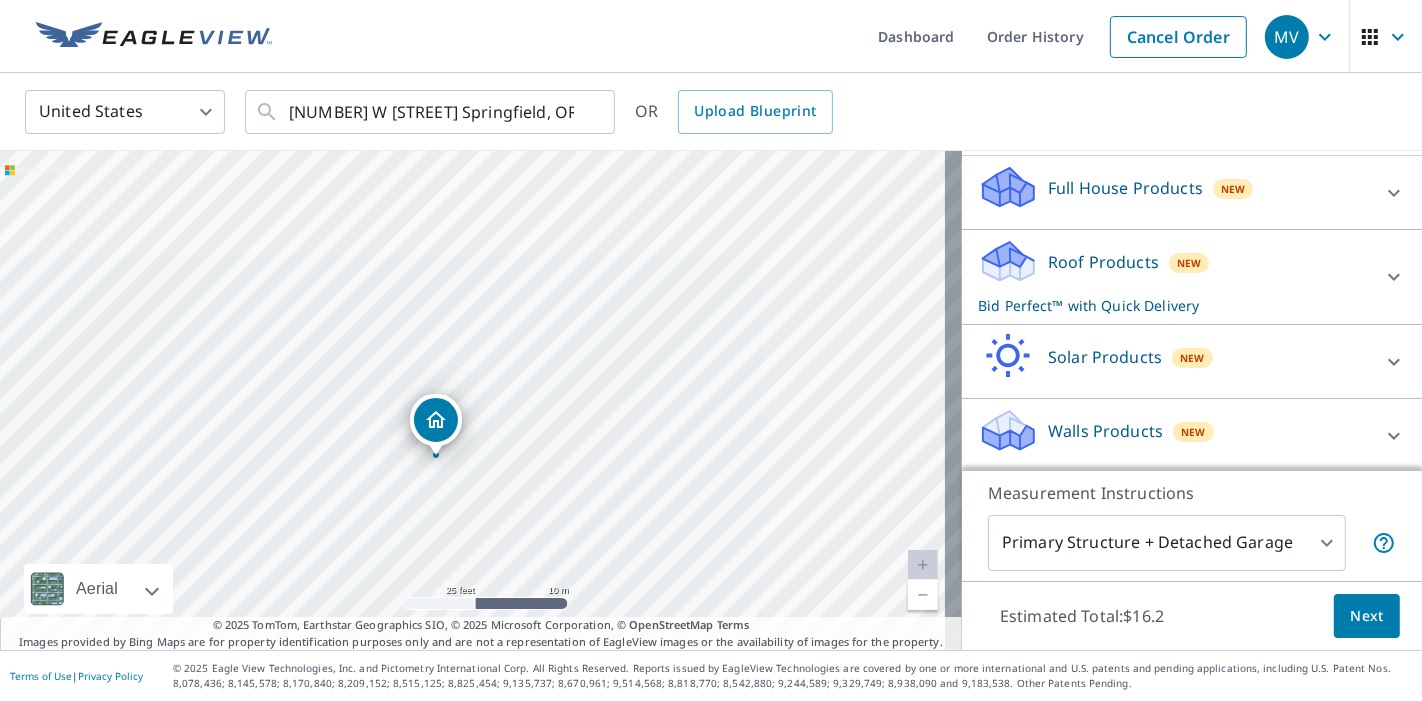 click on "Roof Products New Bid Perfect™ with Quick Delivery" at bounding box center (1174, 277) 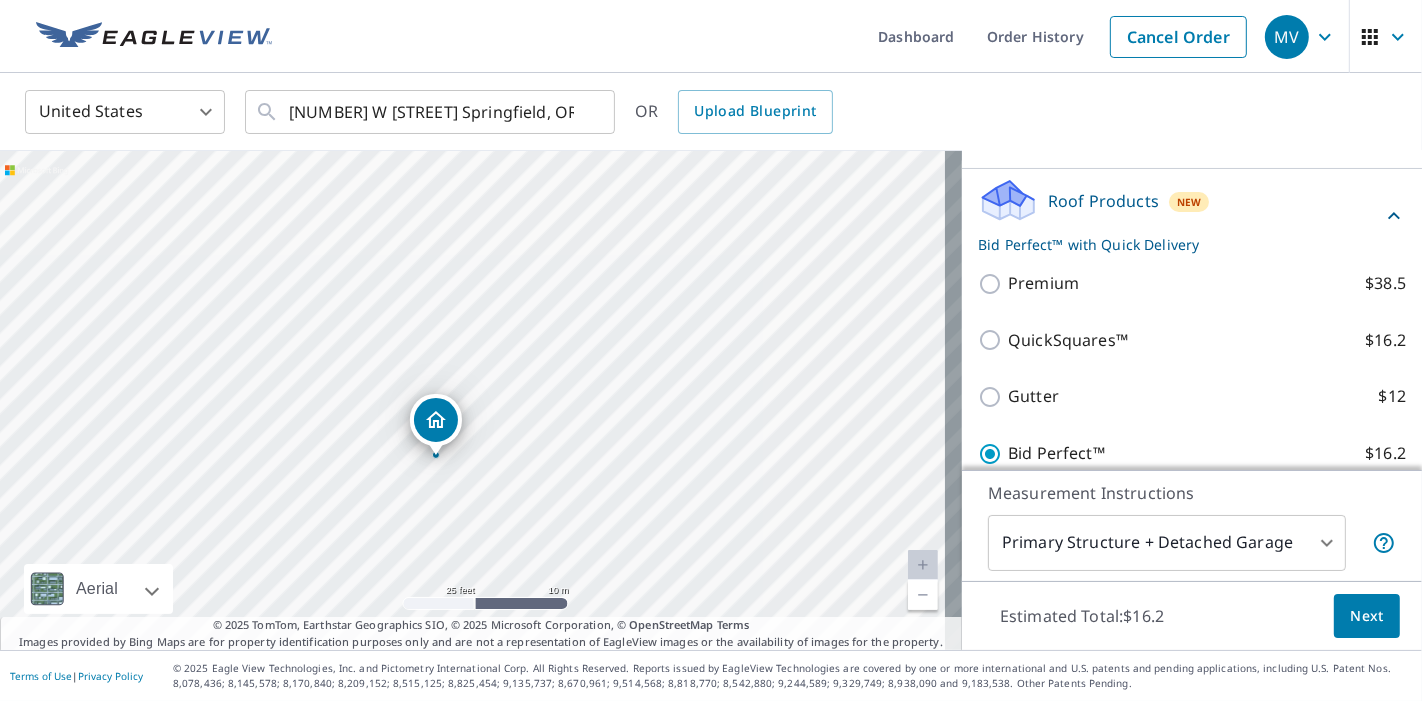 scroll, scrollTop: 337, scrollLeft: 0, axis: vertical 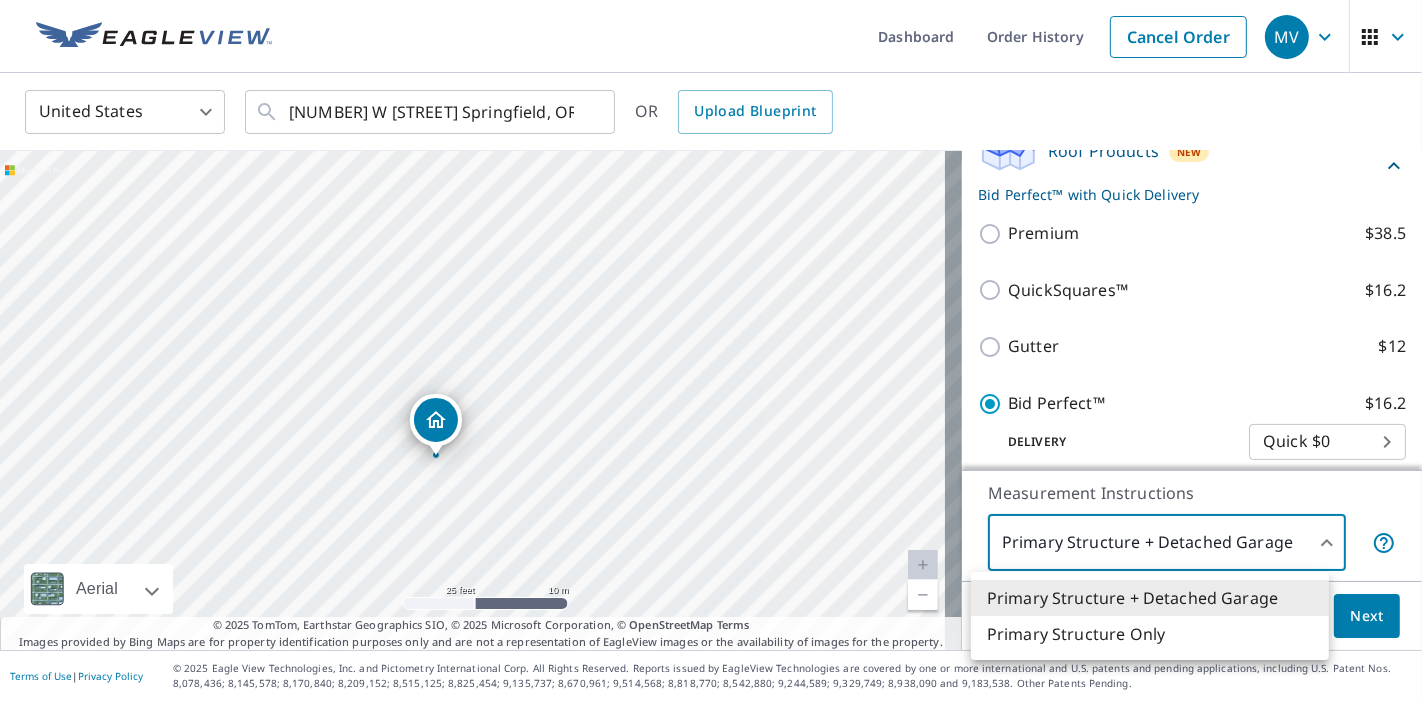 click on "MV MV
Dashboard Order History Cancel Order MV United States US ​ [NUMBER] W [STREET] Springfield, OR [POSTAL_CODE] ​ OR Upload Blueprint [NUMBER] W [STREET] Springfield, OR [POSTAL_CODE] Aerial Road A standard road map Aerial A detailed look from above Labels Labels 25 feet 10 m © 2025 TomTom, © Vexcel Imaging, © 2025 Microsoft Corporation,  © OpenStreetMap Terms © 2025 TomTom, Earthstar Geographics SIO, © 2025 Microsoft Corporation, ©   OpenStreetMap   Terms Images provided by Bing Maps are for property identification purposes only and are not a representation of EagleView images or the availability of images for the property. PROPERTY TYPE Residential Commercial Multi-Family This is a complex BUILDING ID [NUMBER] W [STREET], Springfield, OR, [POSTAL_CODE] Full House Products New Full House™ $90 Roof Products New Bid Perfect™ with Quick Delivery Premium $38.5 QuickSquares™ $16.2 Gutter $12 Bid Perfect™ $16.2 Delivery Quick $0 45 ​ Solar Products New Inform Essentials+ $45 Inform Advanced $75 TrueDesign for Sales 1" at bounding box center (711, 350) 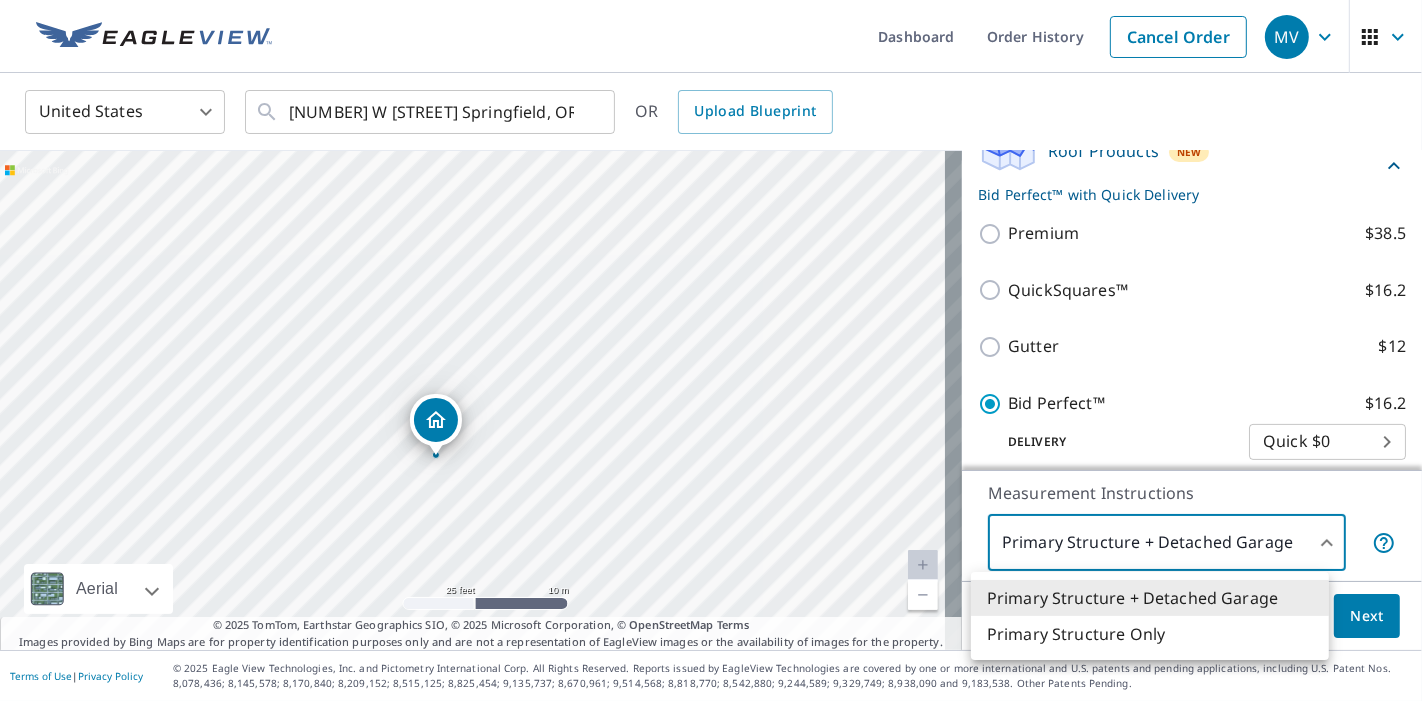 click on "Primary Structure Only" at bounding box center [1150, 634] 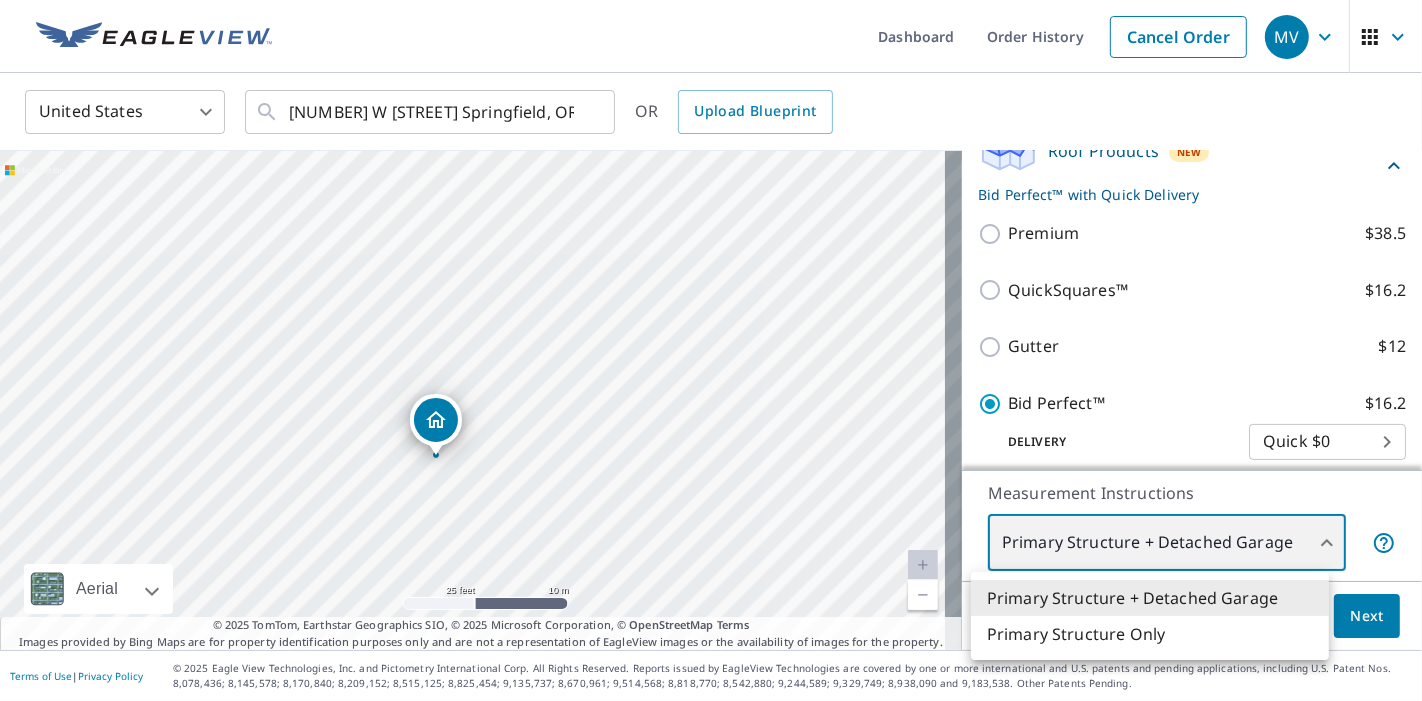 type on "2" 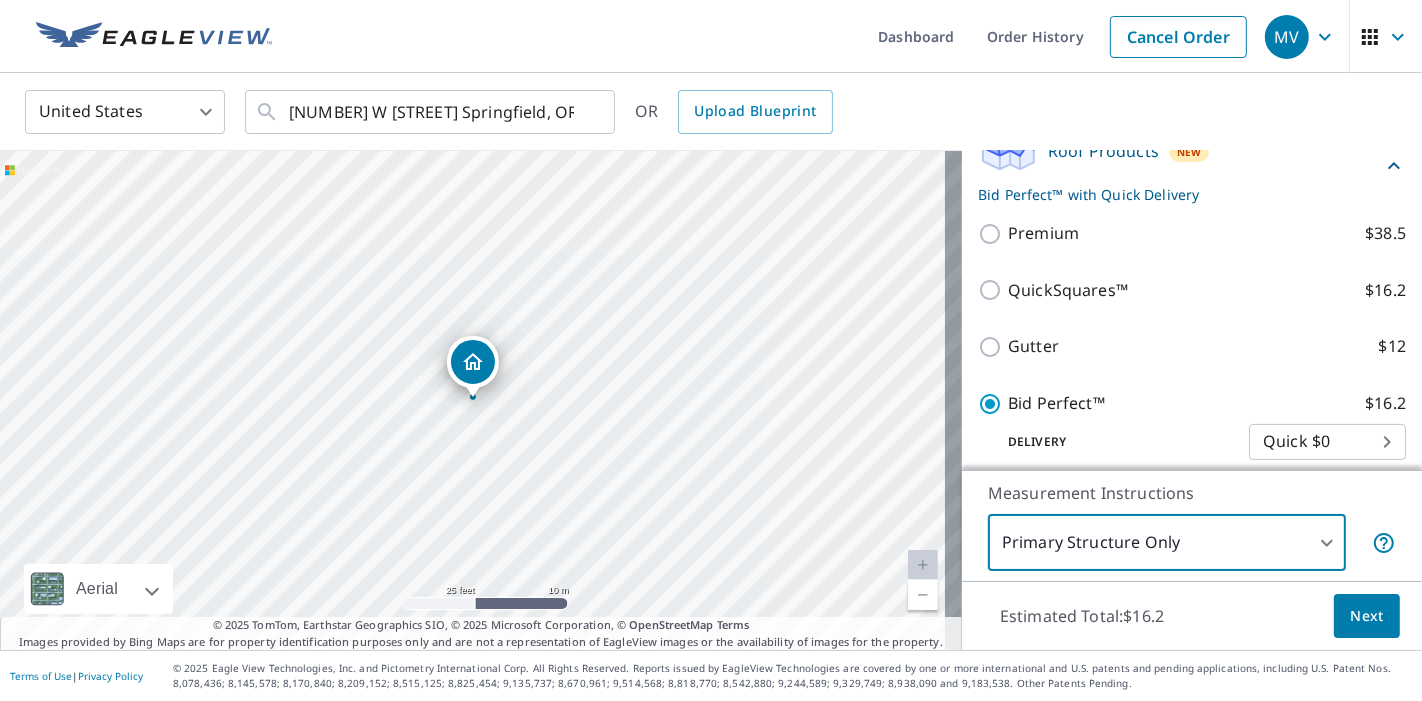 click on "Next" at bounding box center (1367, 616) 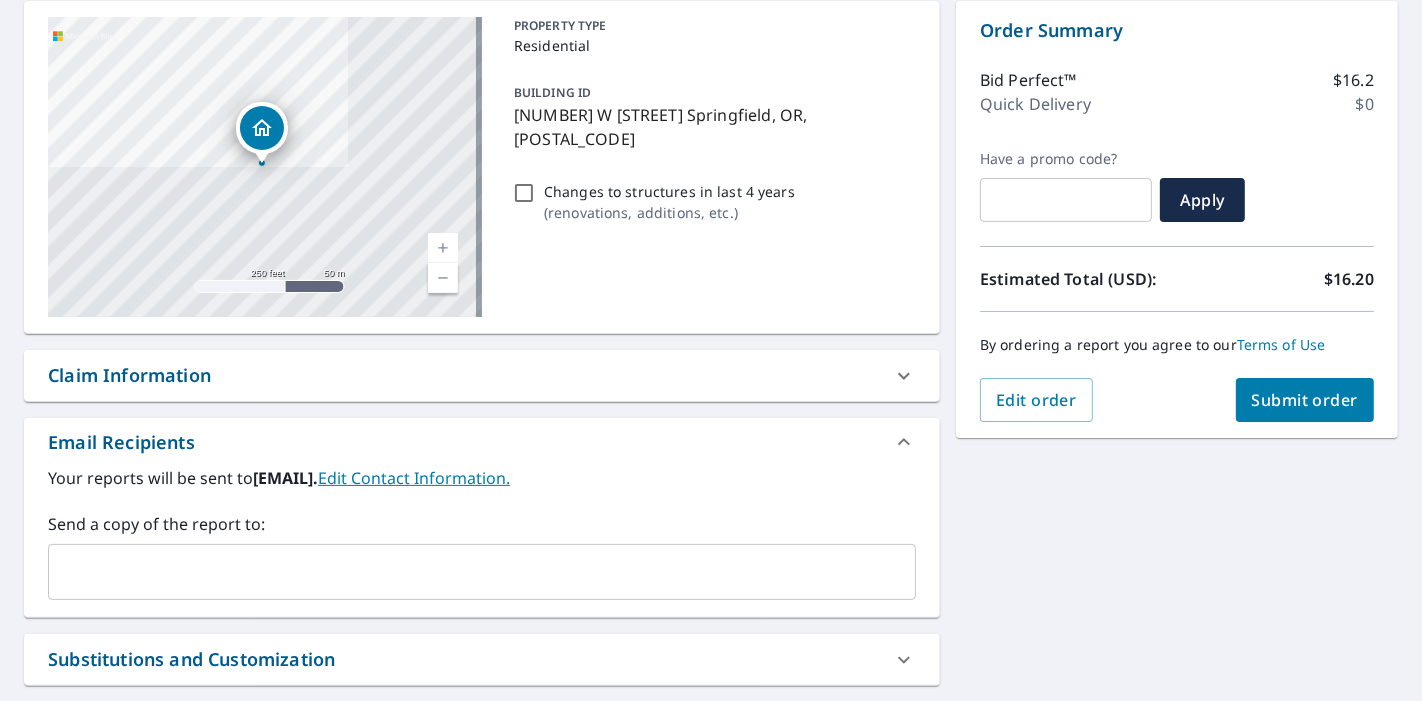 scroll, scrollTop: 222, scrollLeft: 0, axis: vertical 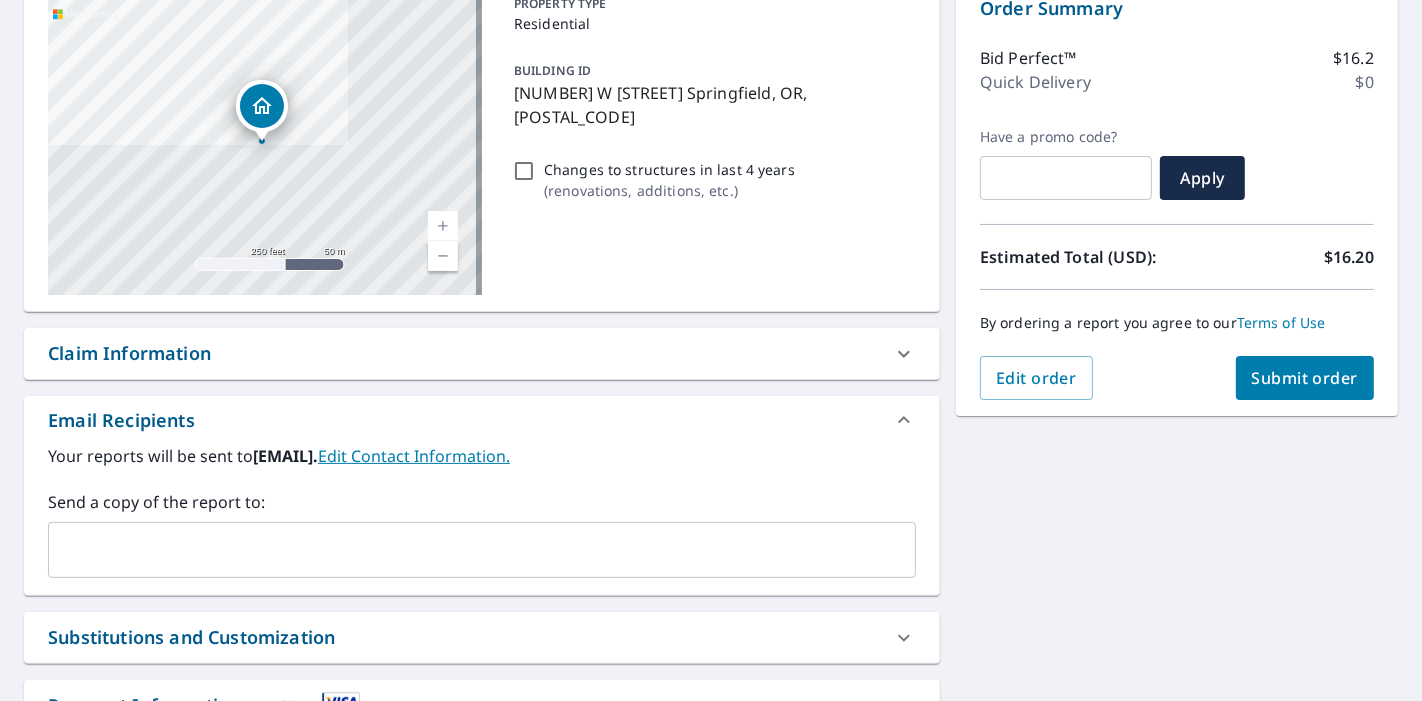click at bounding box center [467, 550] 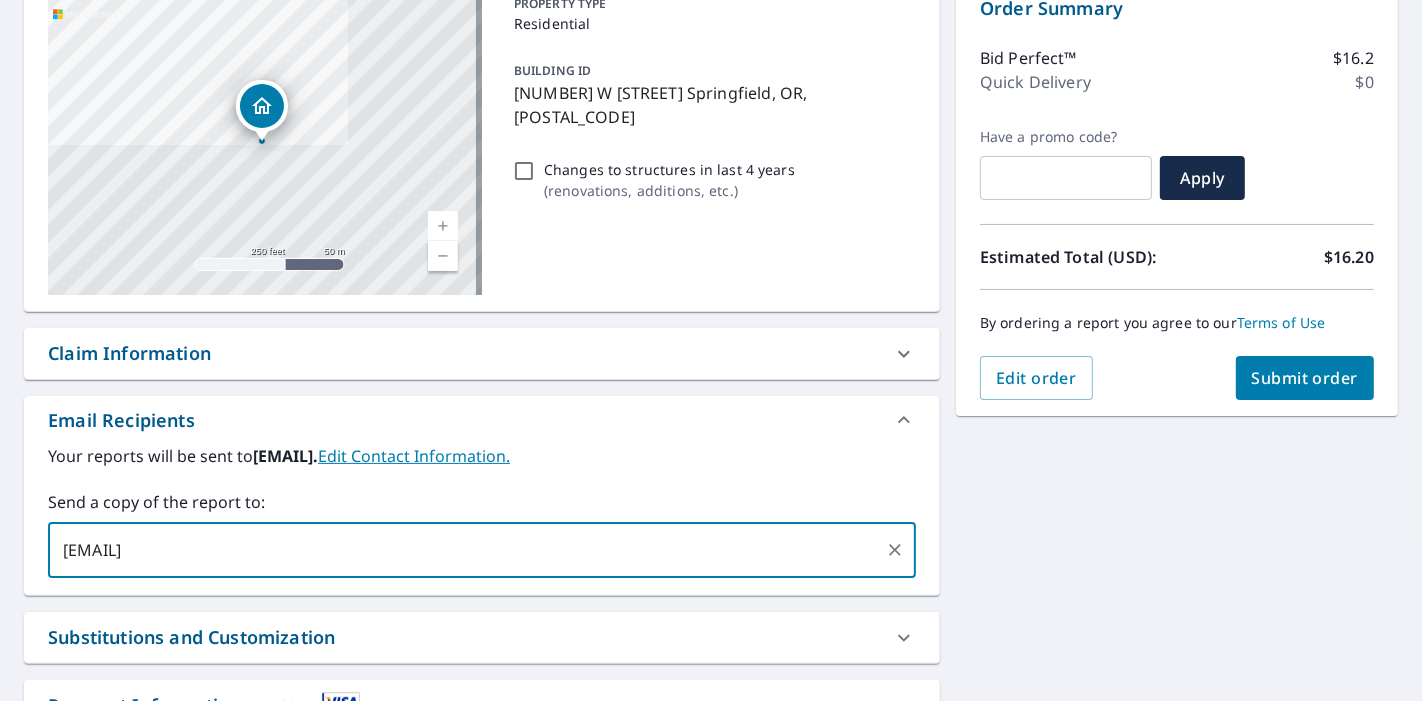 type on "[EMAIL]" 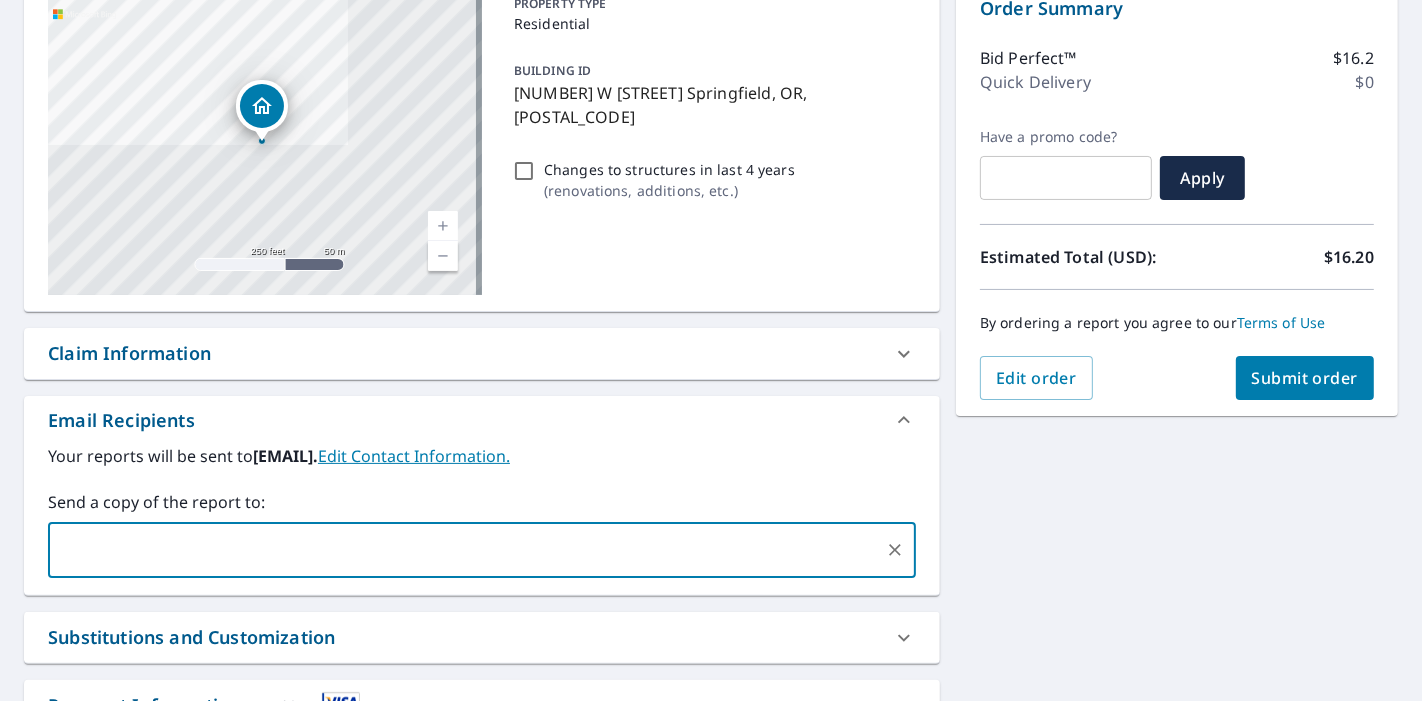 click on "[NUMBER] W [STREET] Springfield, OR [POSTAL_CODE] Aerial Road A standard road map Aerial A detailed look from above Labels Labels 250 feet 50 m © 2025 TomTom, © Vexcel Imaging, © 2025 Microsoft Corporation,  © OpenStreetMap Terms PROPERTY TYPE Residential BUILDING ID [NUMBER] W [STREET], Springfield, OR, [POSTAL_CODE] Changes to structures in last 4 years ( renovations, additions, etc. ) Claim Information Claim number ​ Claim information ​ PO number ​ Date of loss ​ Cat ID ​ Email Recipients Your reports will be sent to  [EMAIL].  Edit Contact Information. Send a copy of the report to: ​ Substitutions and Customization Roof measurement report substitutions If a Bid Perfect - Residential Report is unavailable send me a QuickSquares Report: Yes No Ask If a QuickSquares Report is unavailable send me a QuickSquares Extended Coverage Report: Yes No Ask If a Residential/Multi-Family Report is unavailable send me a Commercial Report: Yes No Ask Yes No Ask Yes No Ask Additional Report Formats DXF RXF XML" at bounding box center [711, 386] 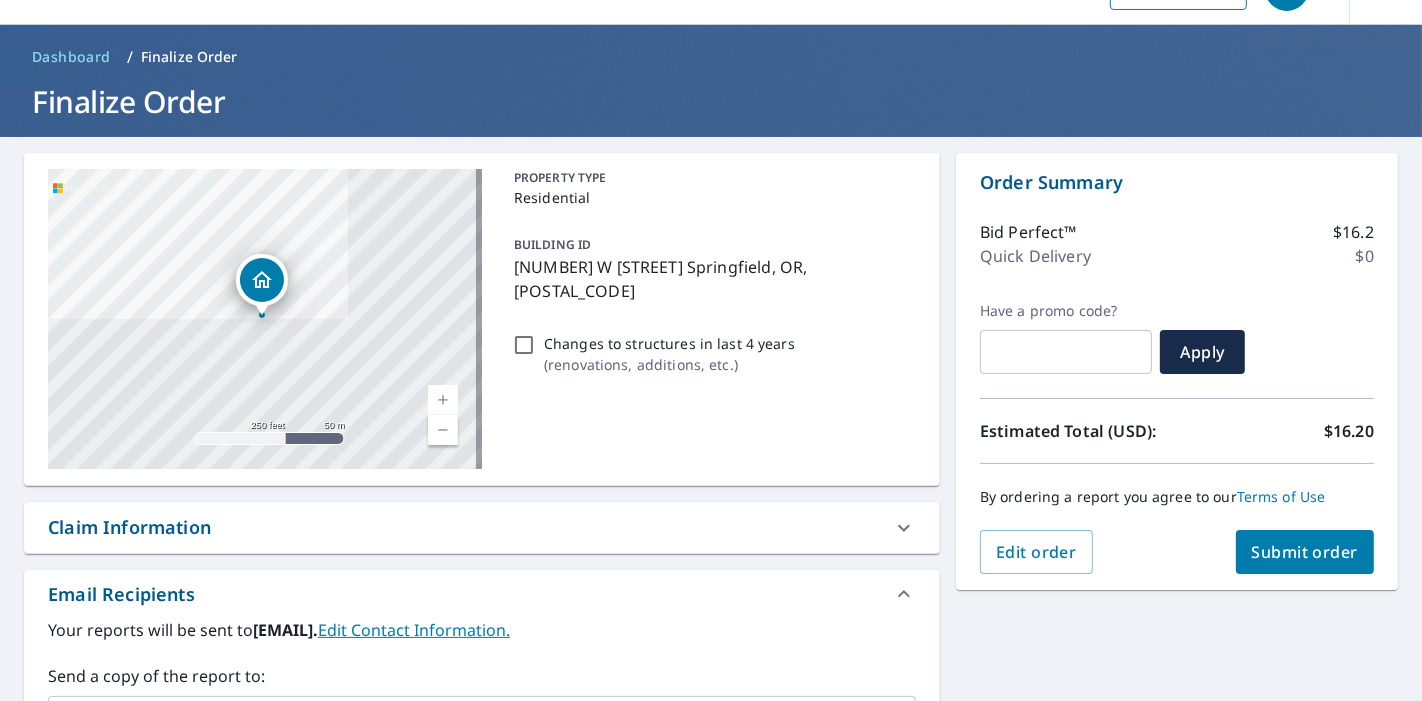 scroll, scrollTop: 45, scrollLeft: 0, axis: vertical 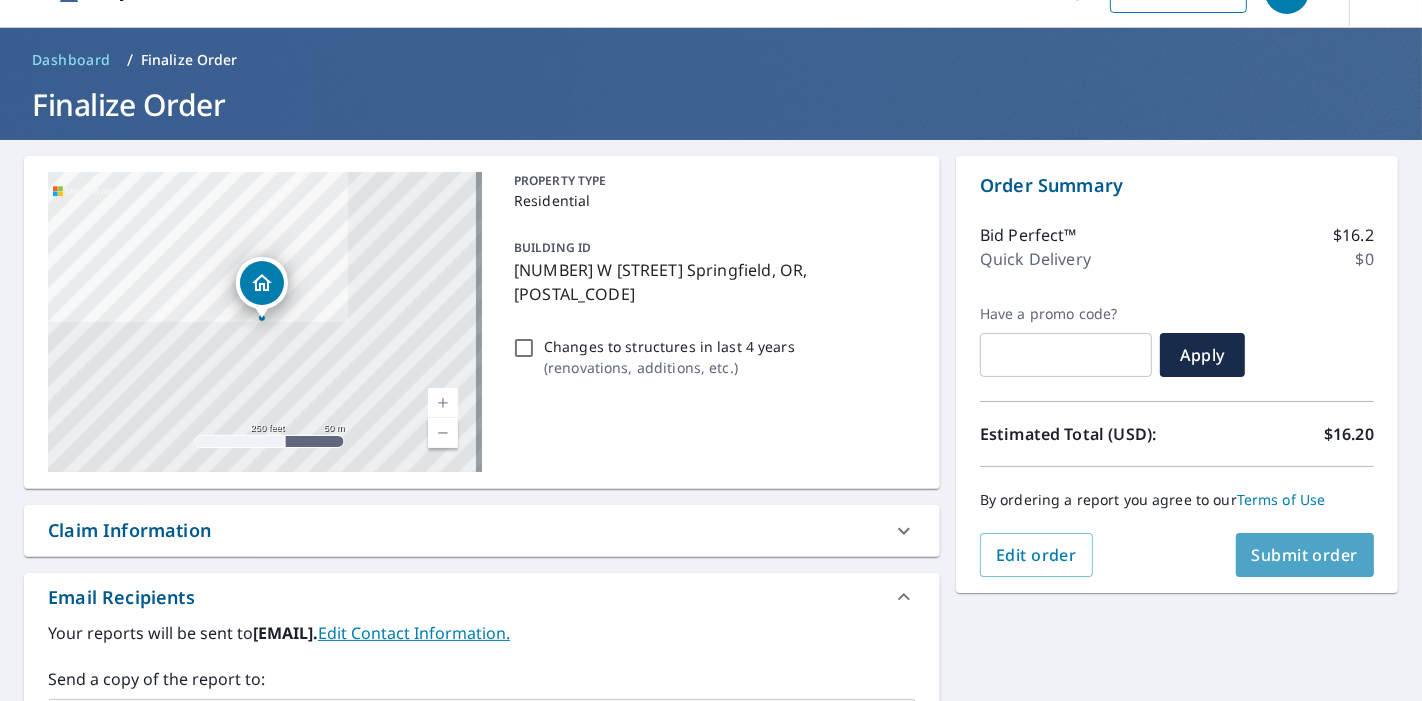 click on "Submit order" at bounding box center [1305, 555] 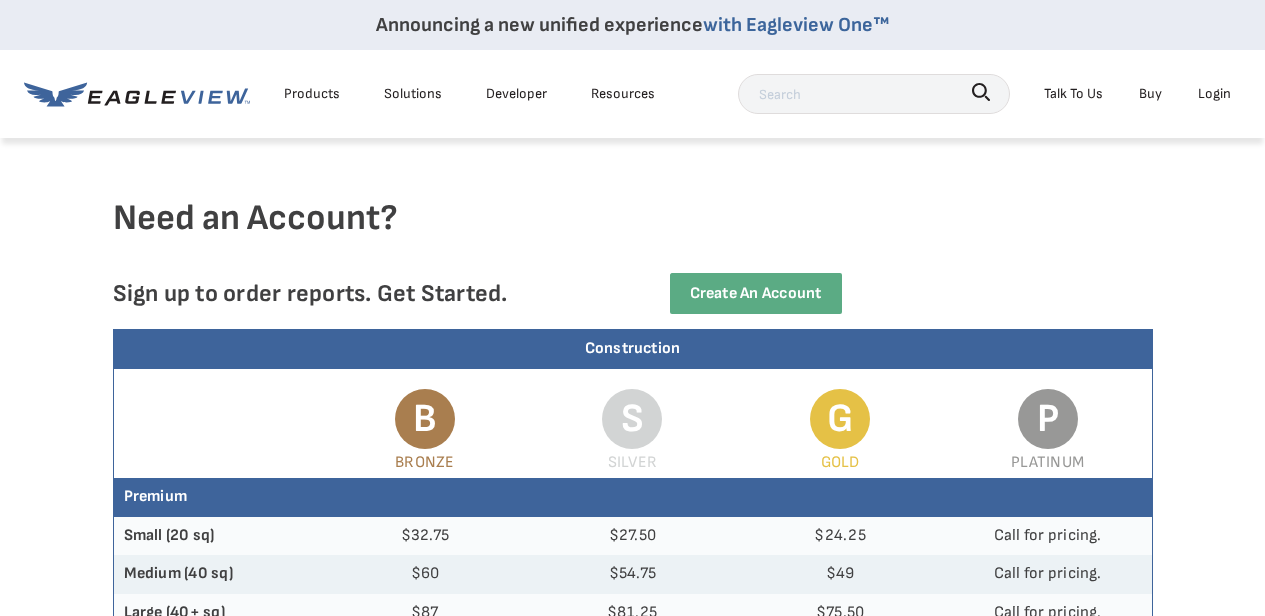 scroll, scrollTop: 0, scrollLeft: 0, axis: both 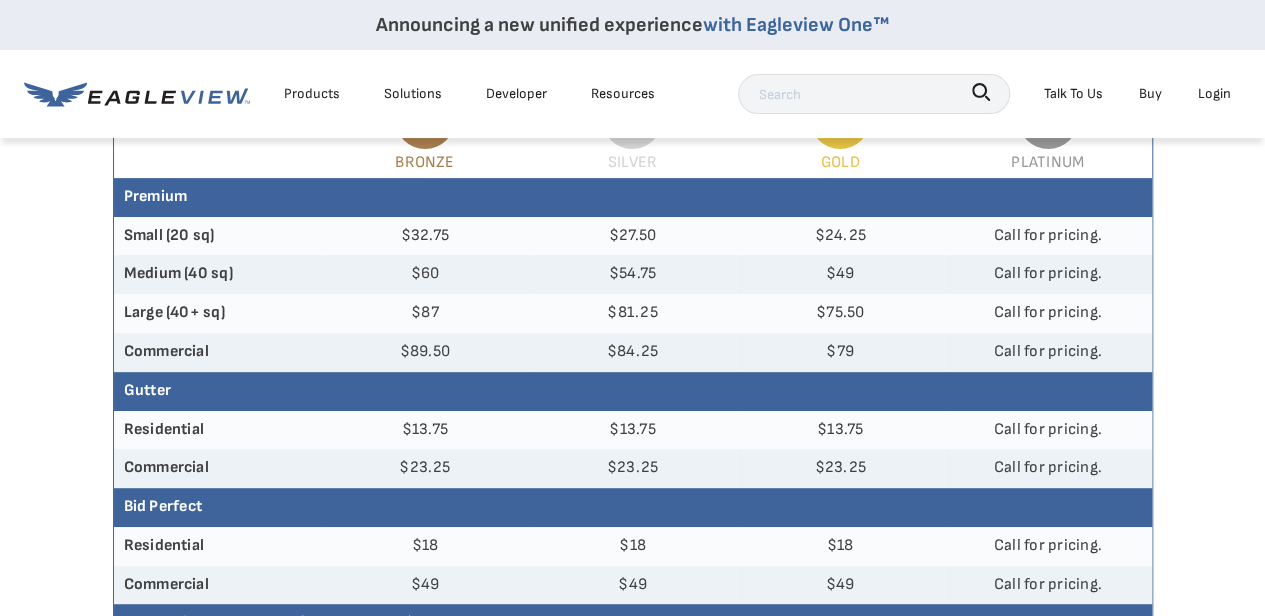 click on "Login" at bounding box center (1214, 93) 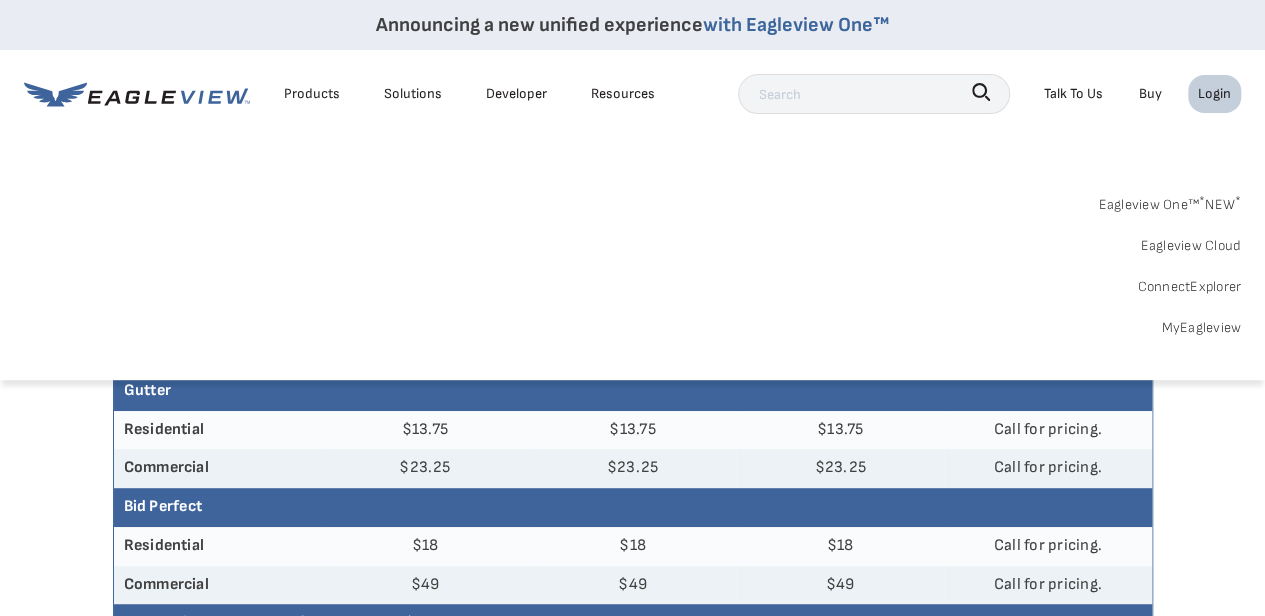 click on "Login" at bounding box center [1214, 93] 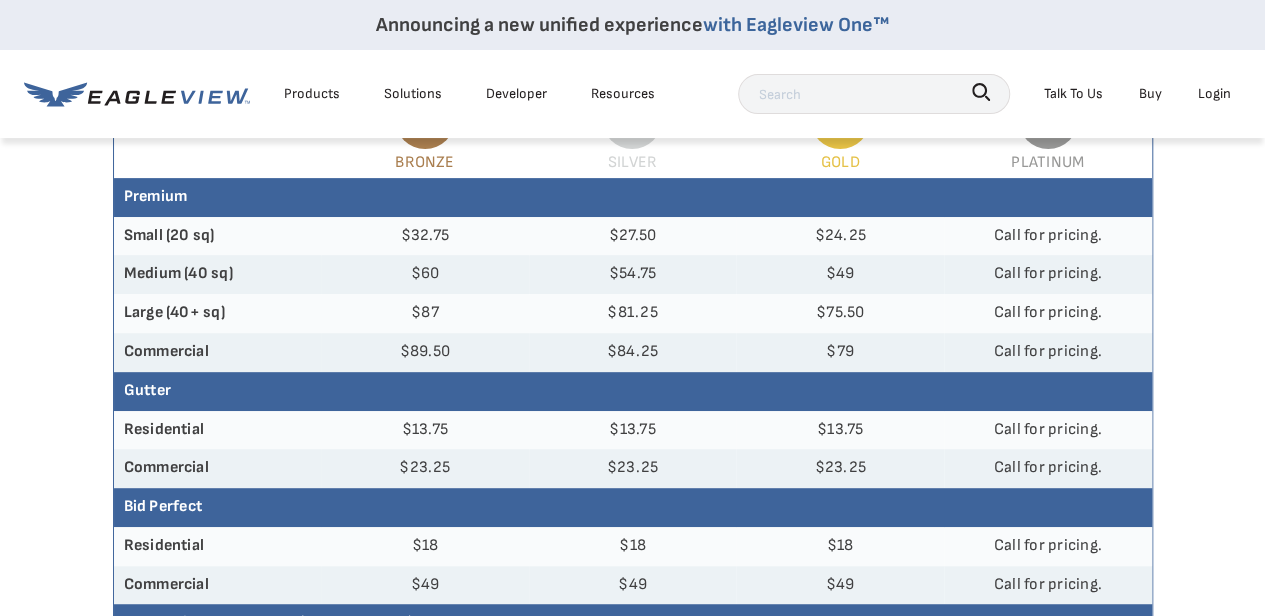 scroll, scrollTop: 0, scrollLeft: 0, axis: both 